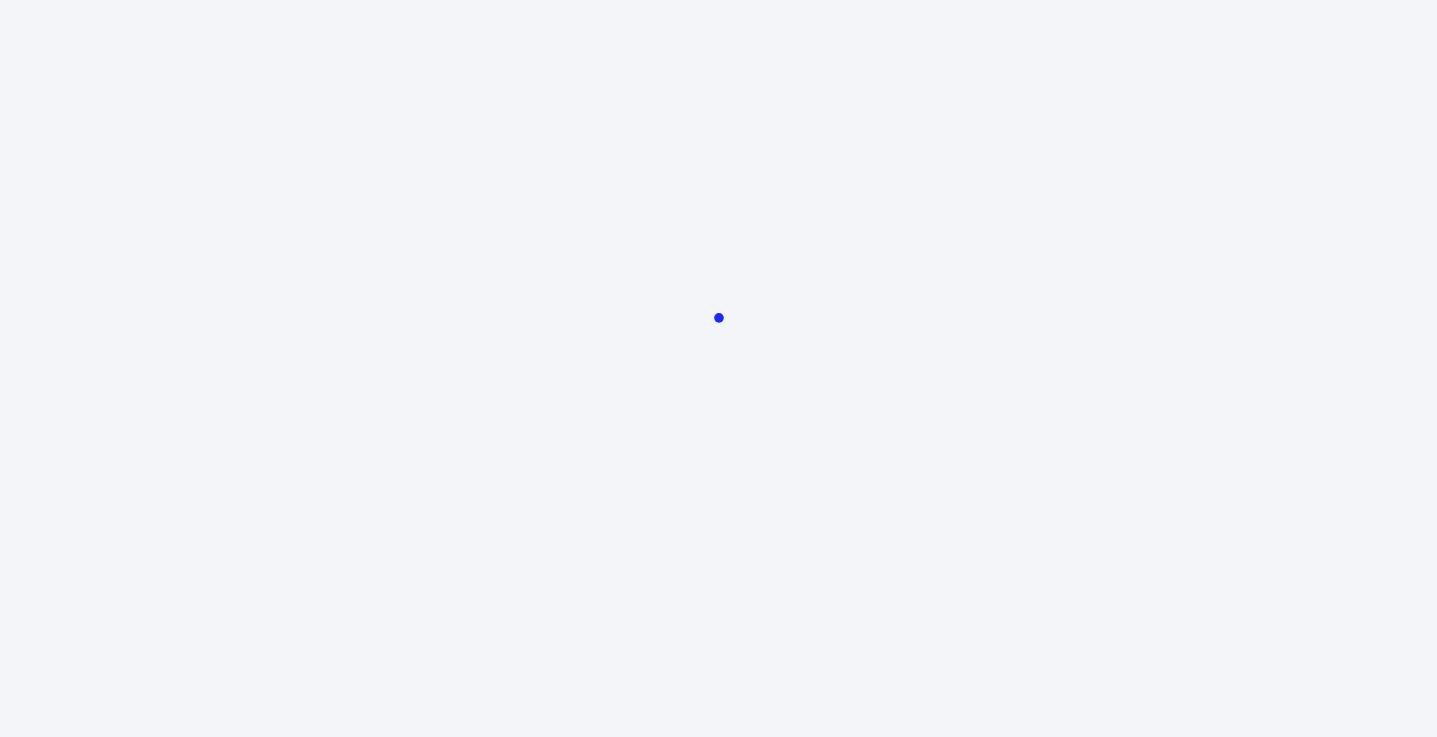 scroll, scrollTop: 0, scrollLeft: 0, axis: both 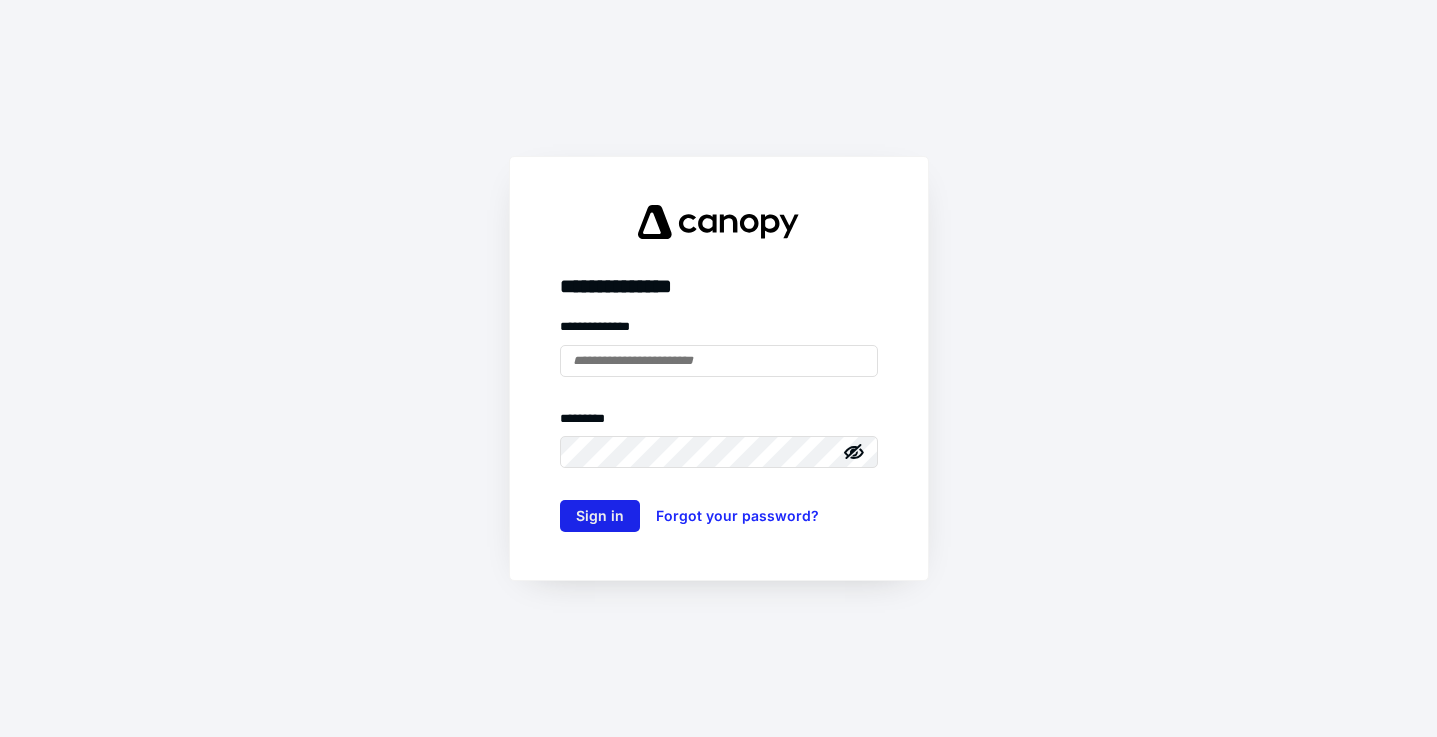 type on "**********" 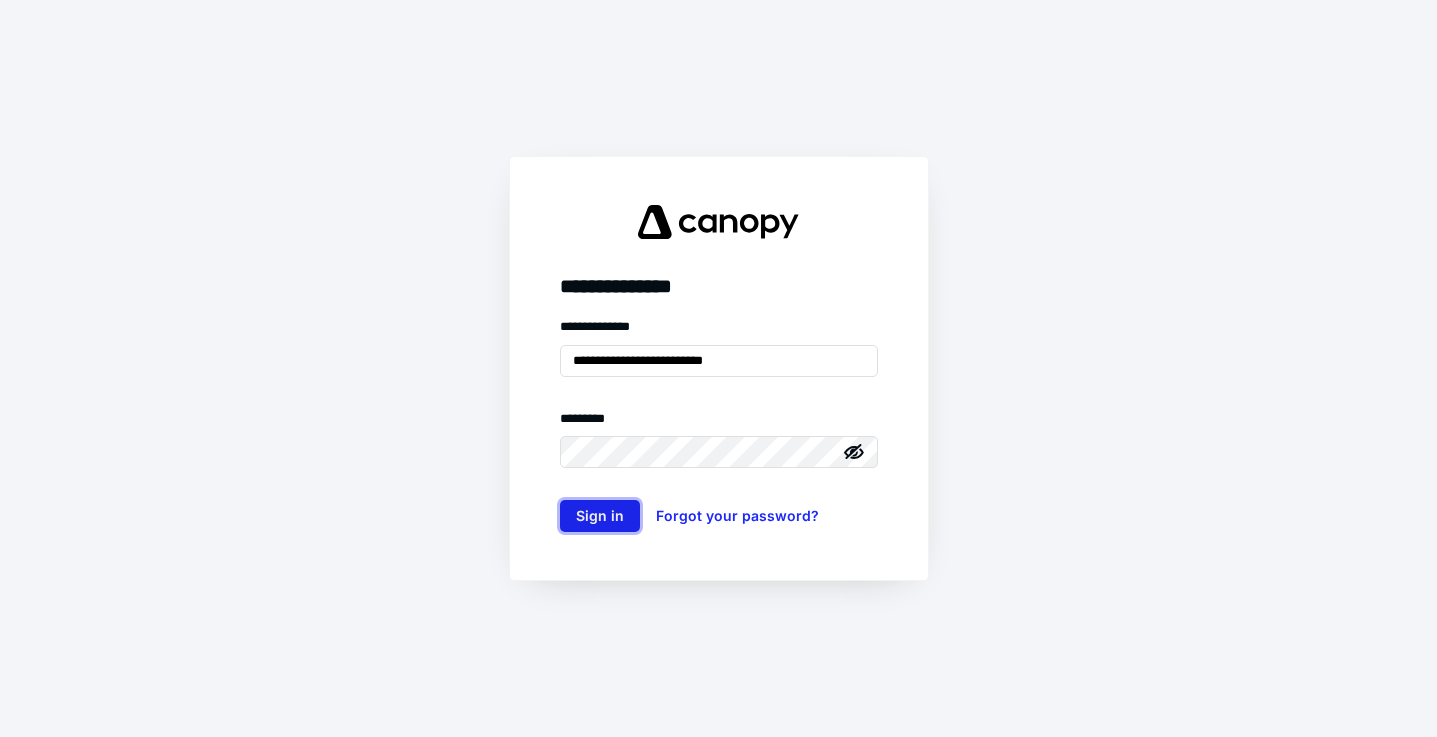 click on "Sign in" at bounding box center [600, 516] 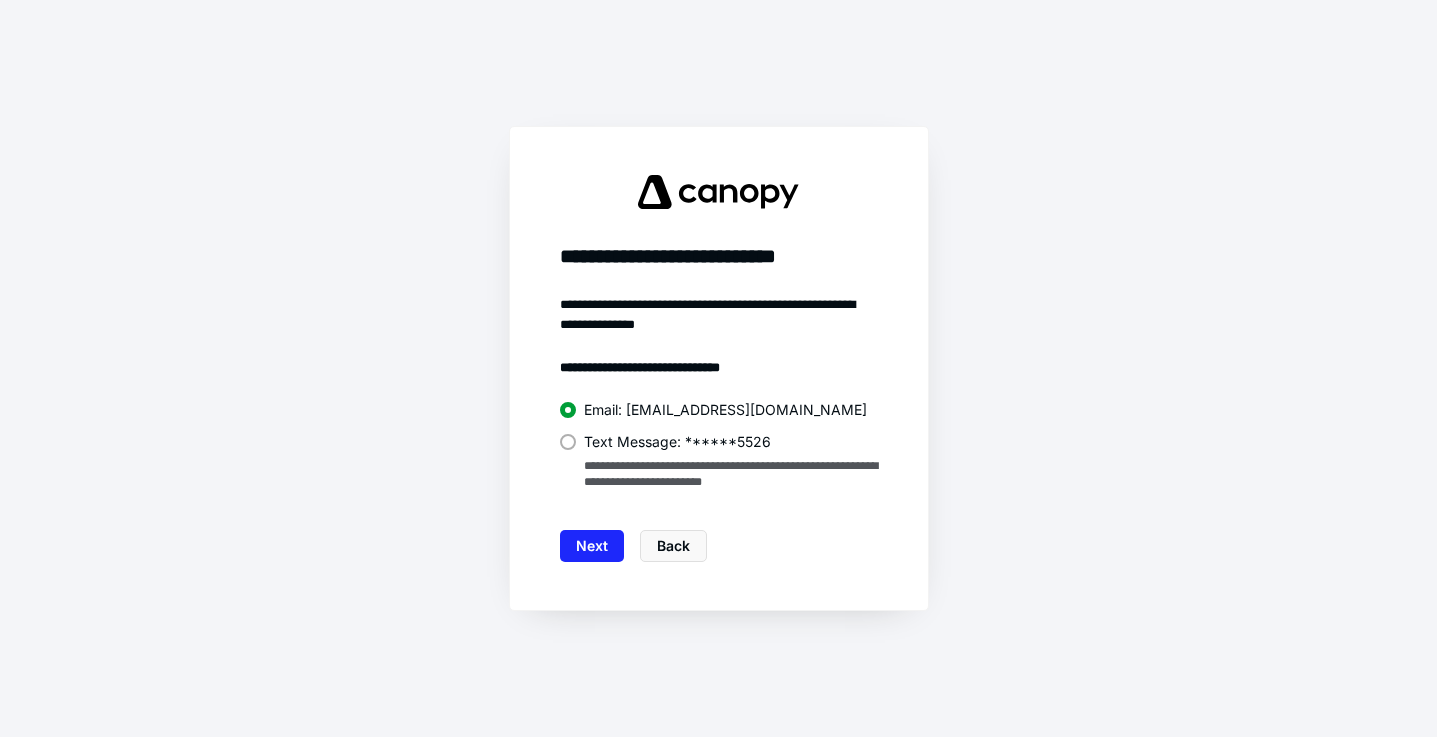 click at bounding box center (568, 442) 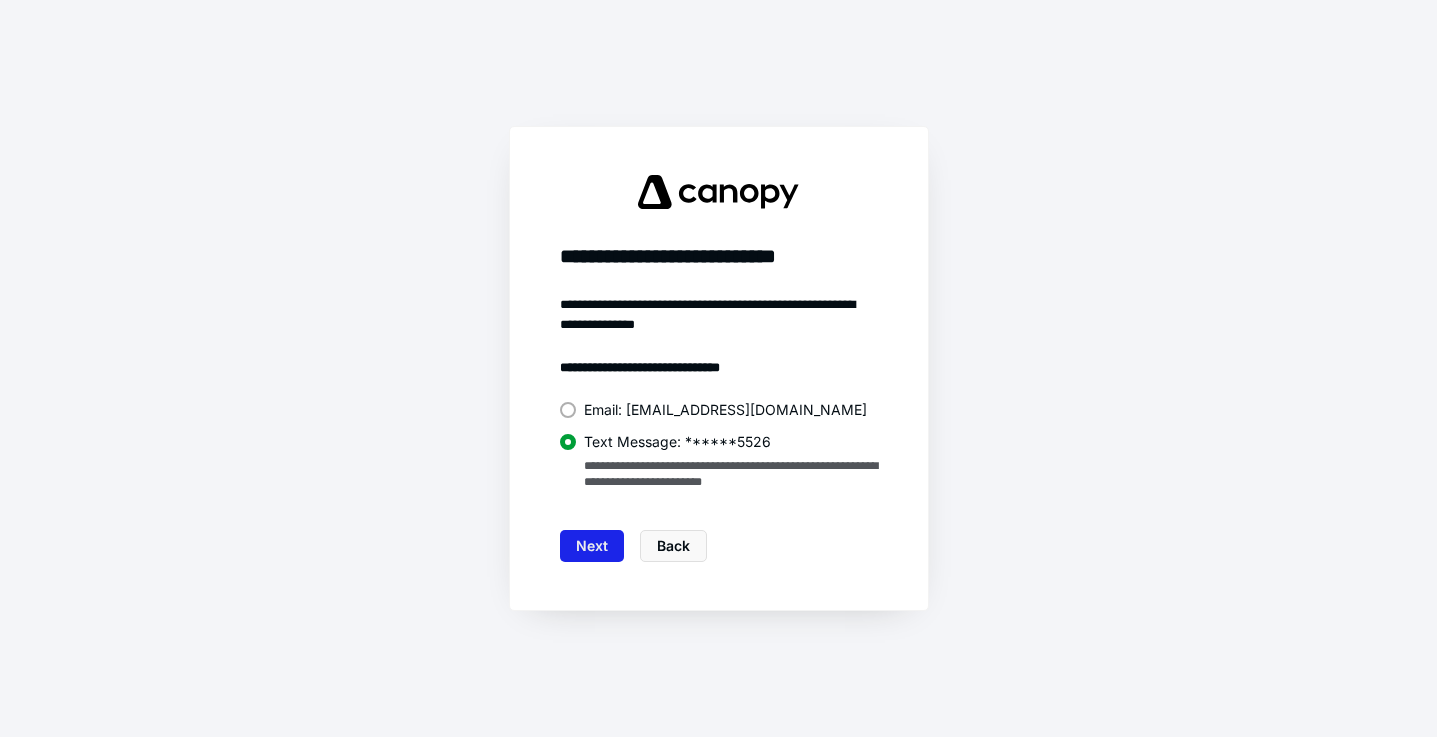 click on "Next" at bounding box center (592, 546) 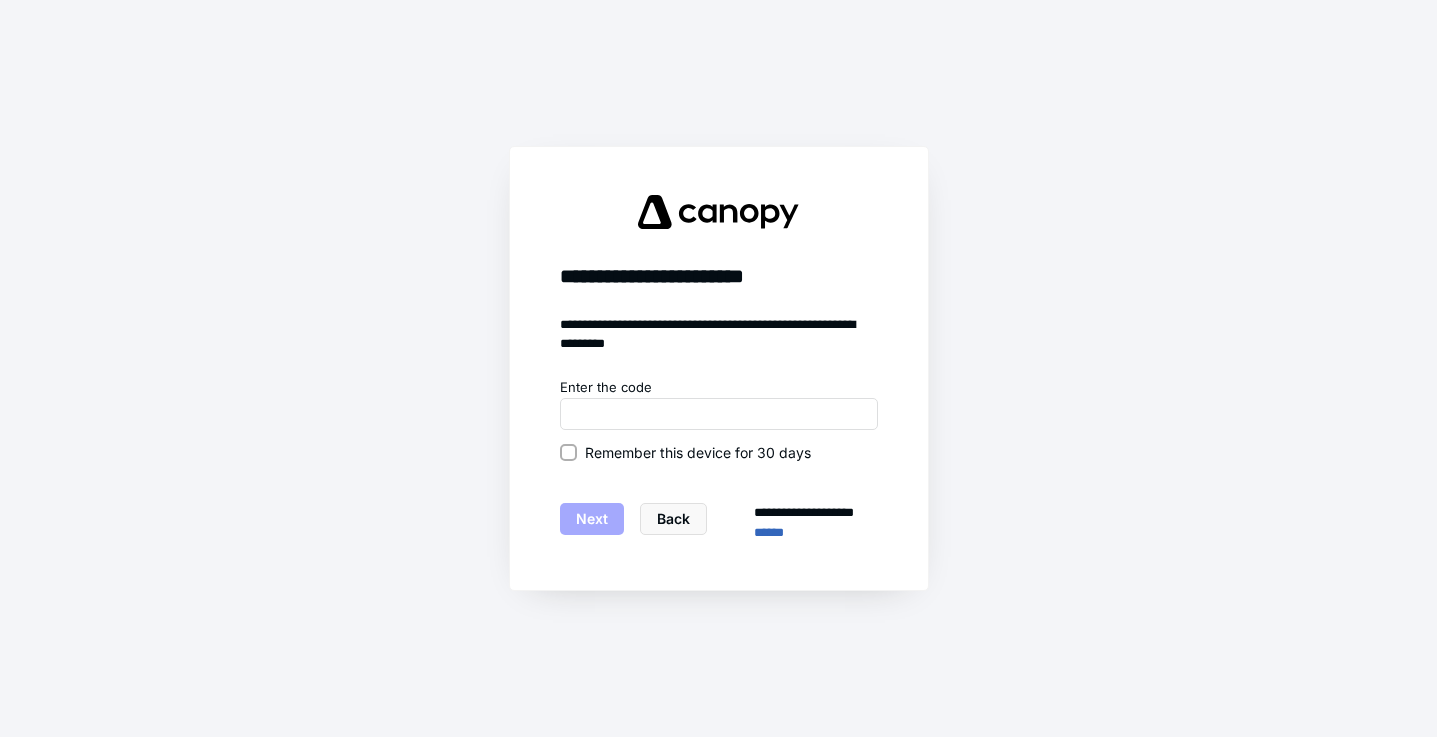 click 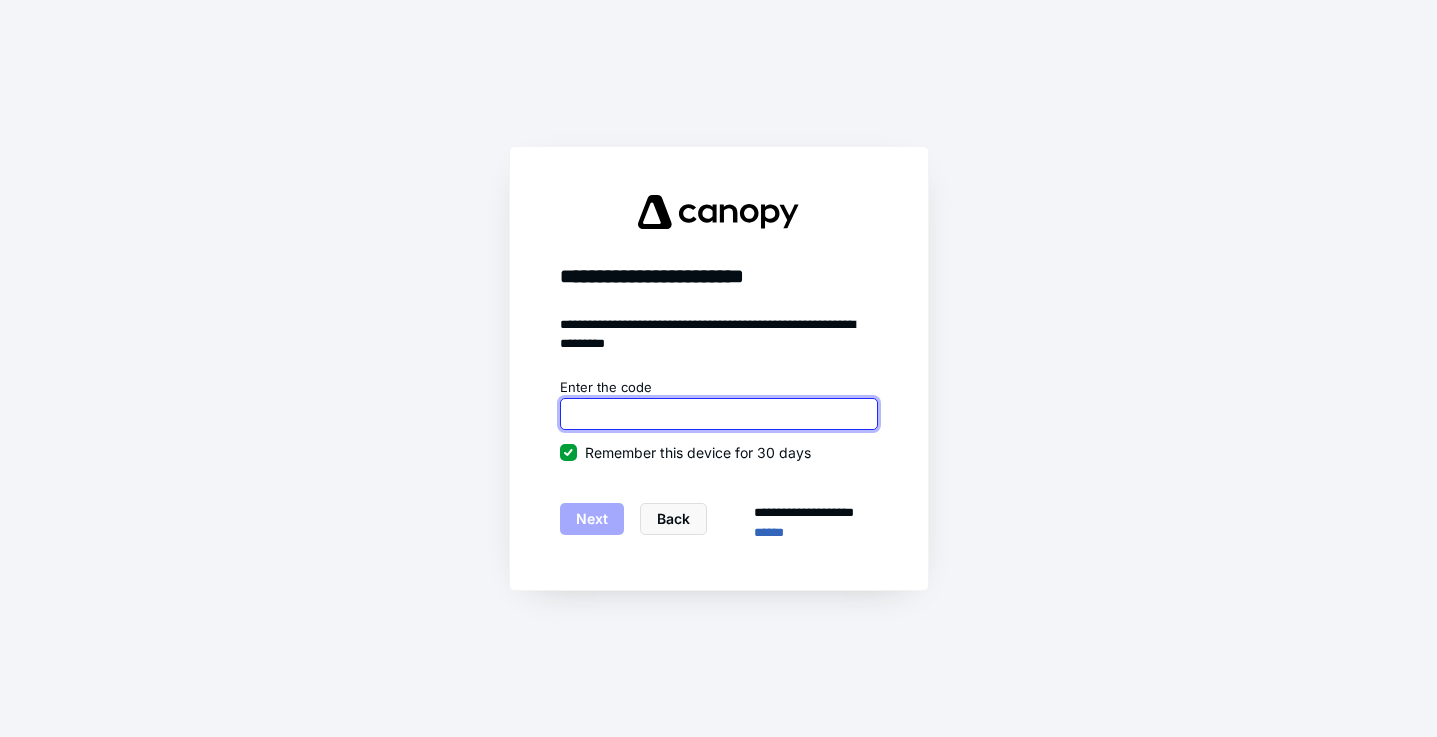 click at bounding box center (719, 414) 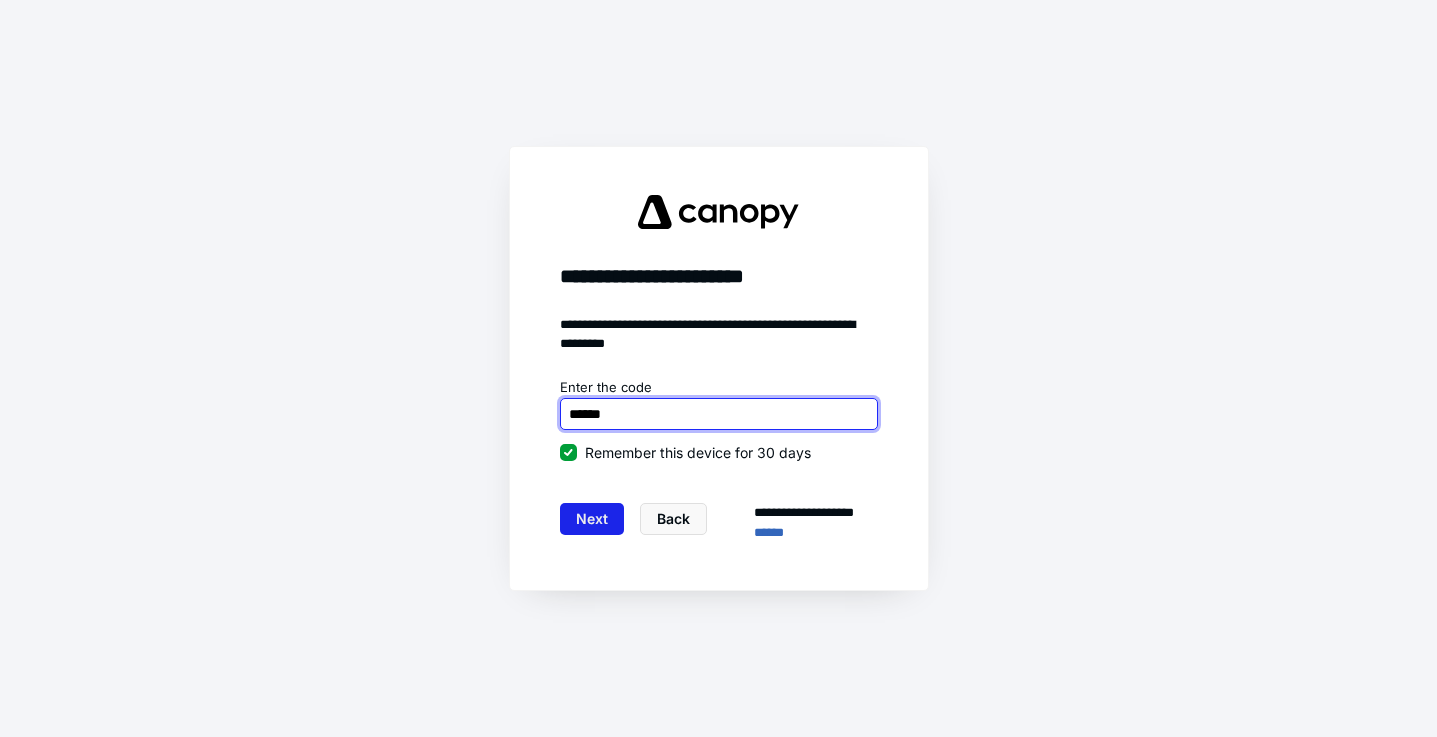type on "******" 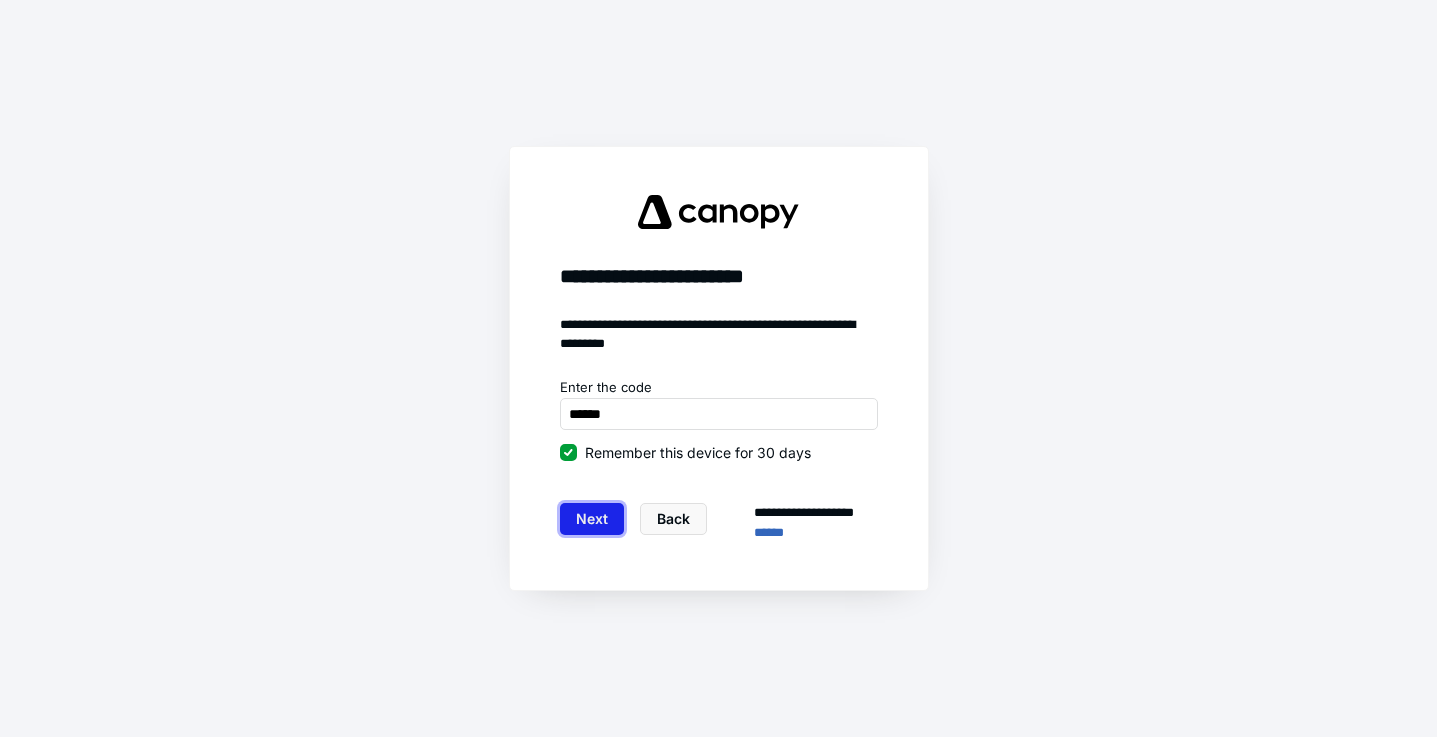 click on "Next" at bounding box center [592, 519] 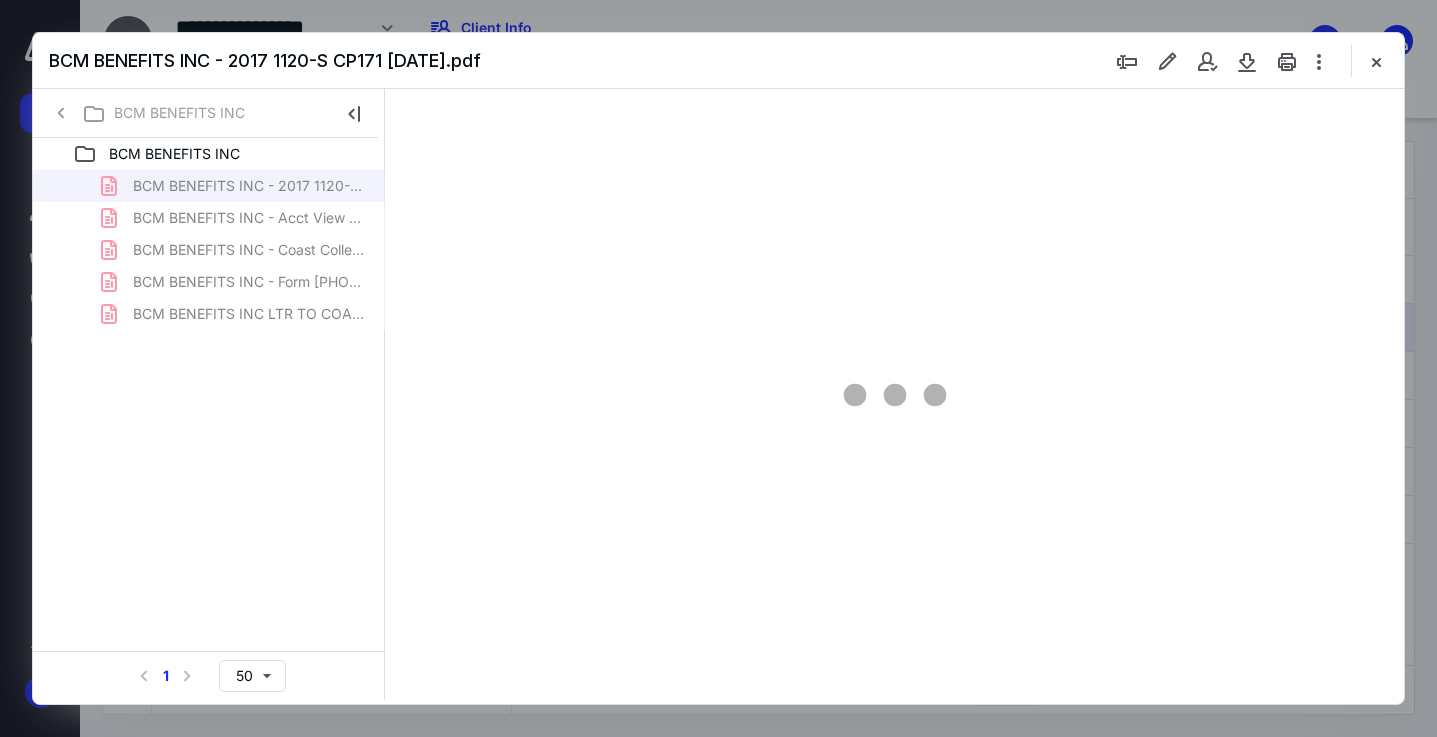 scroll, scrollTop: 0, scrollLeft: 0, axis: both 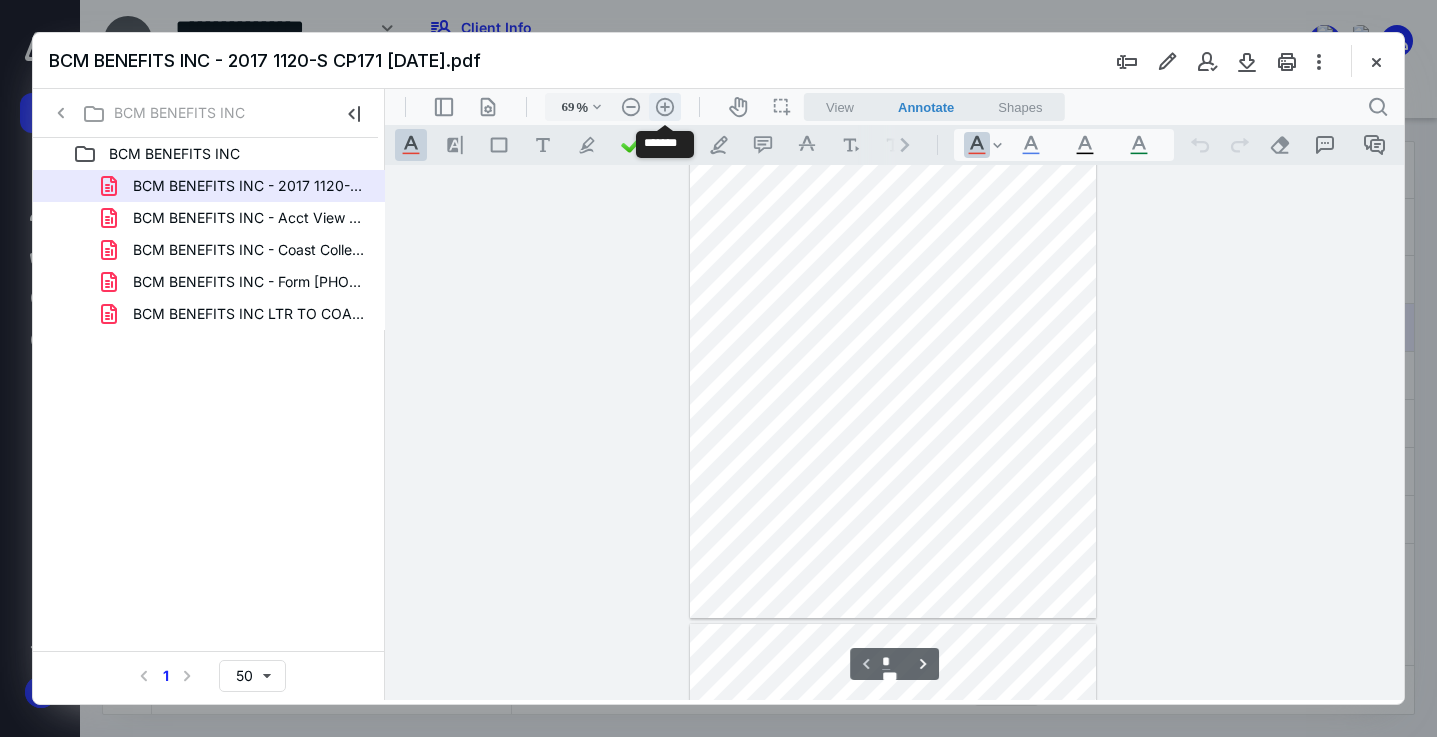 click on ".cls-1{fill:#abb0c4;} icon - header - zoom - in - line" at bounding box center (665, 107) 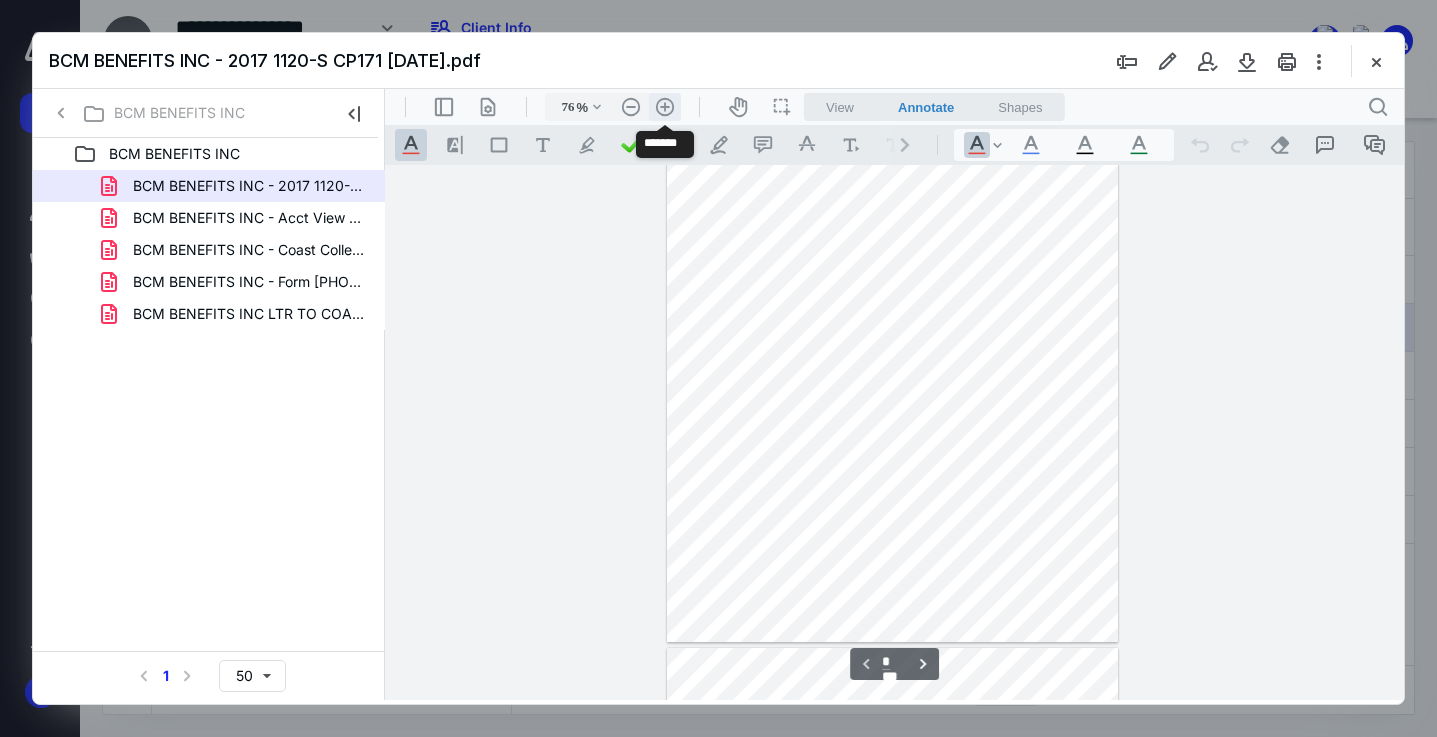 click on ".cls-1{fill:#abb0c4;} icon - header - zoom - in - line" at bounding box center [665, 107] 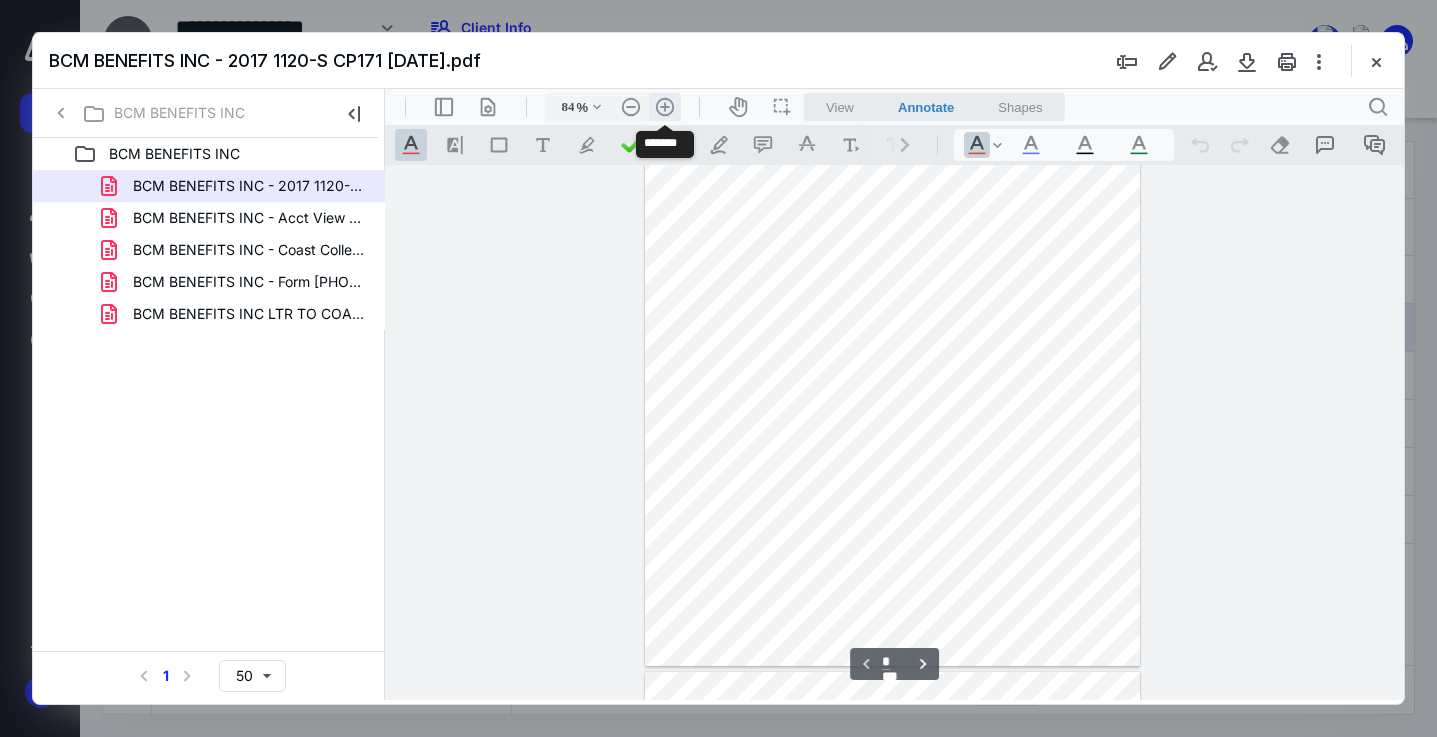 click on ".cls-1{fill:#abb0c4;} icon - header - zoom - in - line" at bounding box center (665, 107) 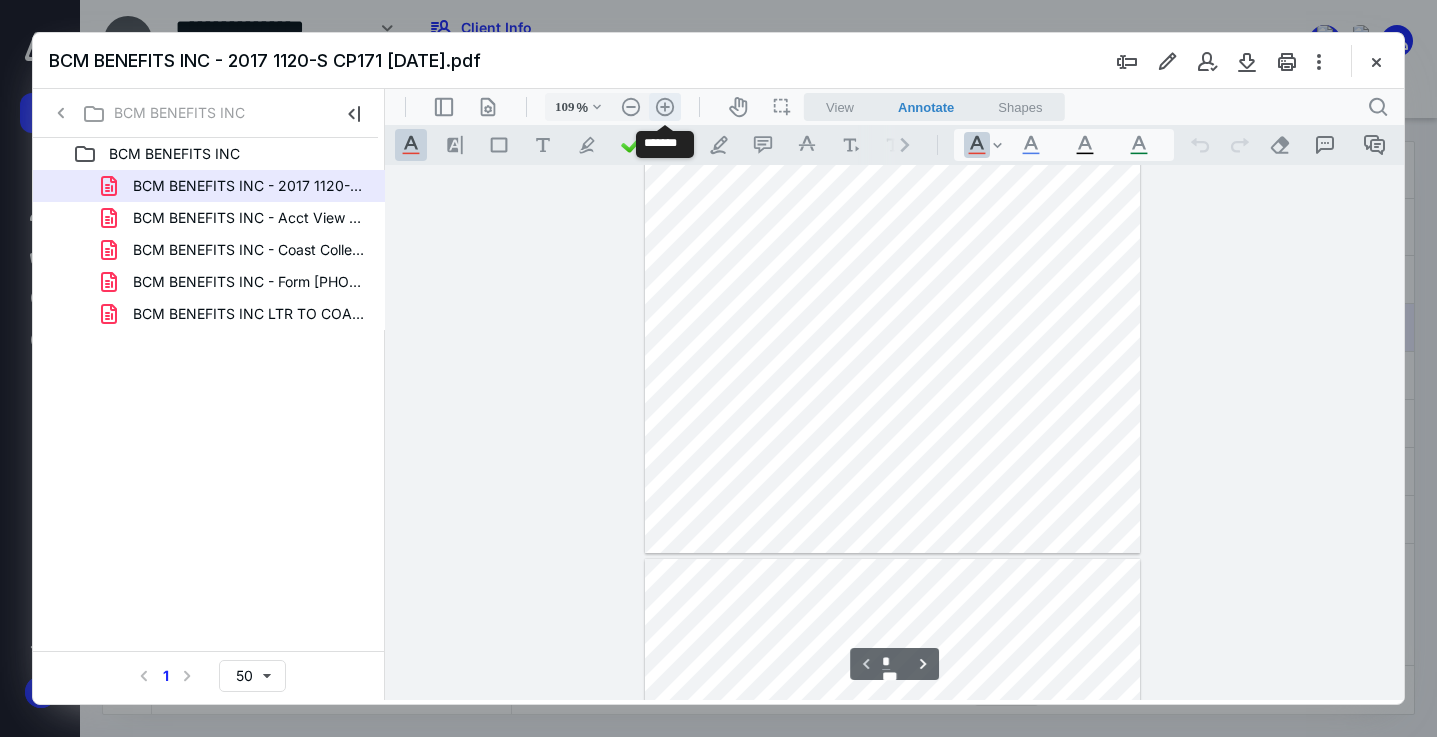 click on ".cls-1{fill:#abb0c4;} icon - header - zoom - in - line" at bounding box center (665, 107) 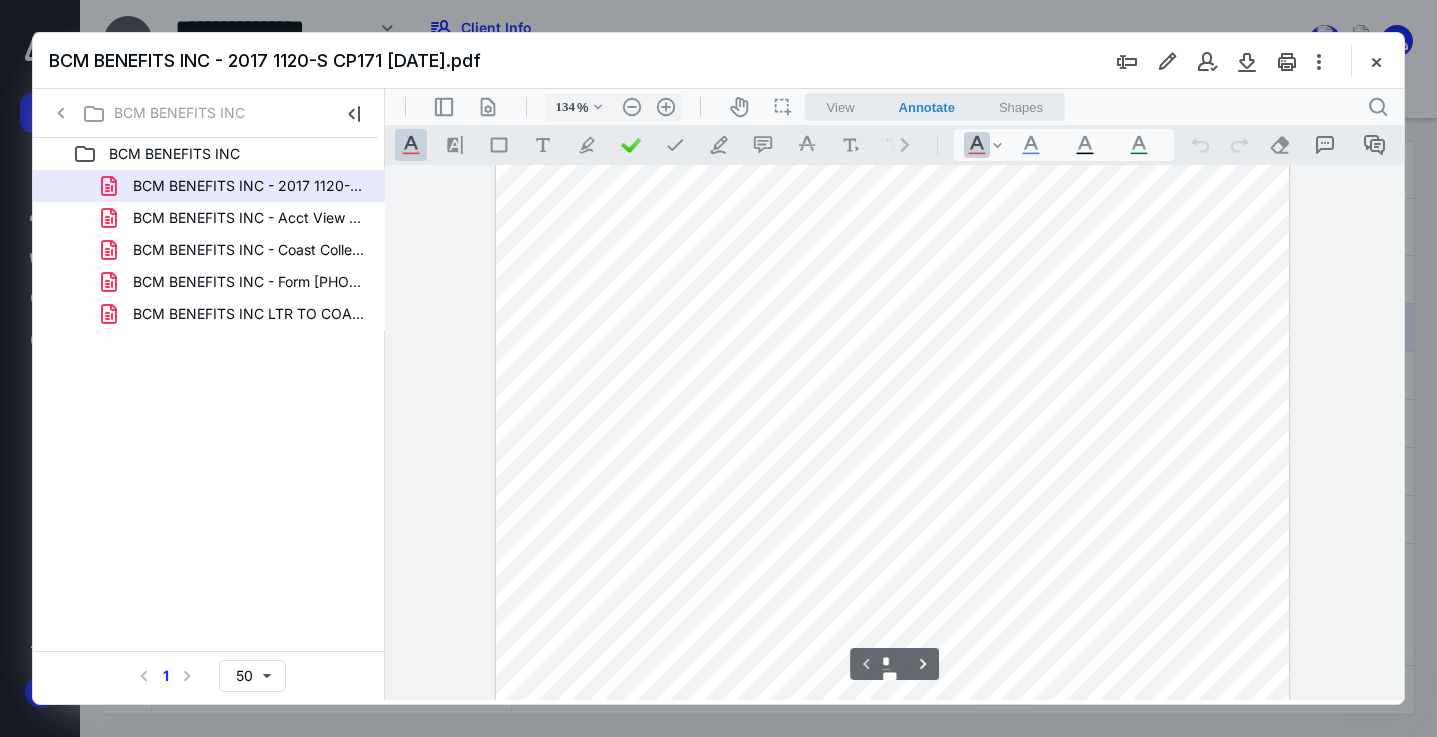 scroll, scrollTop: 53, scrollLeft: 0, axis: vertical 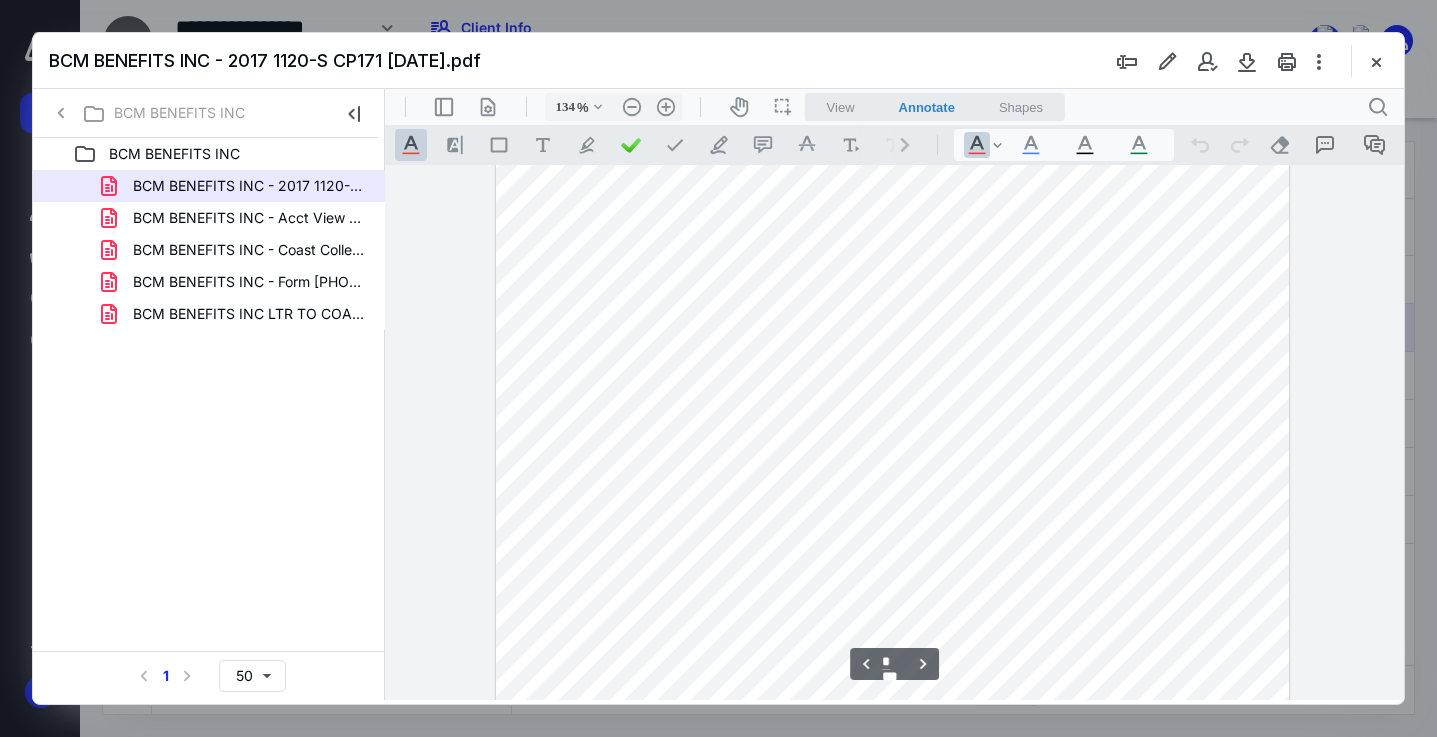 type on "*" 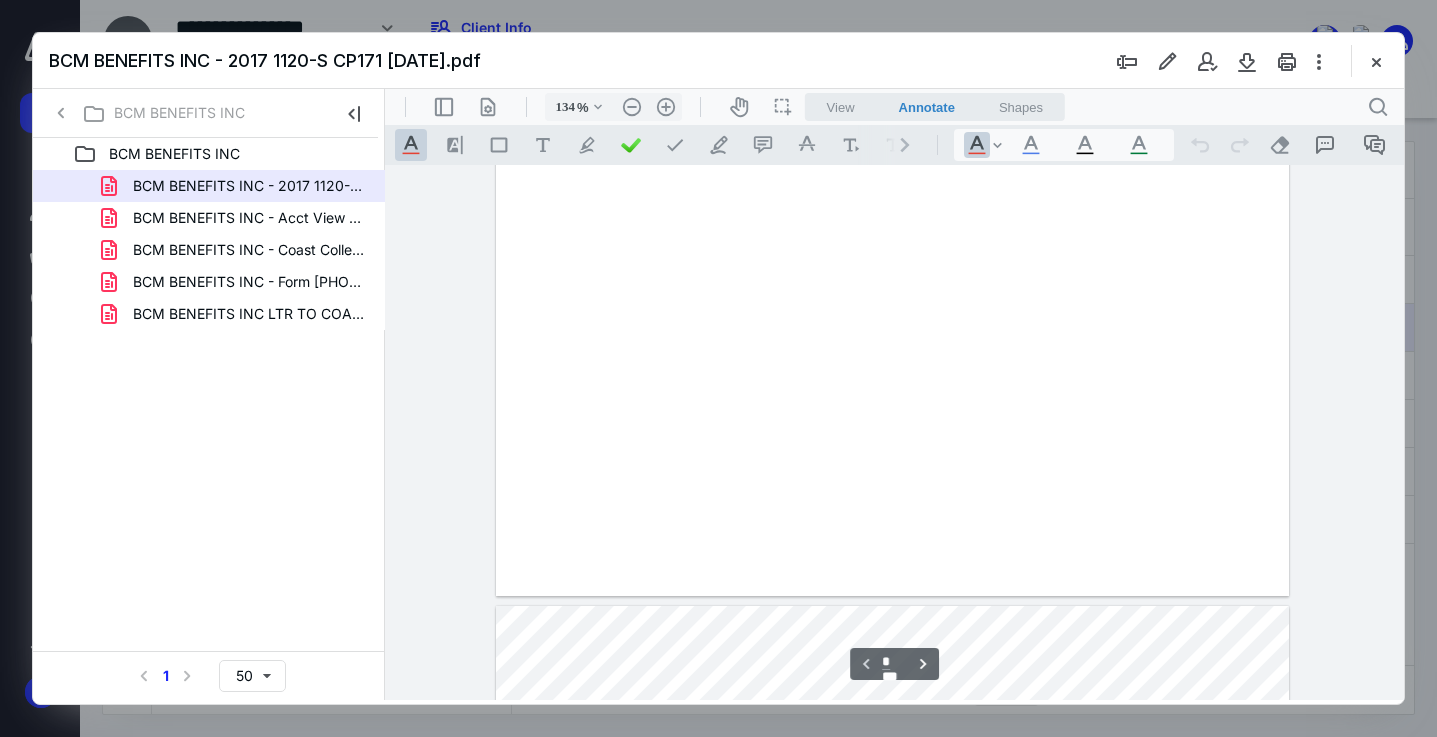 scroll, scrollTop: 0, scrollLeft: 0, axis: both 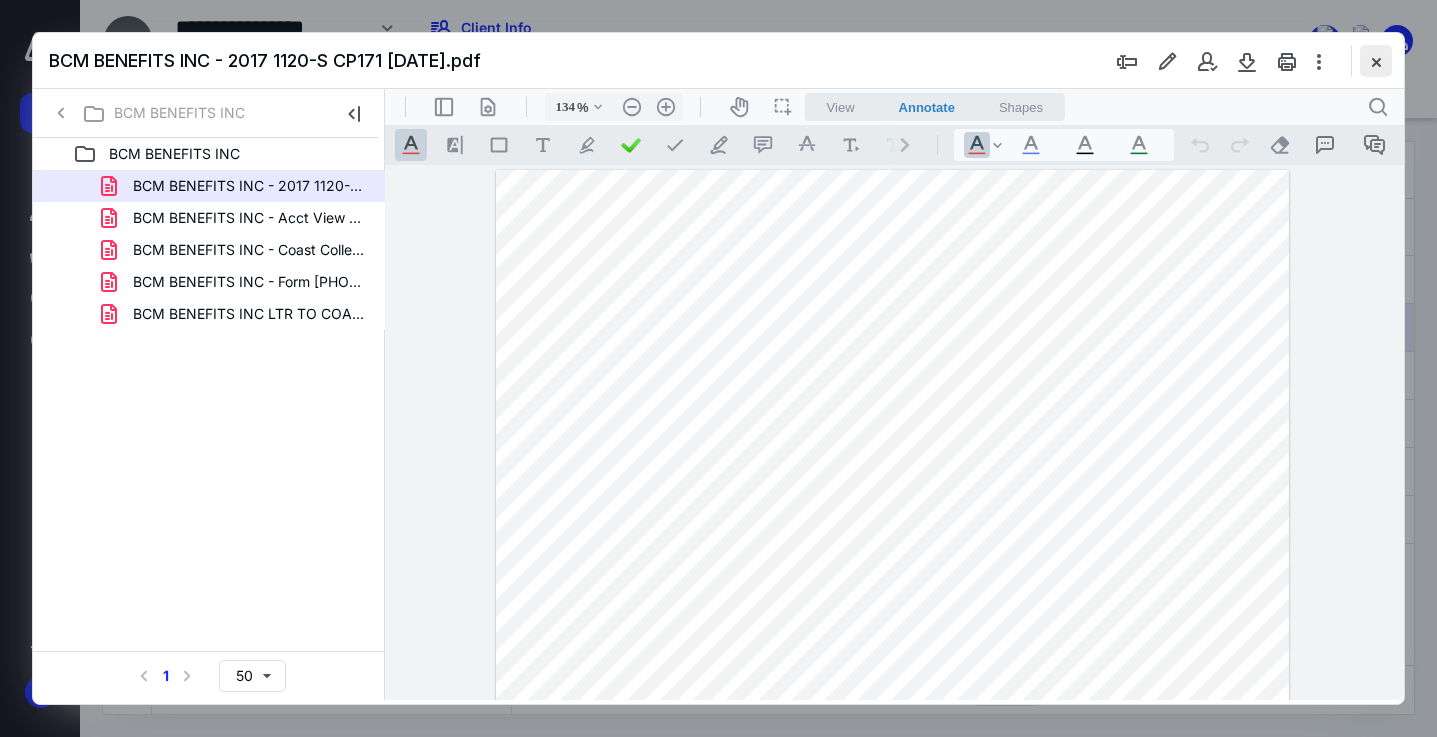 click at bounding box center (1376, 61) 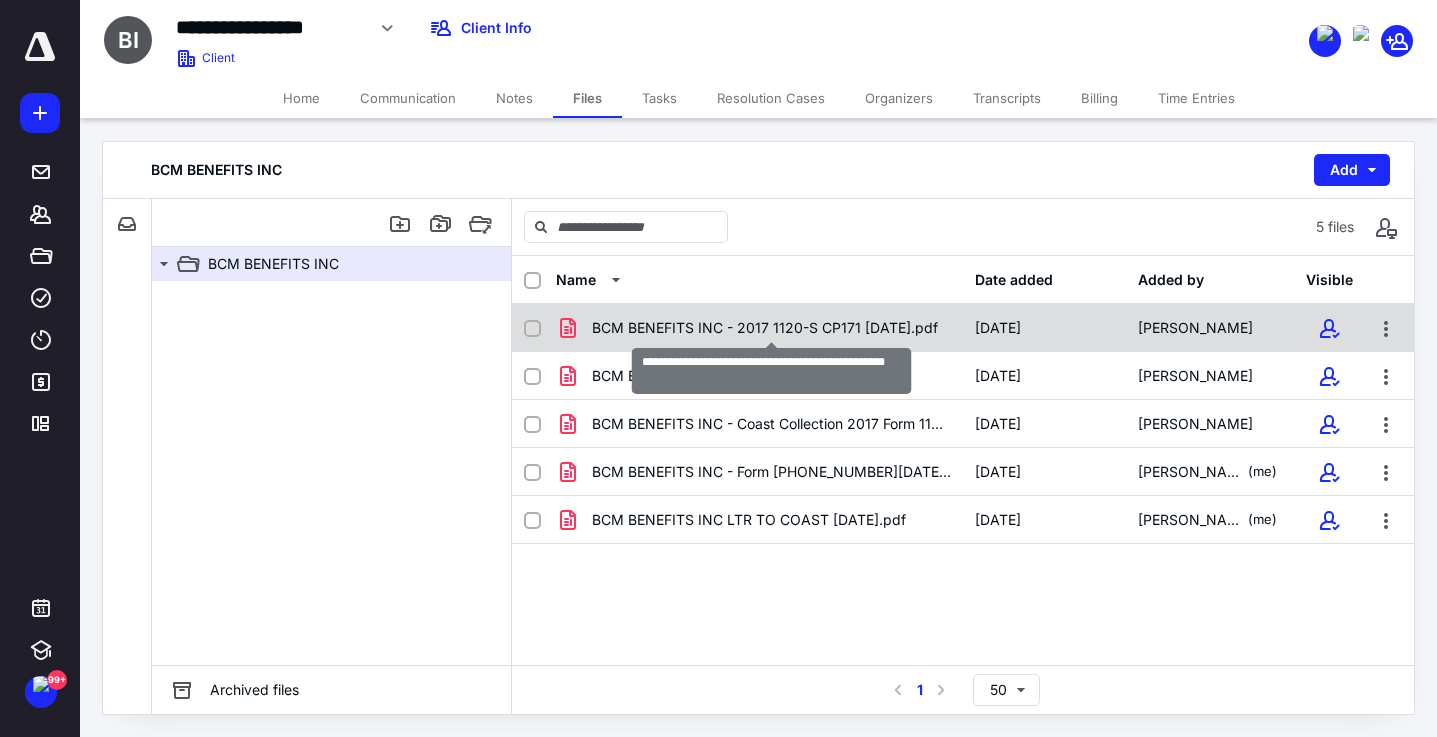 click on "BCM BENEFITS INC - 2017 1120-S CP171 [DATE].pdf" at bounding box center (765, 328) 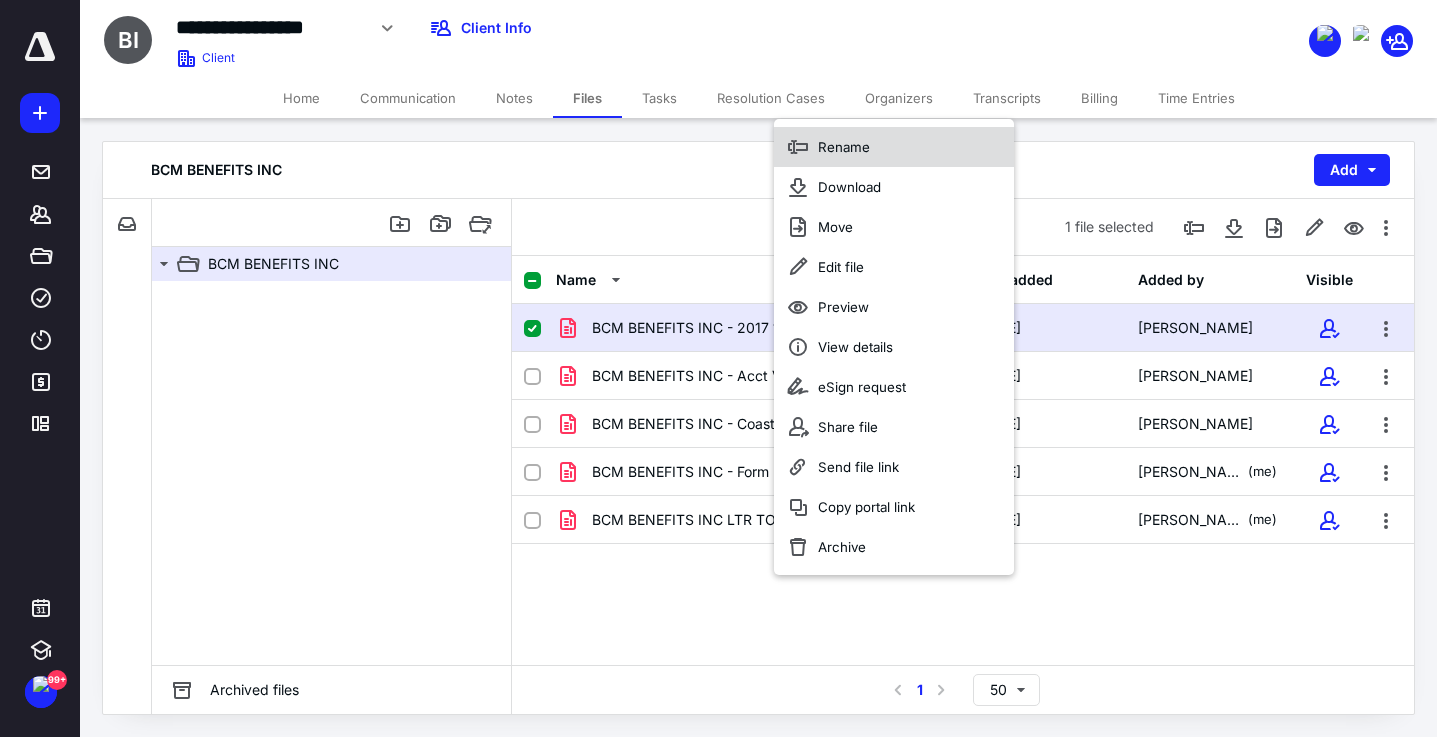 click on "Rename" at bounding box center [844, 147] 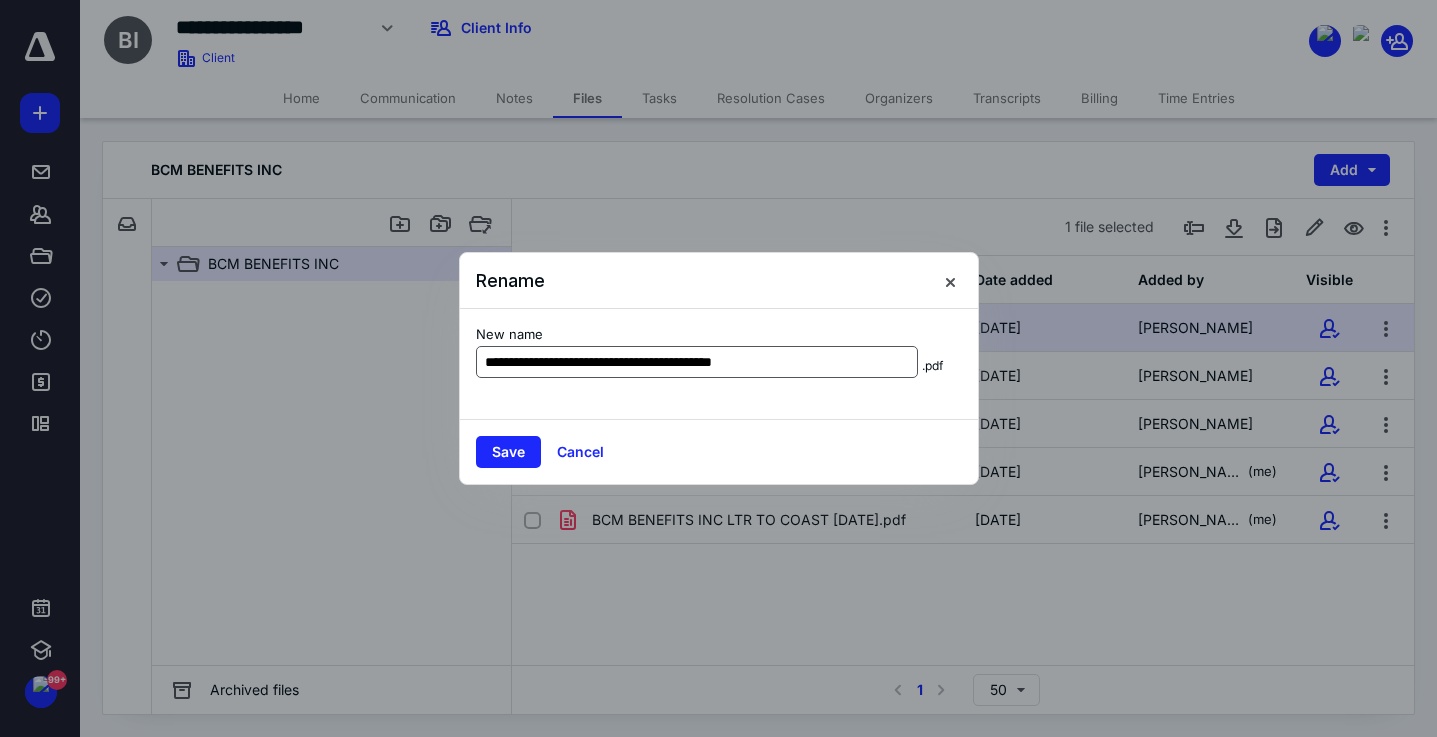 click on "**********" at bounding box center (697, 362) 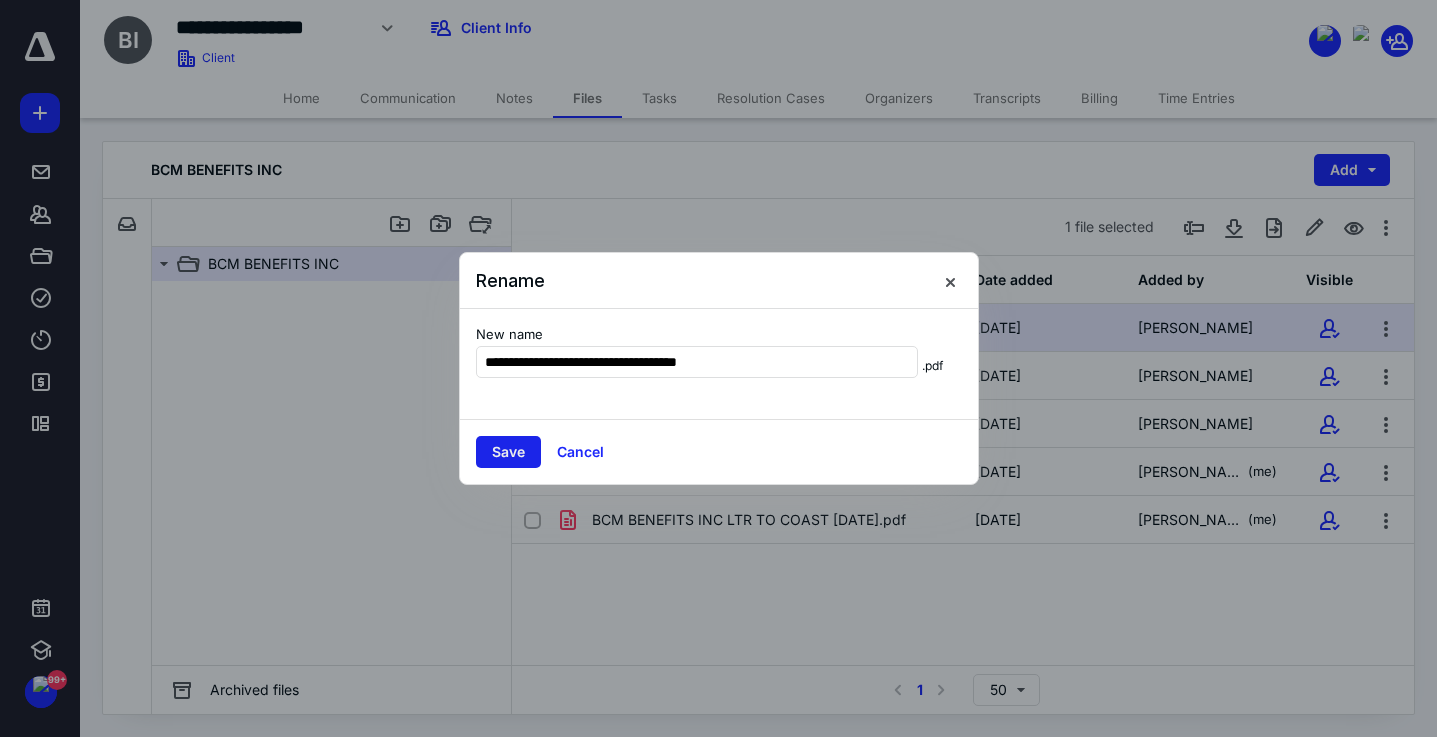 type on "**********" 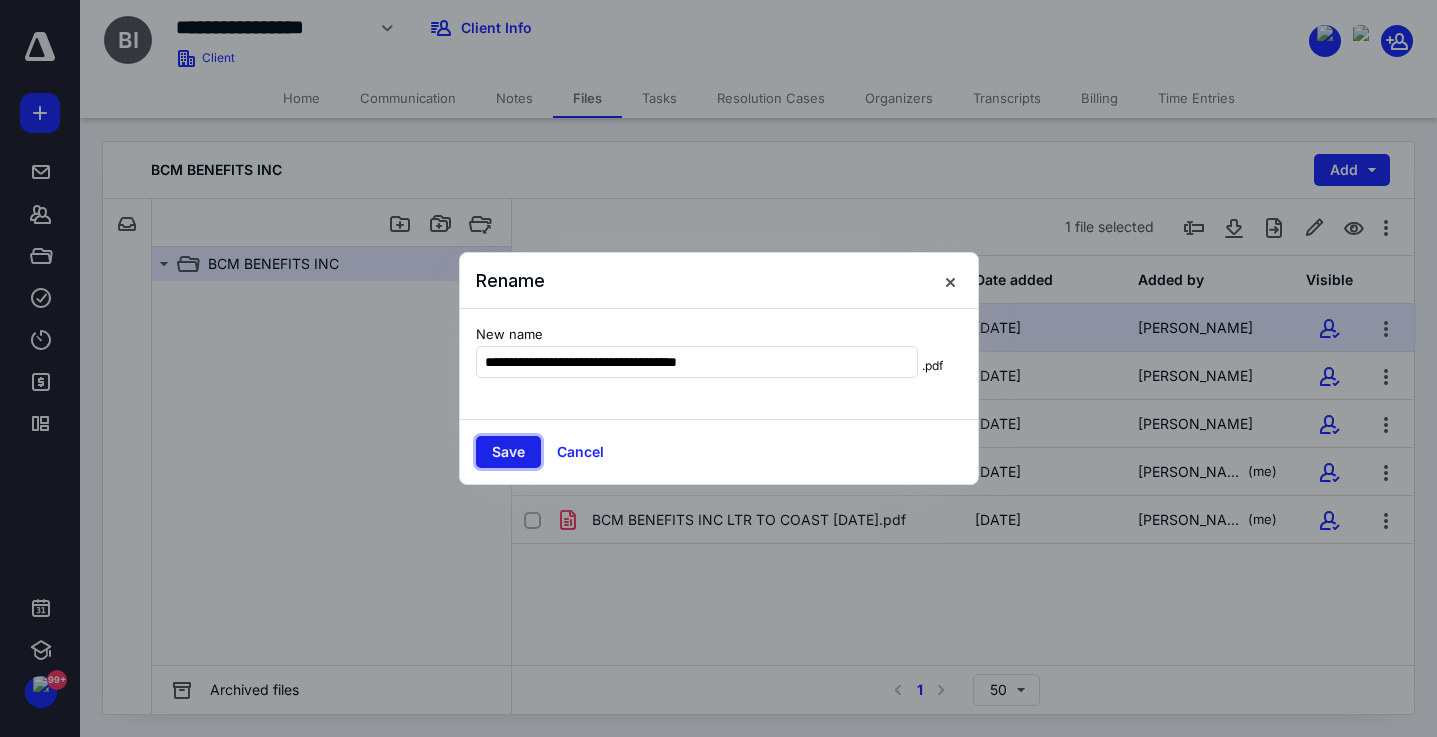 click on "Save" at bounding box center [508, 452] 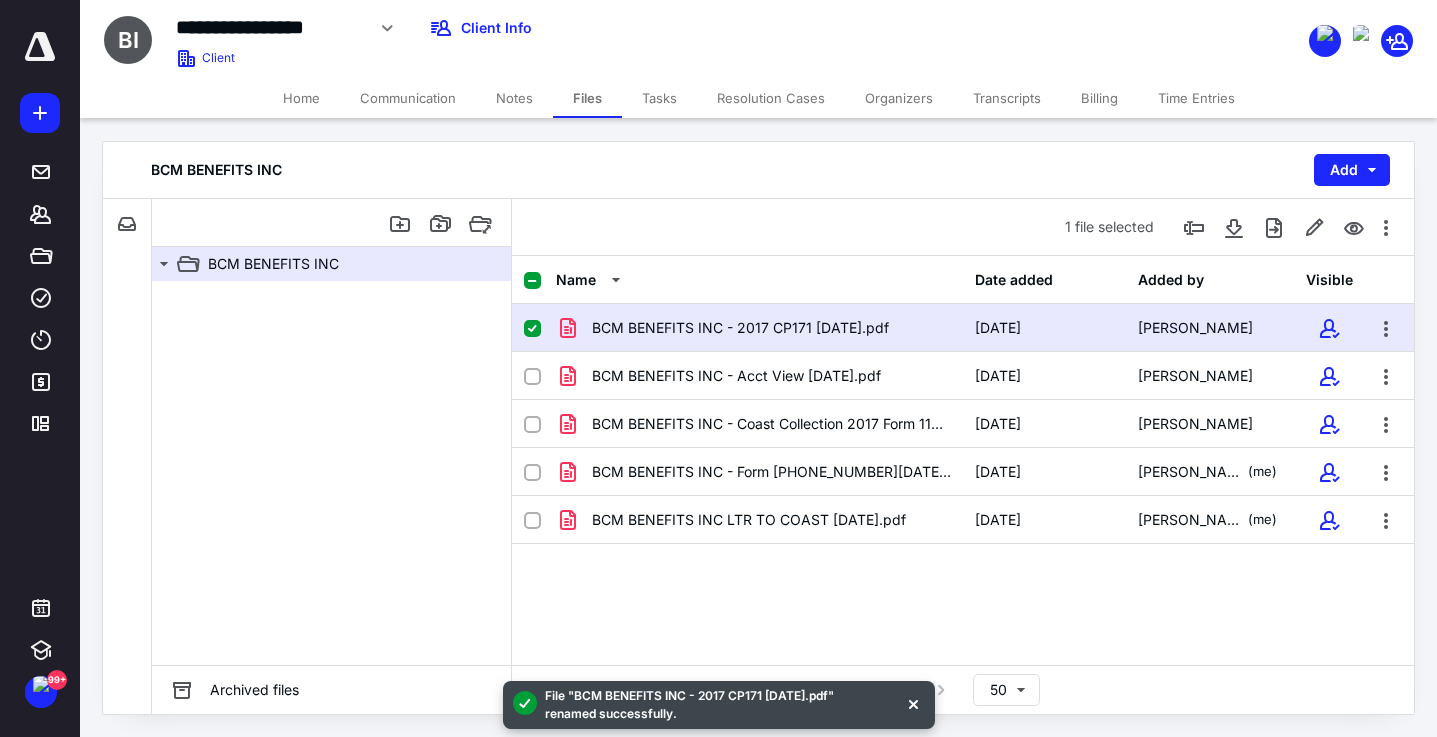 click on "Notes" at bounding box center (514, 98) 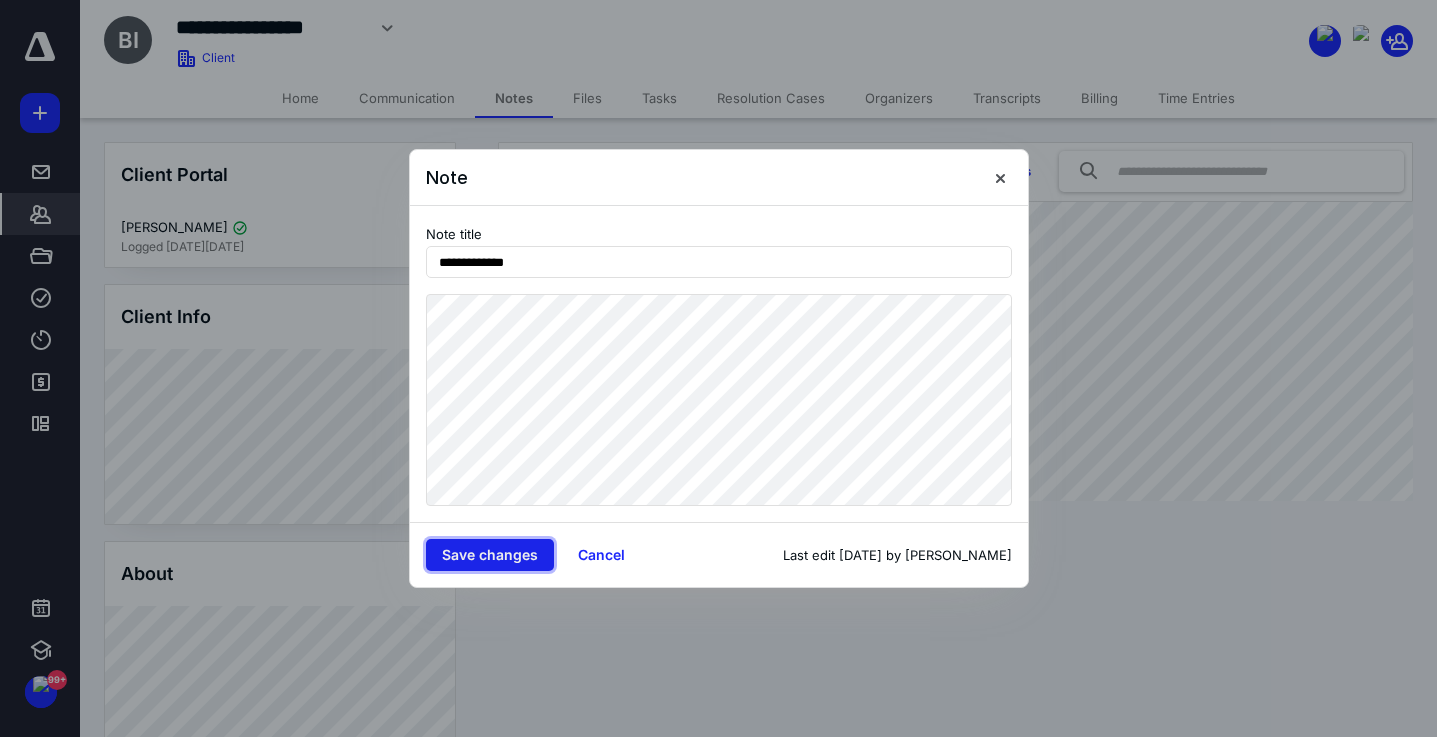 click on "Save changes" at bounding box center [490, 555] 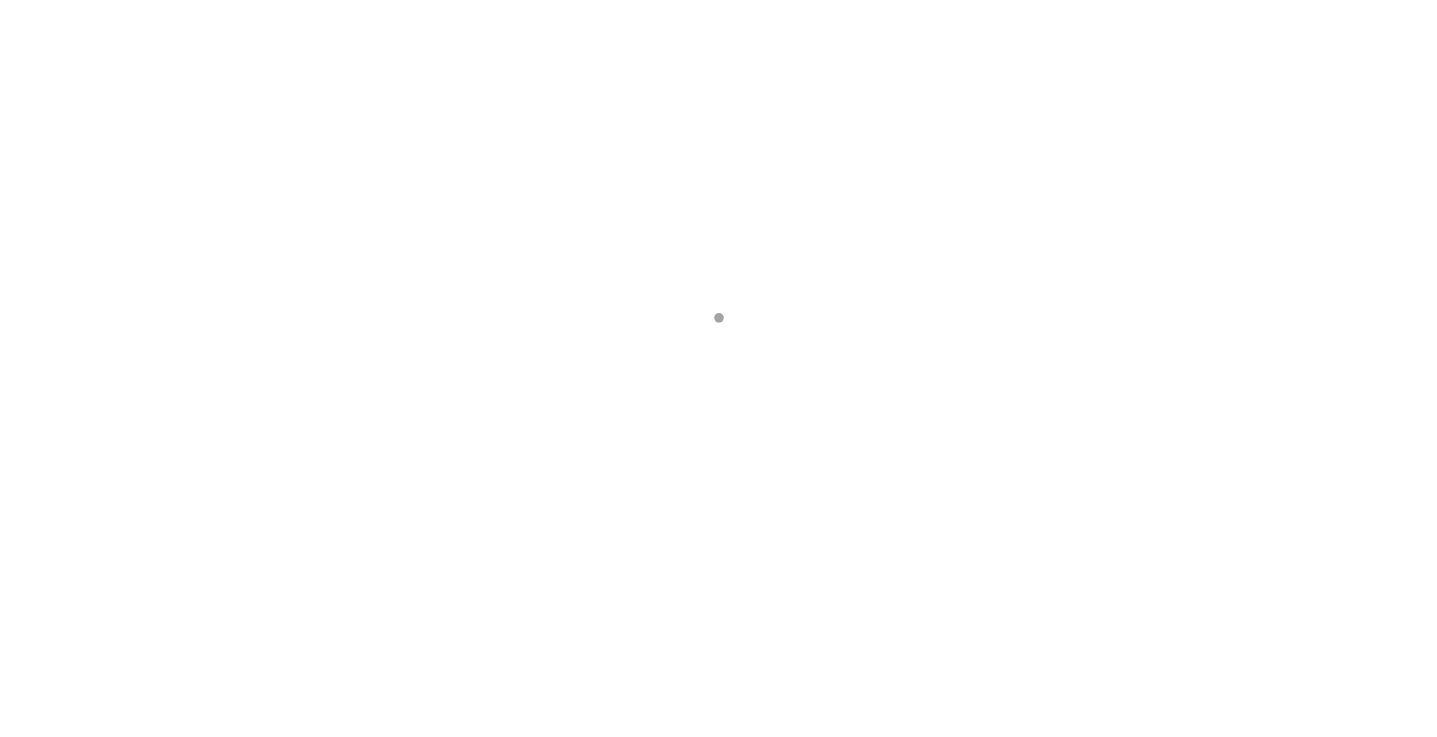 scroll, scrollTop: 0, scrollLeft: 0, axis: both 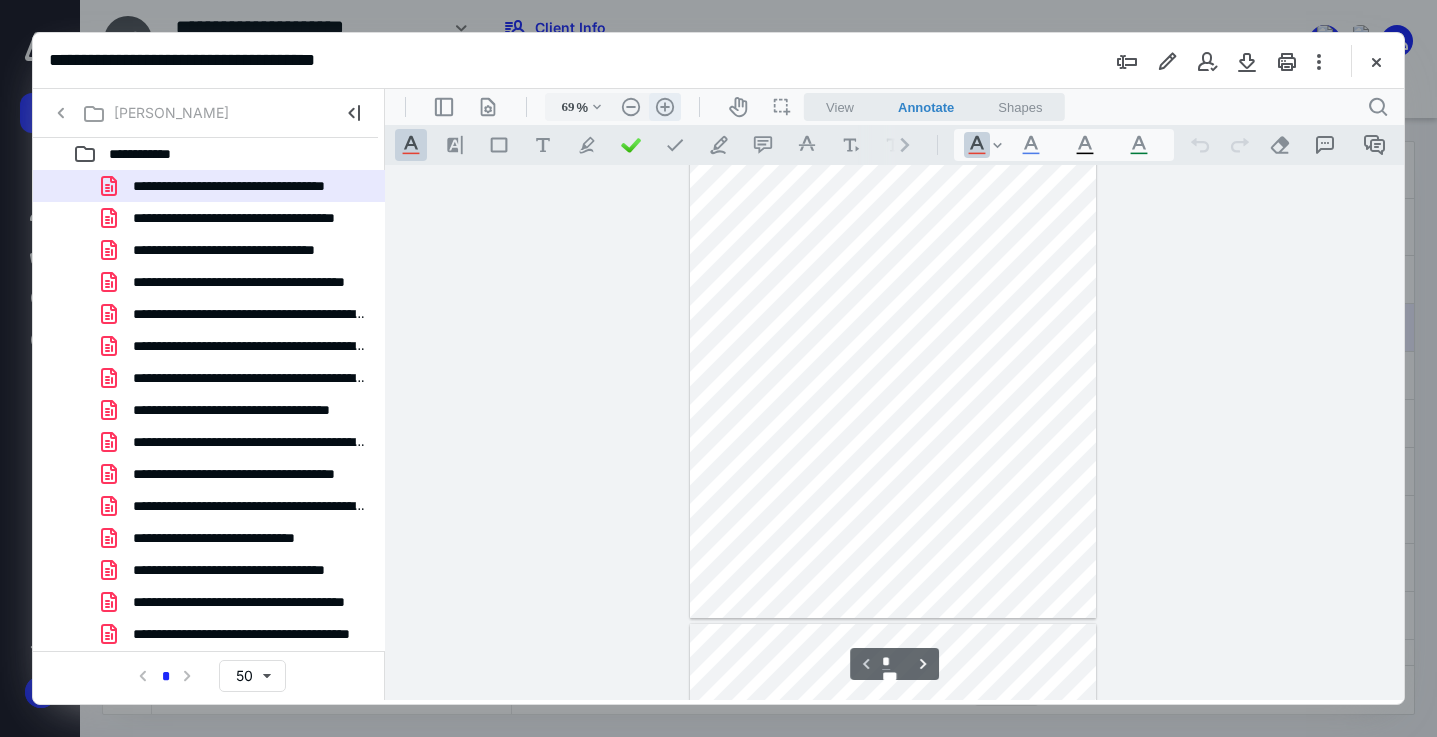 click on ".cls-1{fill:#abb0c4;} icon - header - zoom - in - line" at bounding box center [665, 107] 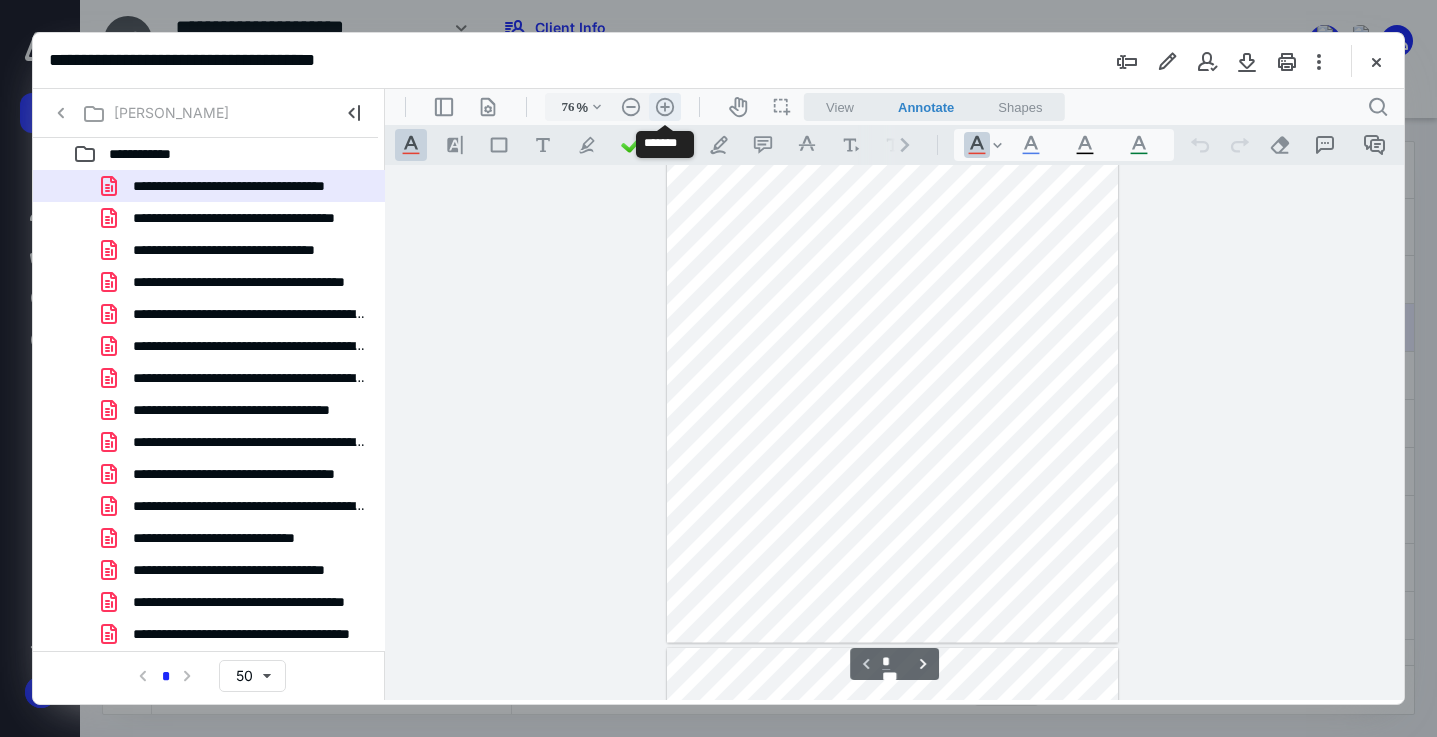 click on ".cls-1{fill:#abb0c4;} icon - header - zoom - in - line" at bounding box center [665, 107] 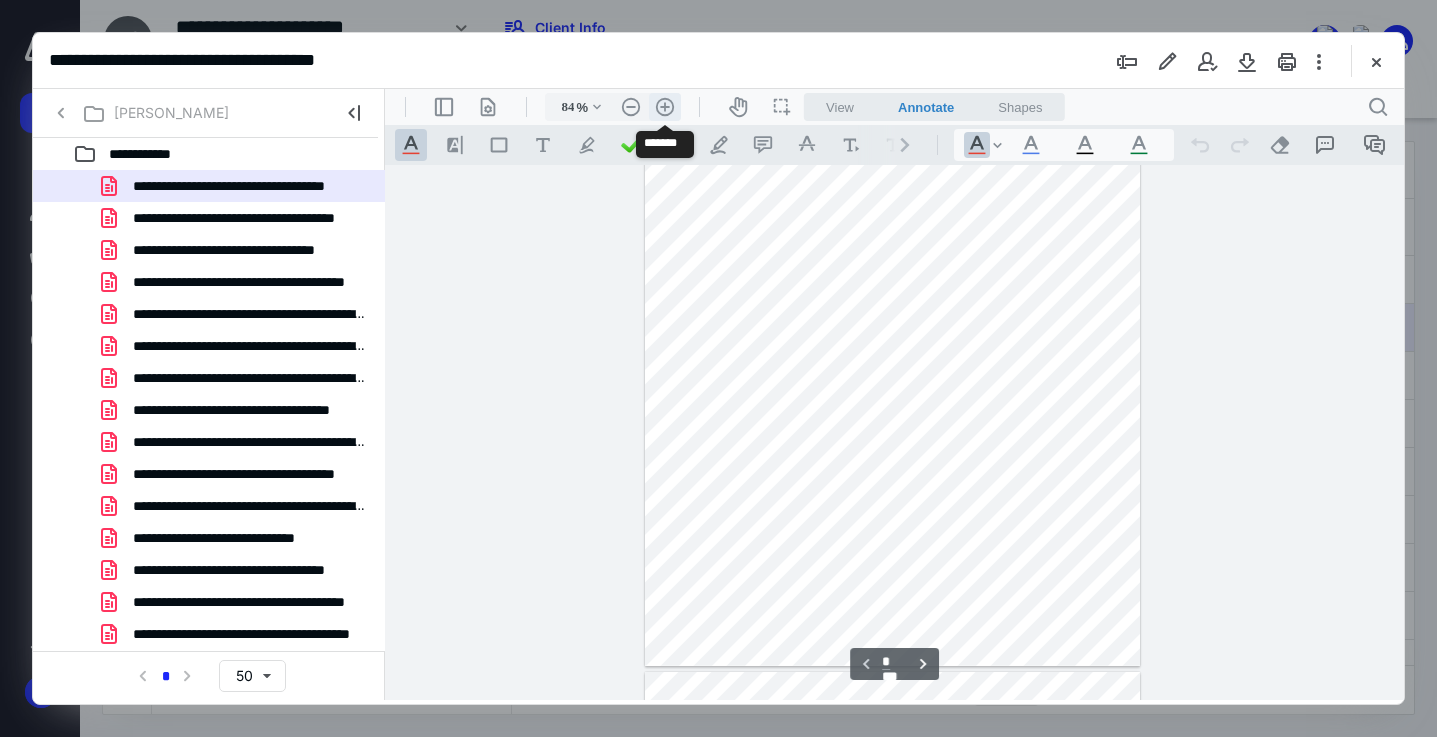 click on ".cls-1{fill:#abb0c4;} icon - header - zoom - in - line" at bounding box center [665, 107] 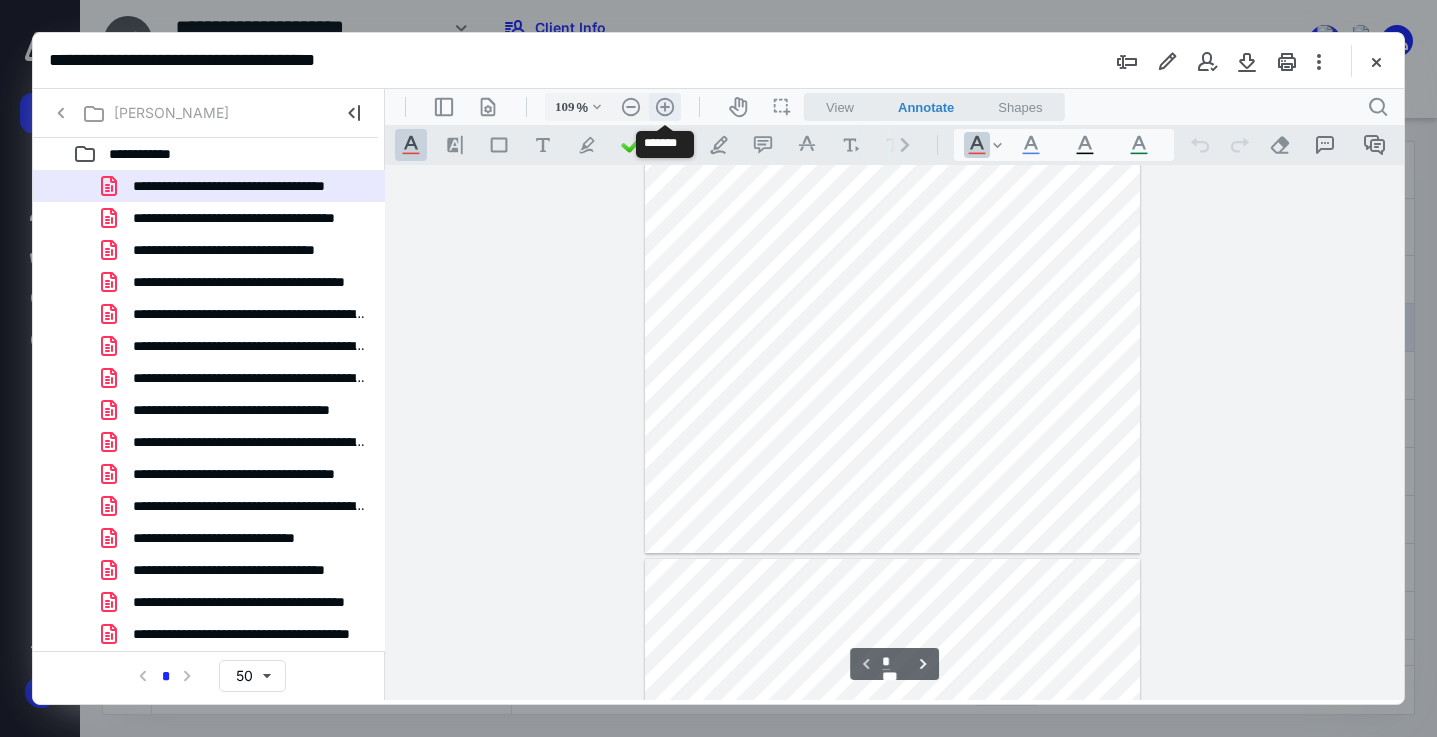 click on ".cls-1{fill:#abb0c4;} icon - header - zoom - in - line" at bounding box center (665, 107) 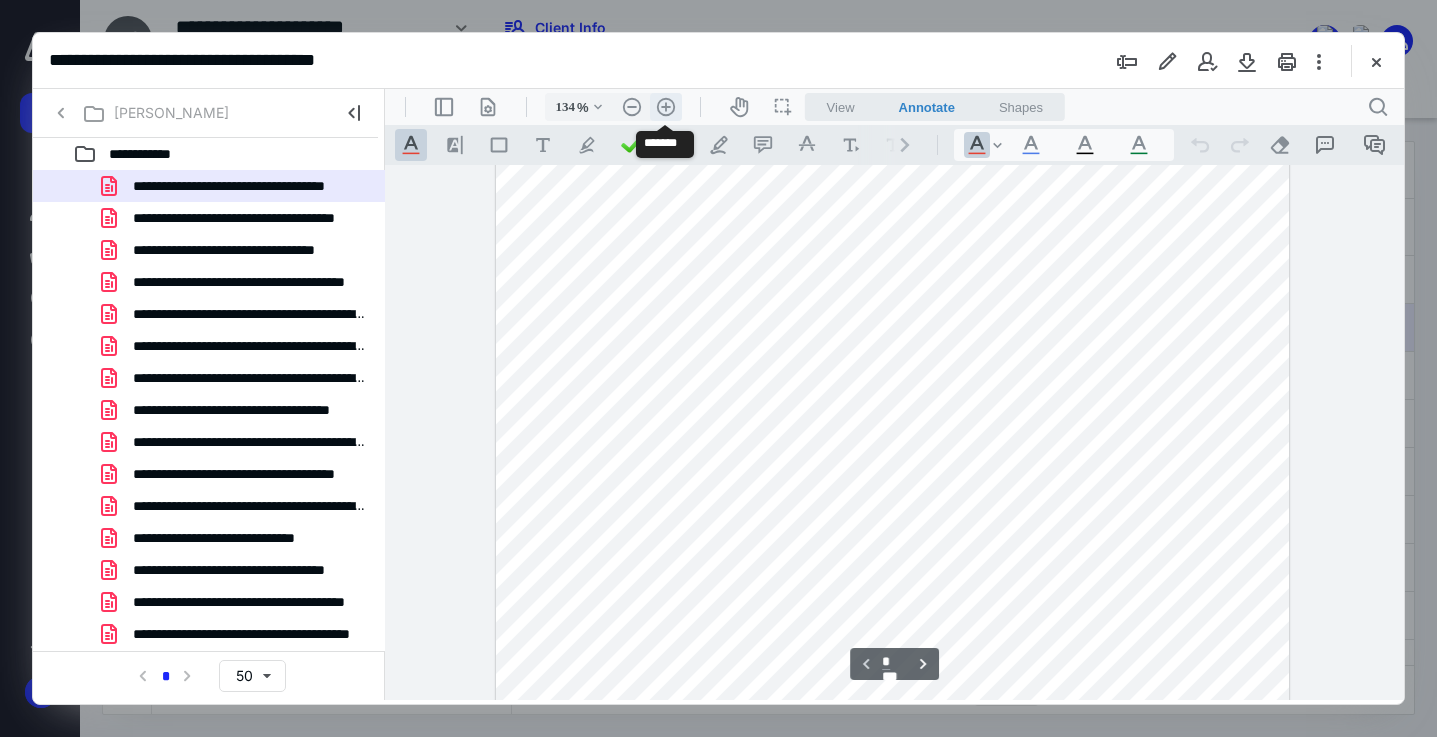 click on ".cls-1{fill:#abb0c4;} icon - header - zoom - in - line" at bounding box center [666, 107] 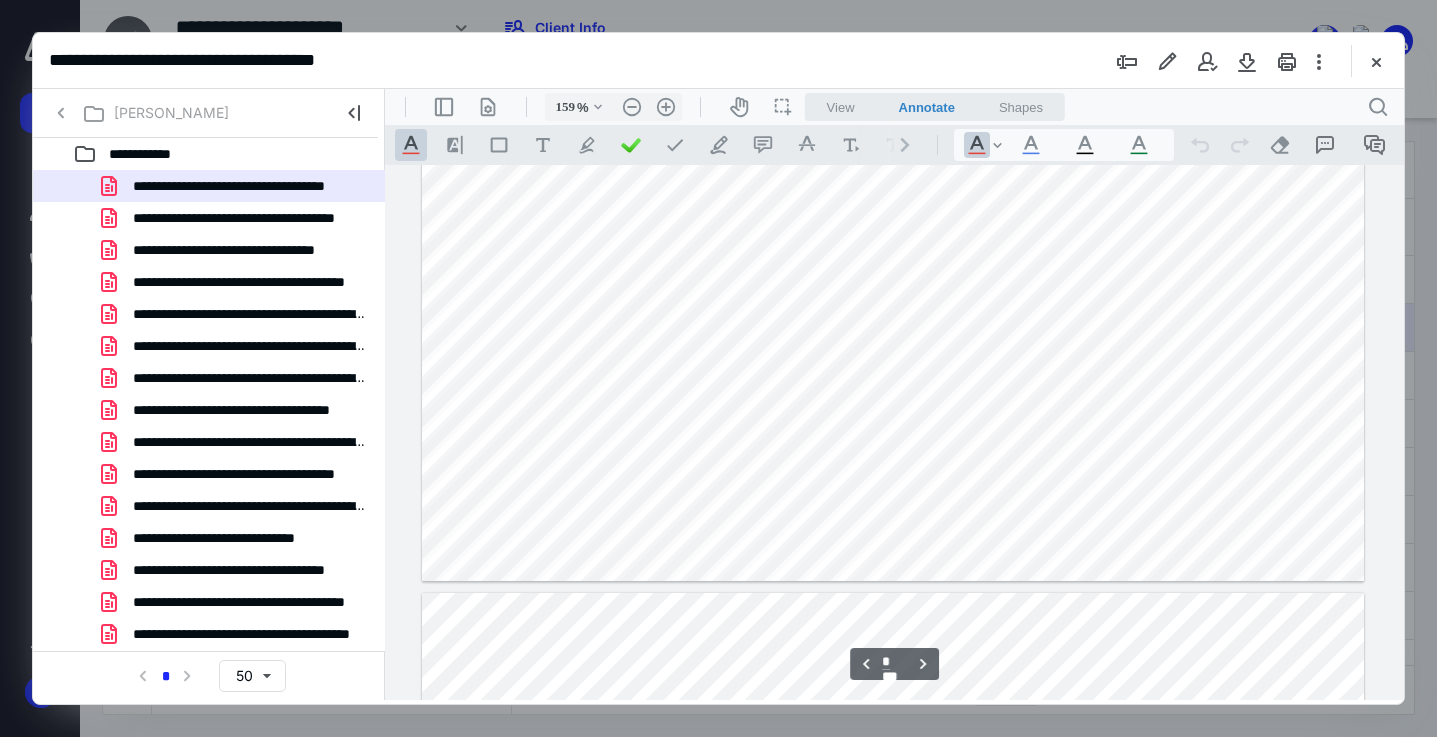scroll, scrollTop: 2058, scrollLeft: 0, axis: vertical 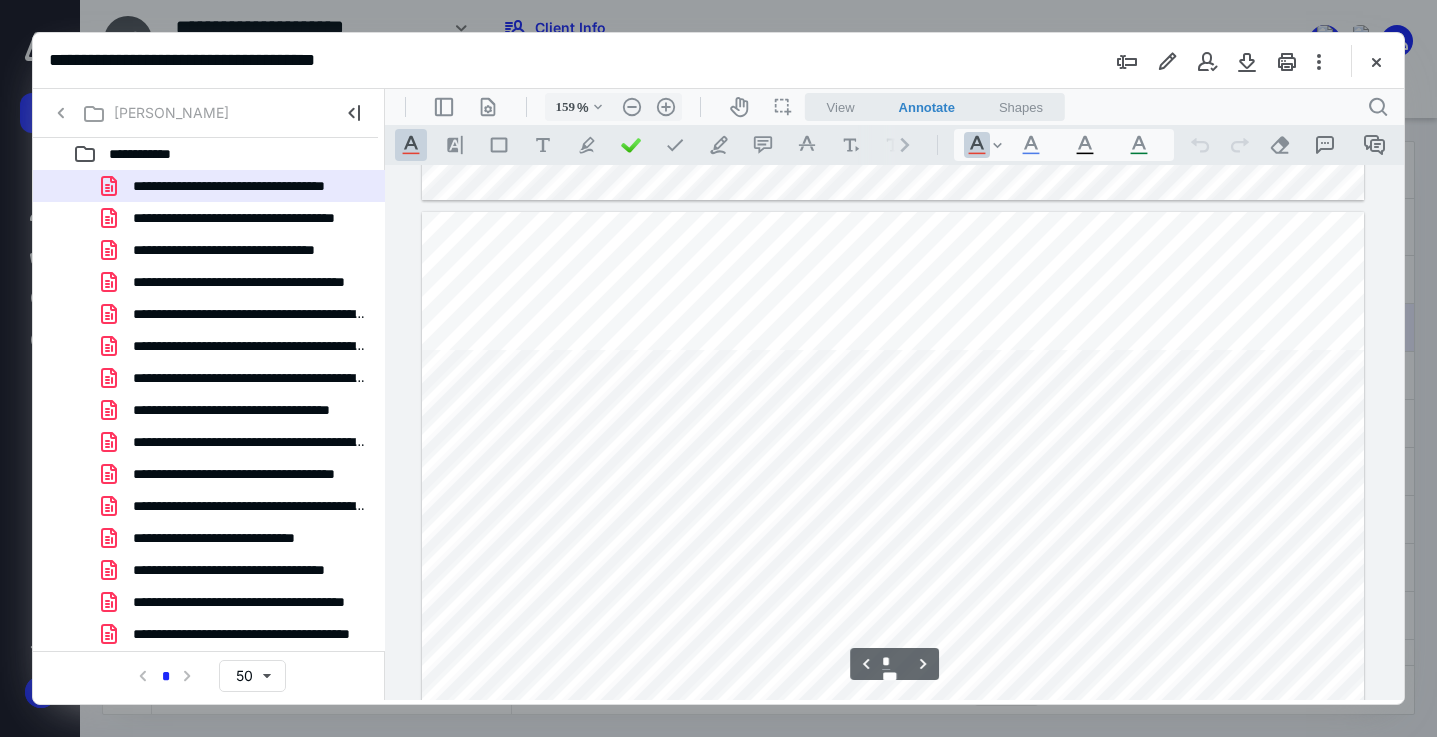 type on "*" 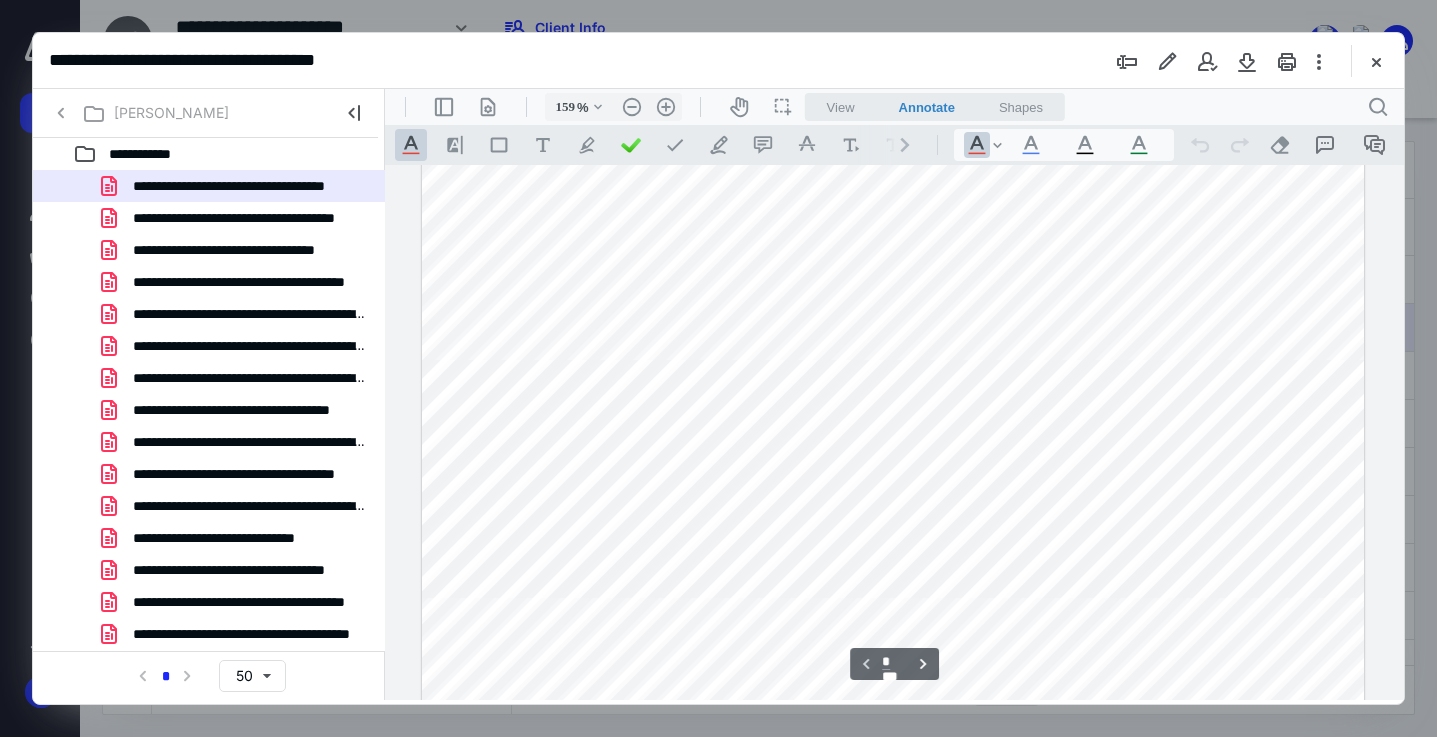scroll, scrollTop: 0, scrollLeft: 0, axis: both 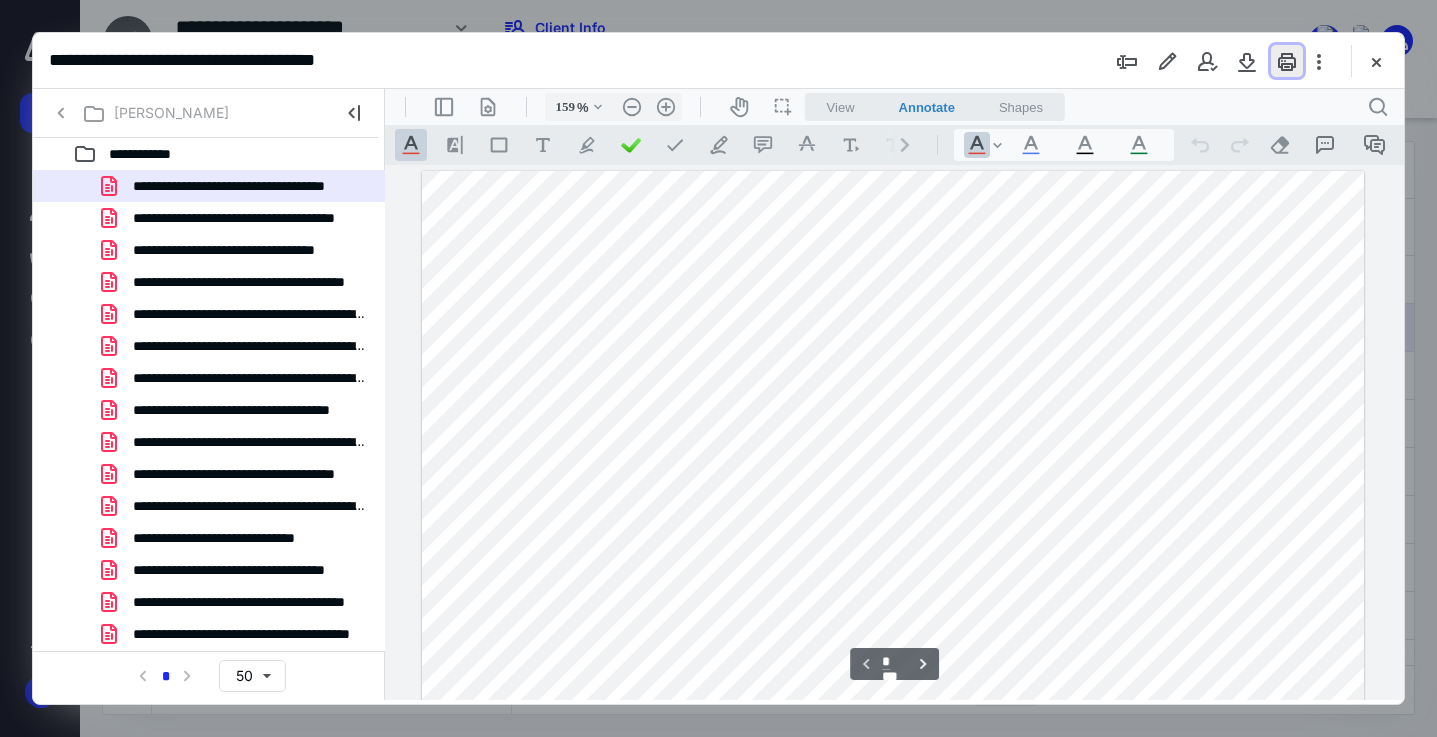 click at bounding box center (1287, 61) 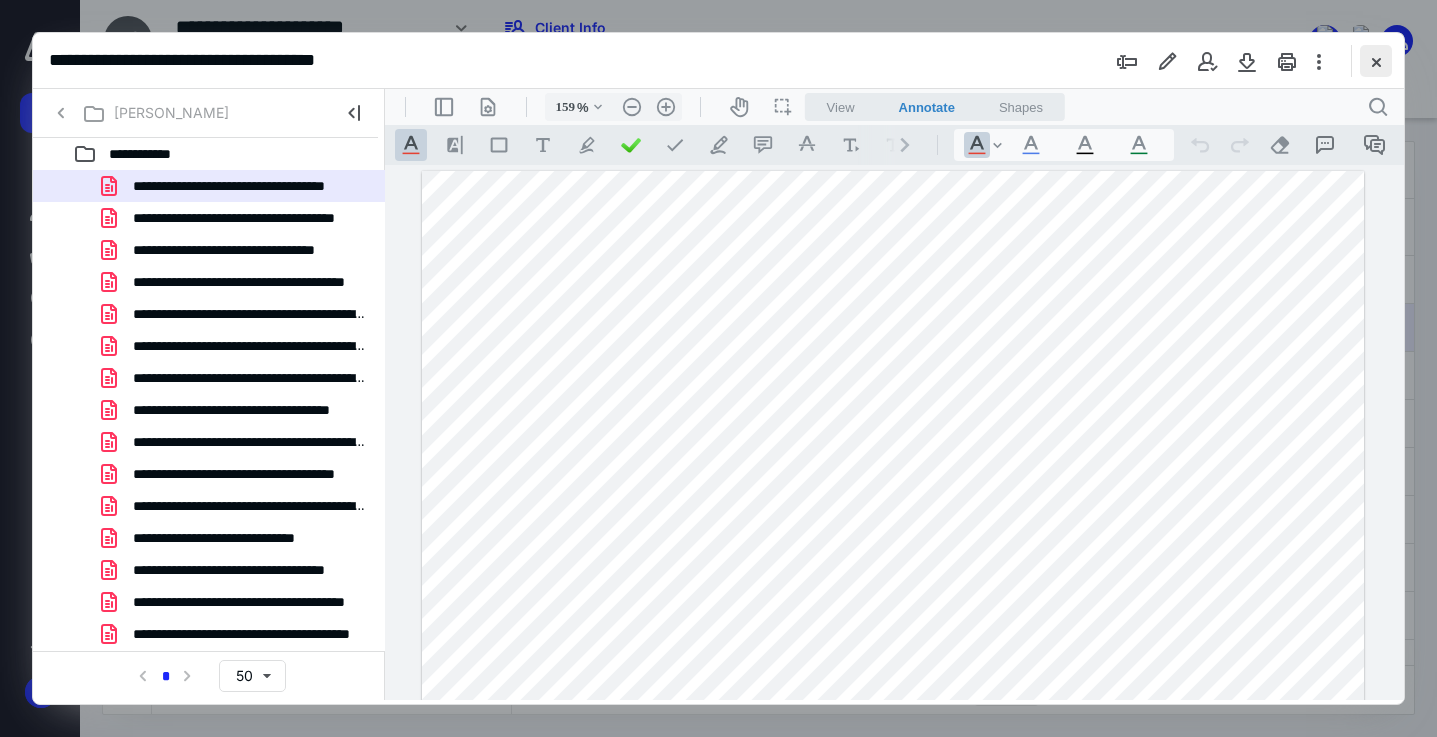 click at bounding box center [1376, 61] 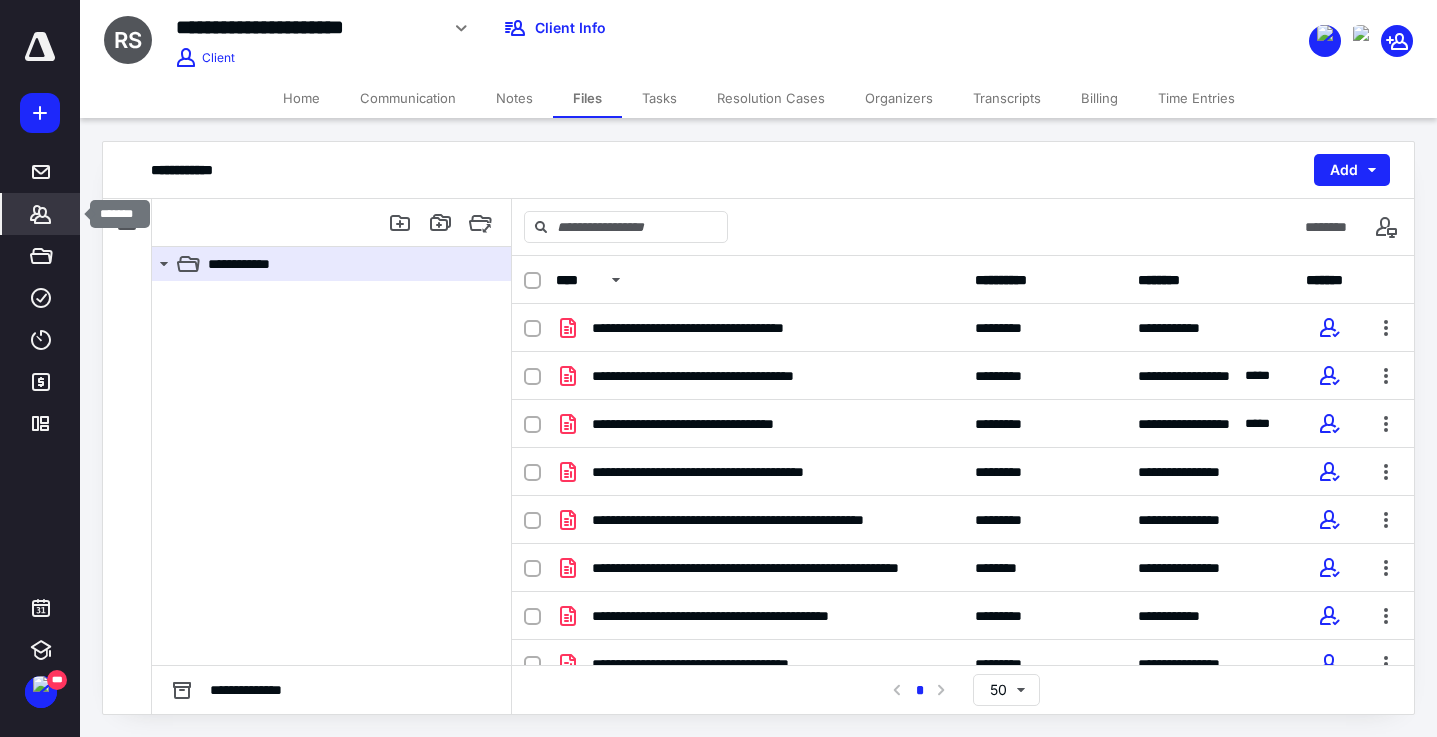 click 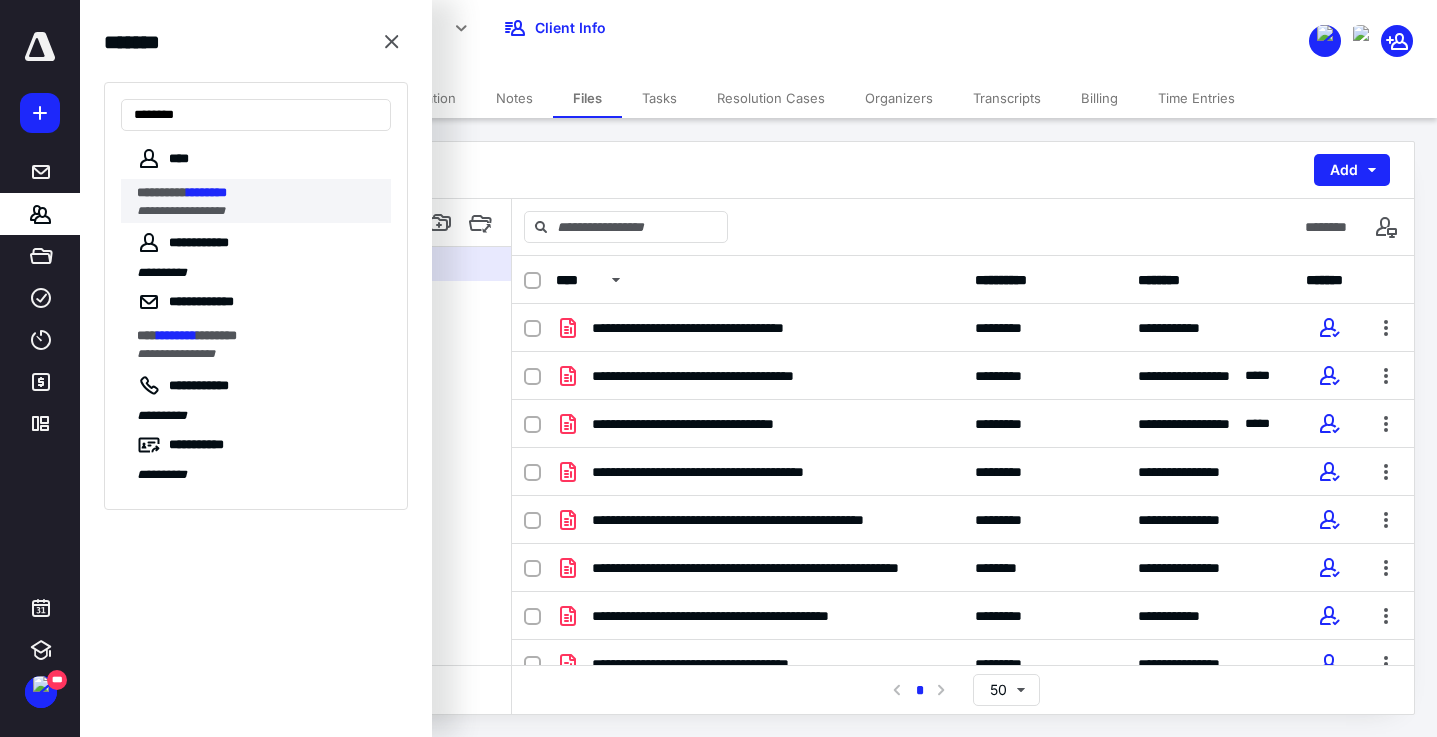 type on "********" 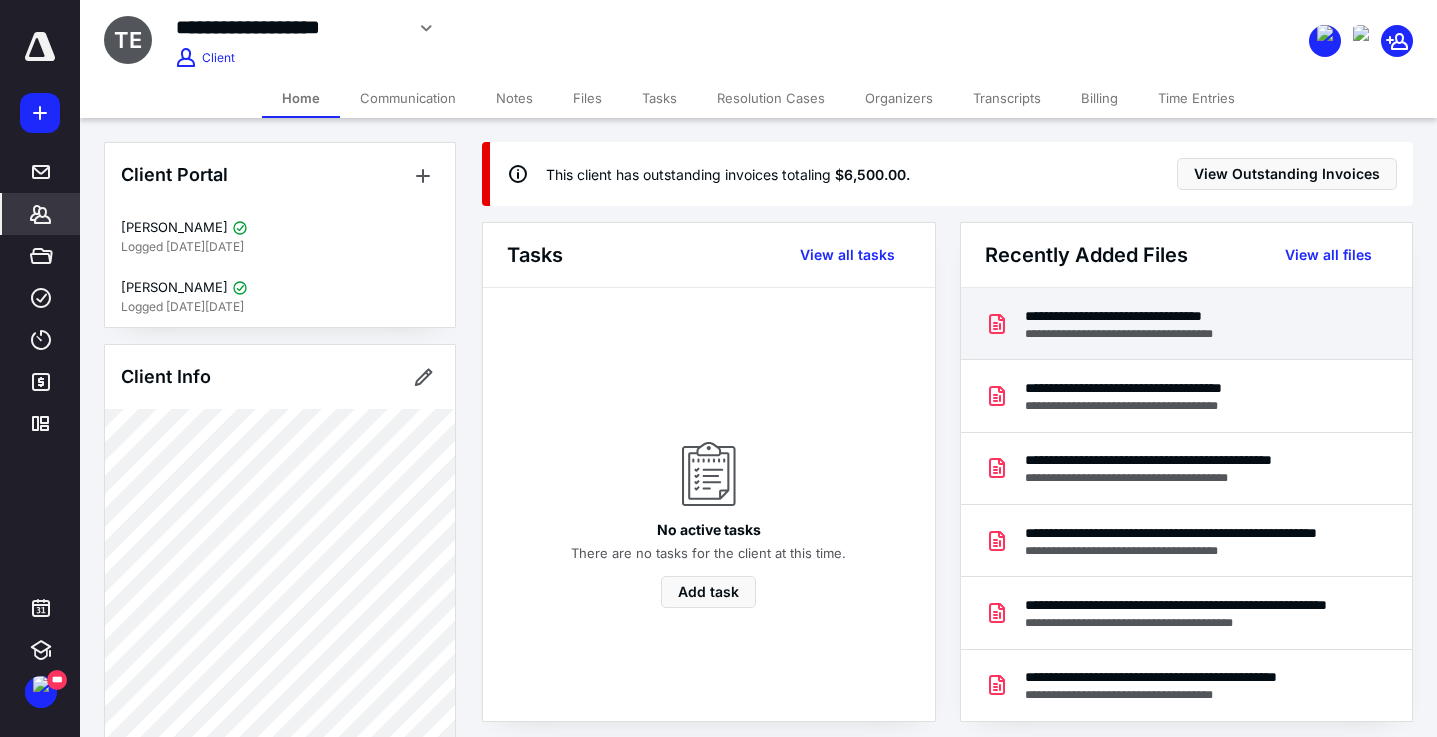 click on "**********" at bounding box center [1150, 316] 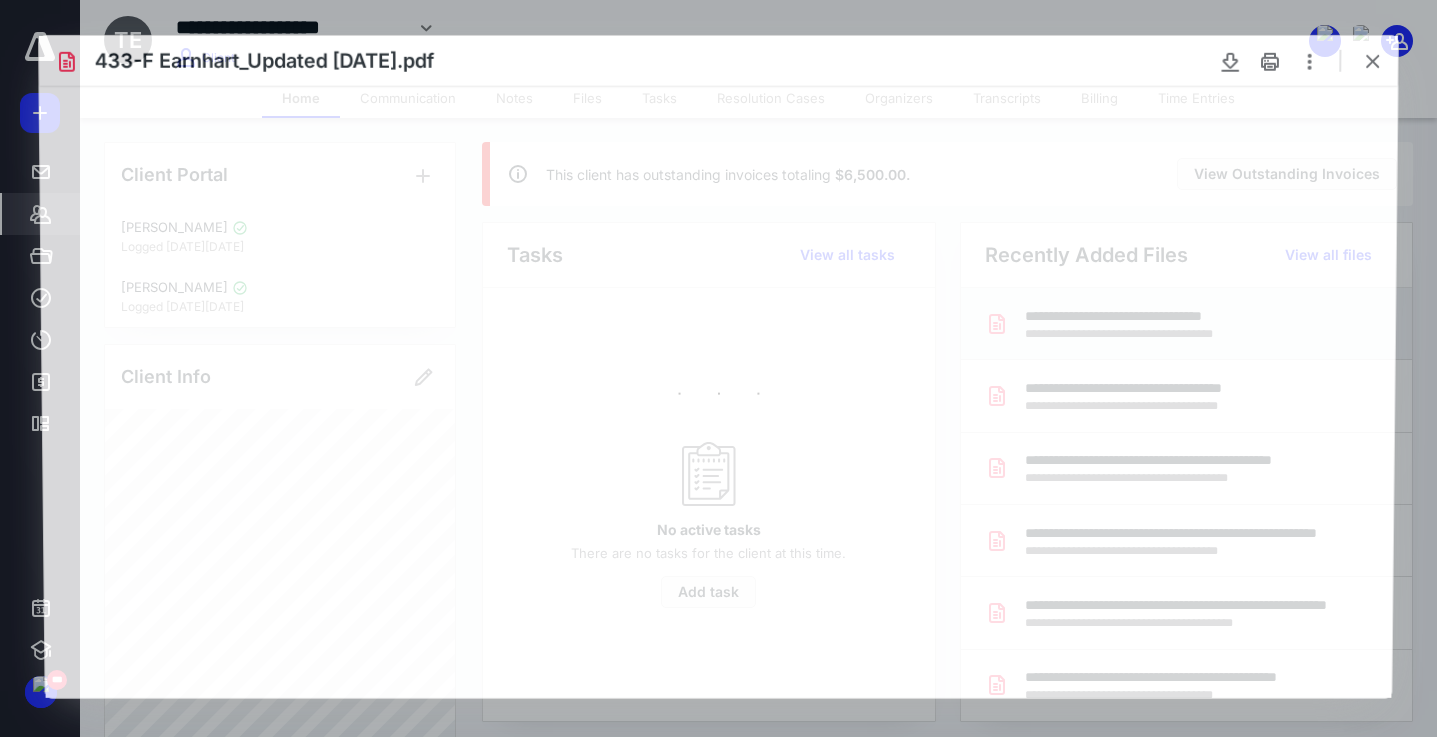 scroll, scrollTop: 0, scrollLeft: 0, axis: both 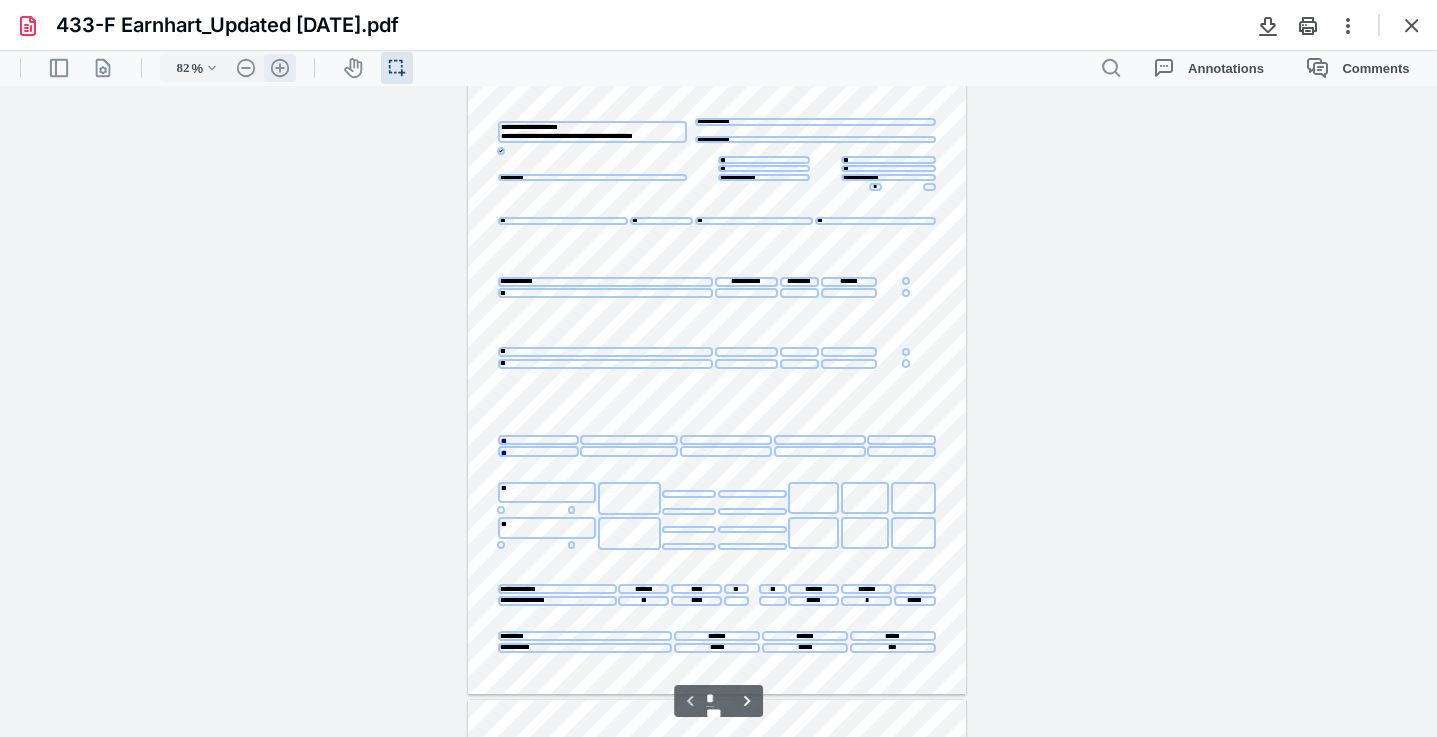 click on ".cls-1{fill:#abb0c4;} icon - header - zoom - in - line" at bounding box center (280, 68) 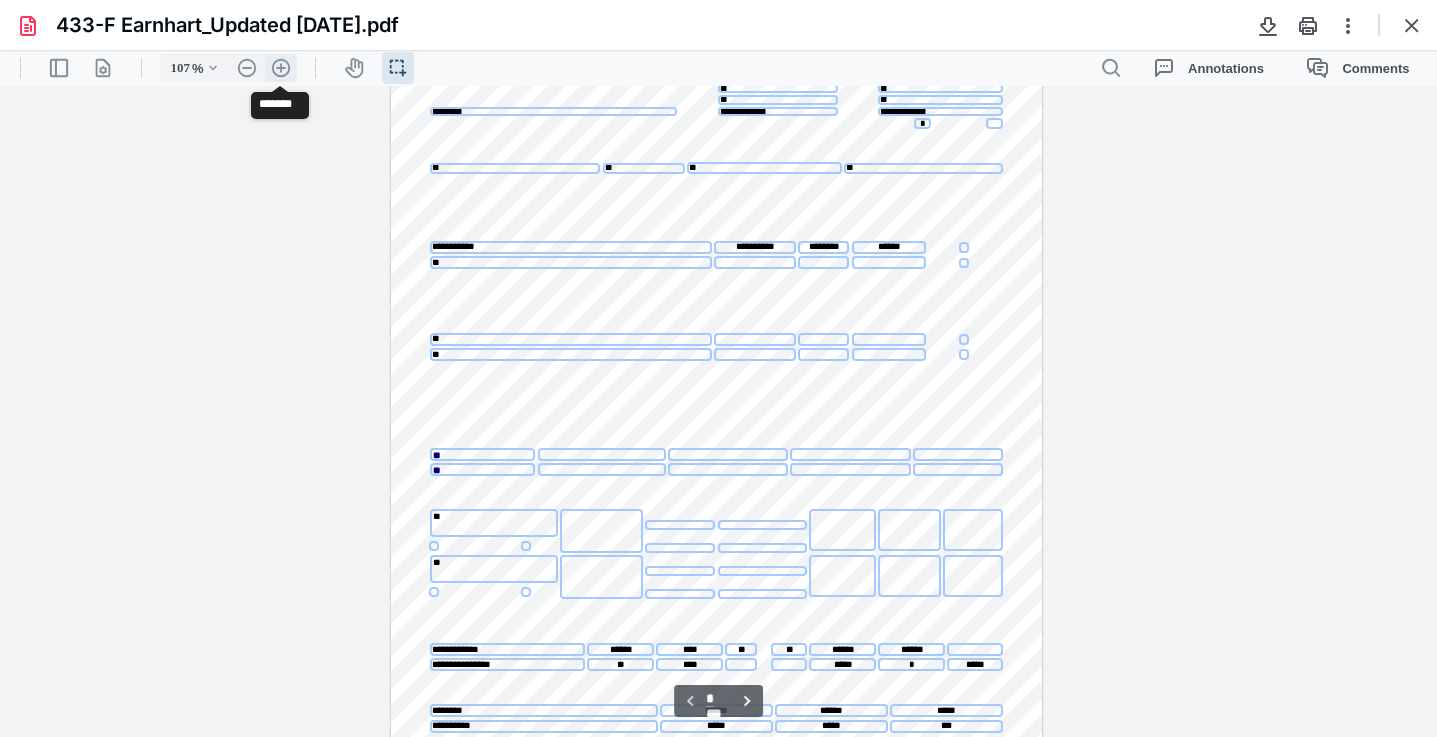 click on ".cls-1{fill:#abb0c4;} icon - header - zoom - in - line" at bounding box center (281, 68) 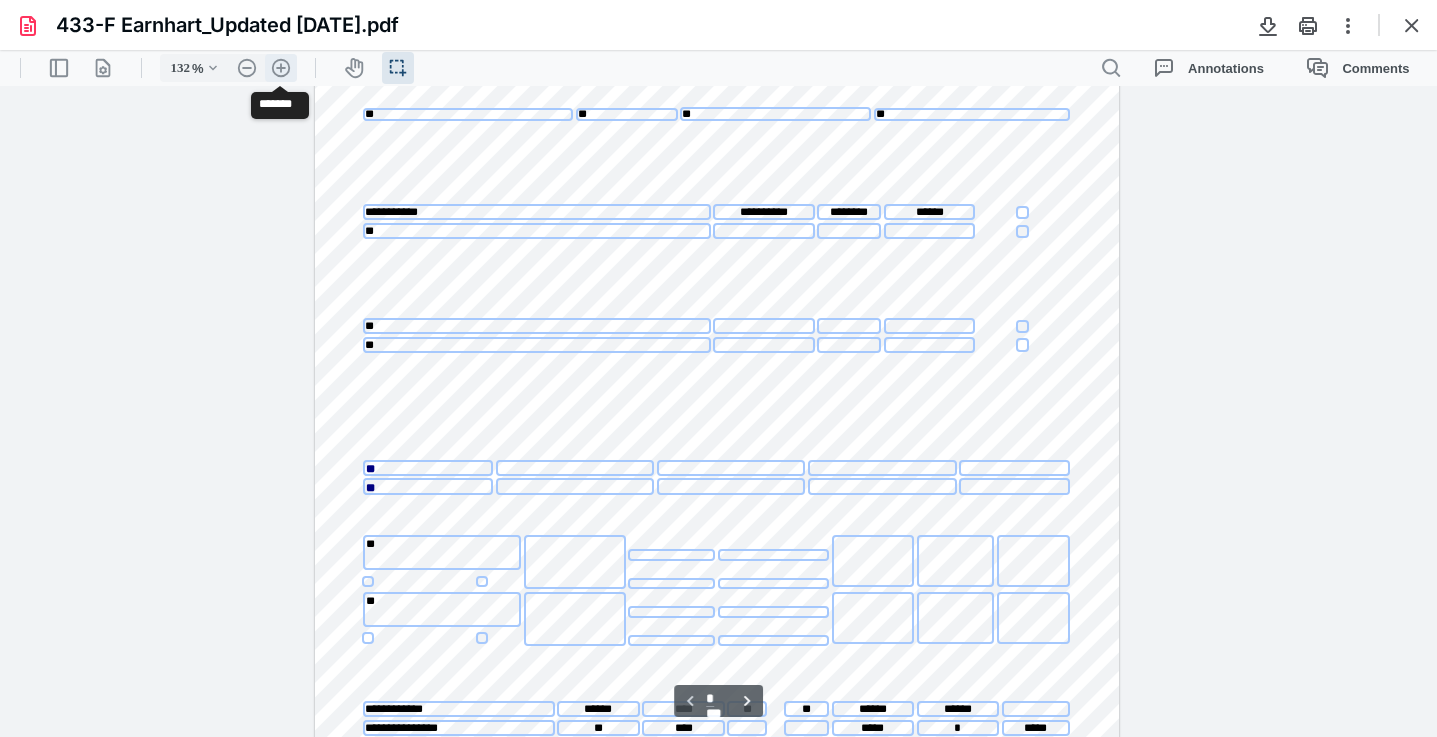 click on ".cls-1{fill:#abb0c4;} icon - header - zoom - in - line" at bounding box center (281, 68) 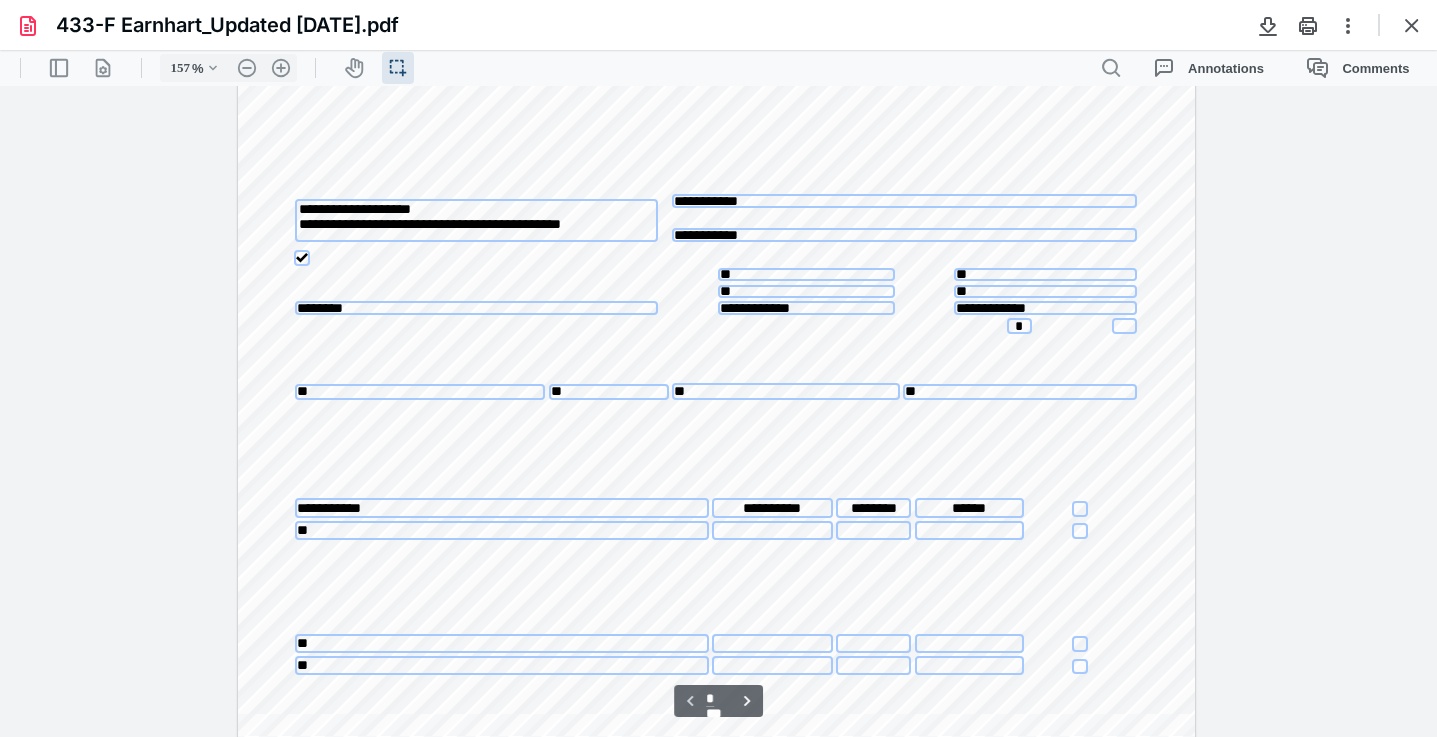 scroll, scrollTop: 0, scrollLeft: 0, axis: both 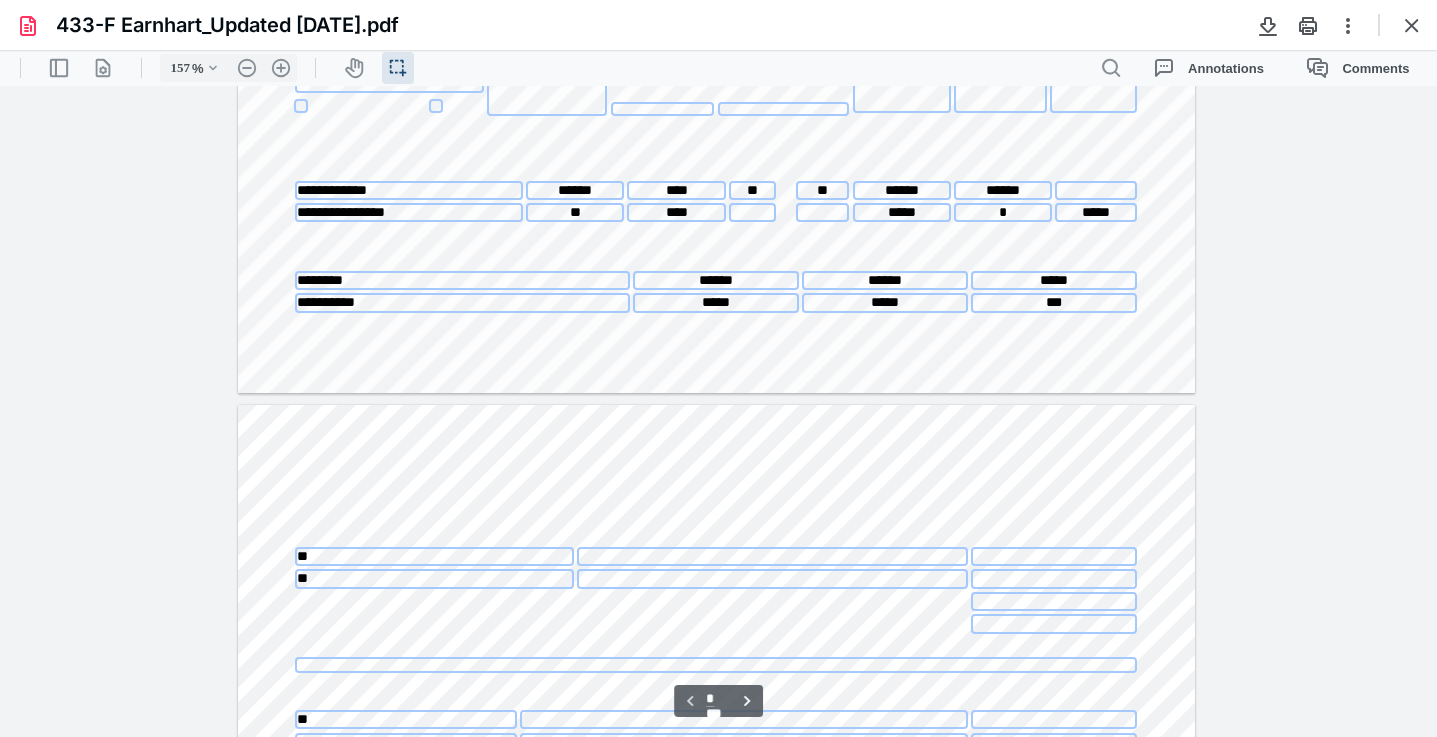 type on "*" 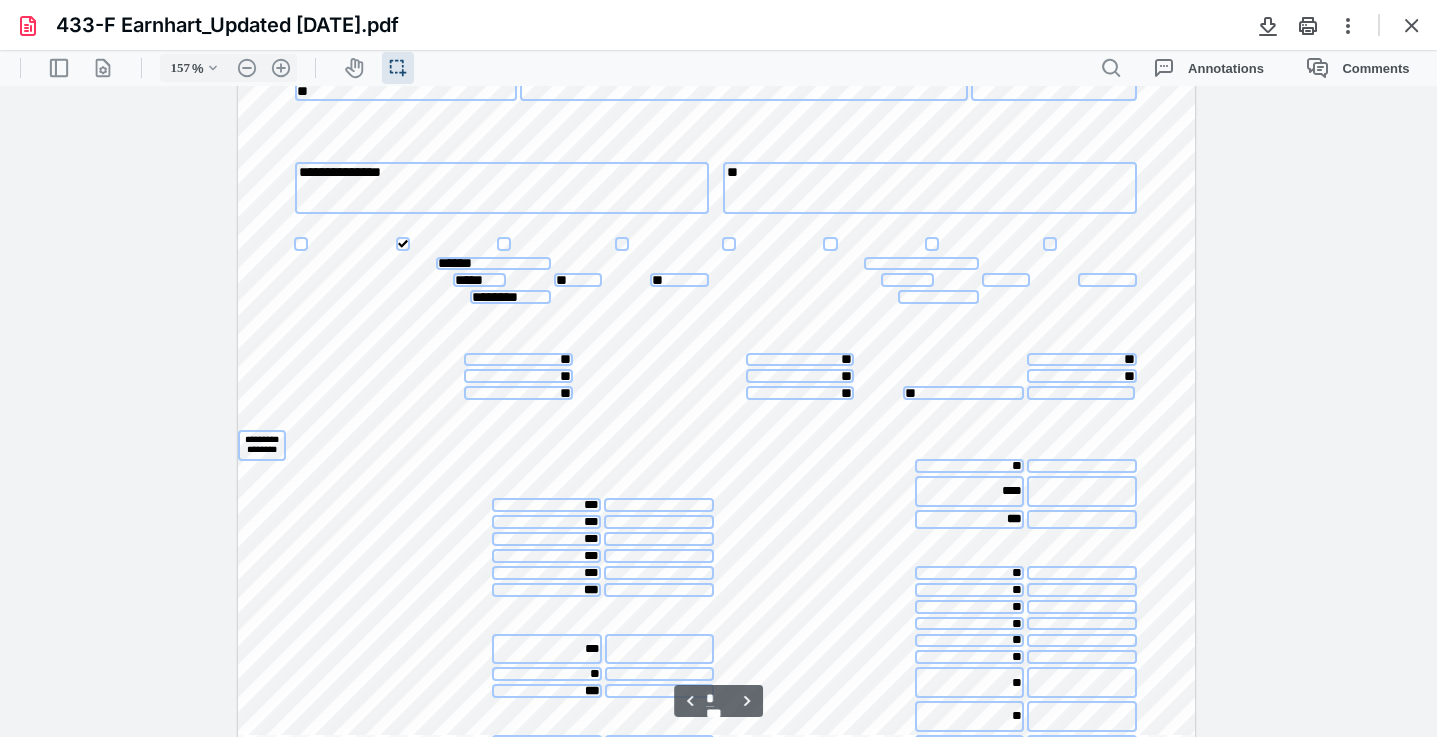 scroll, scrollTop: 1612, scrollLeft: 0, axis: vertical 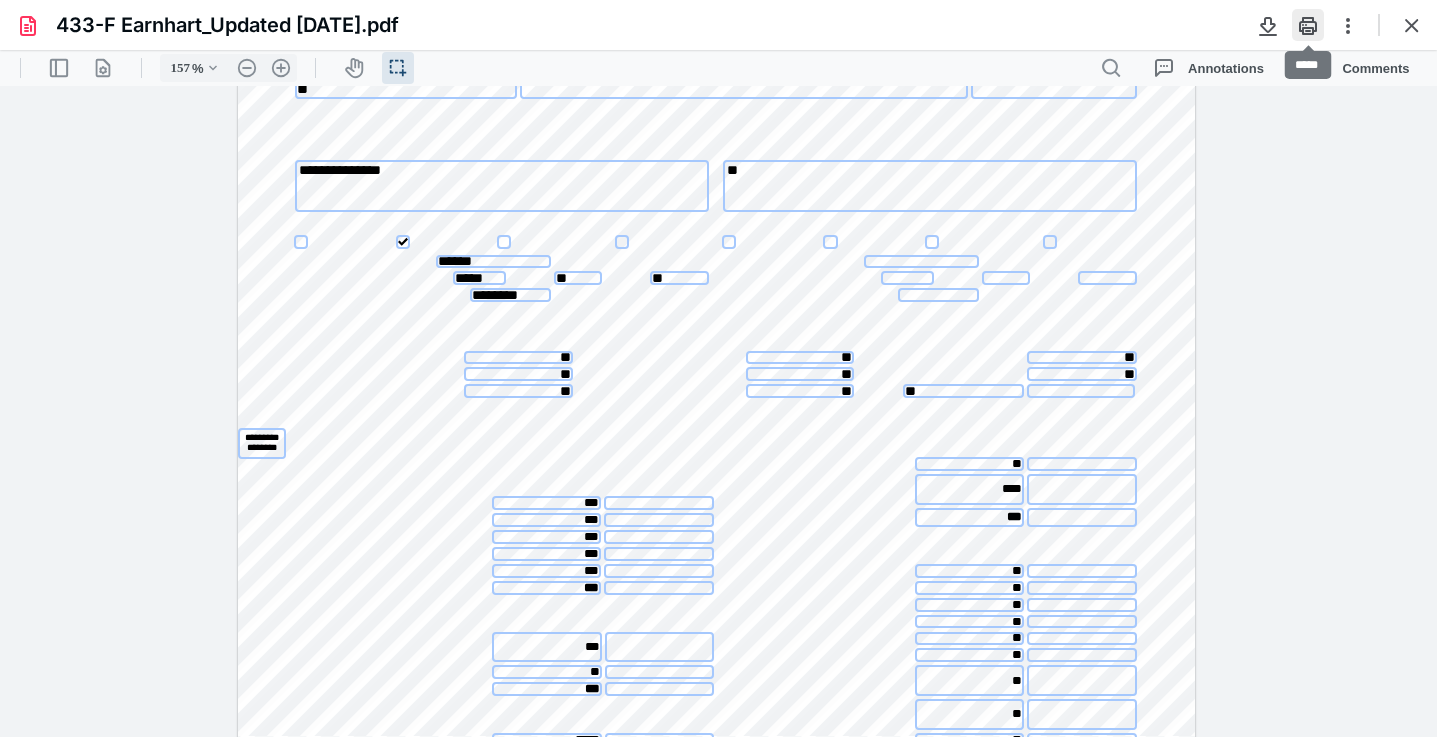 click at bounding box center (1308, 25) 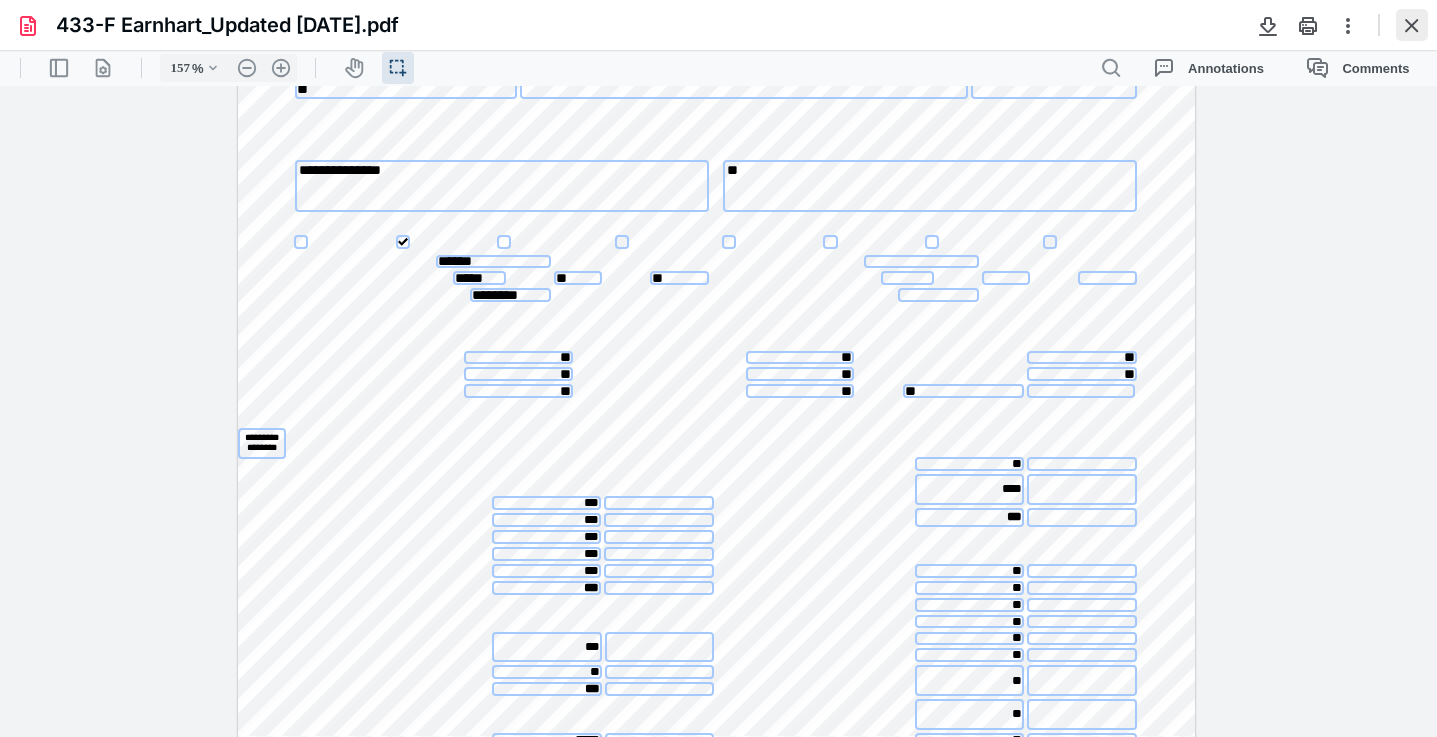 click at bounding box center (1412, 25) 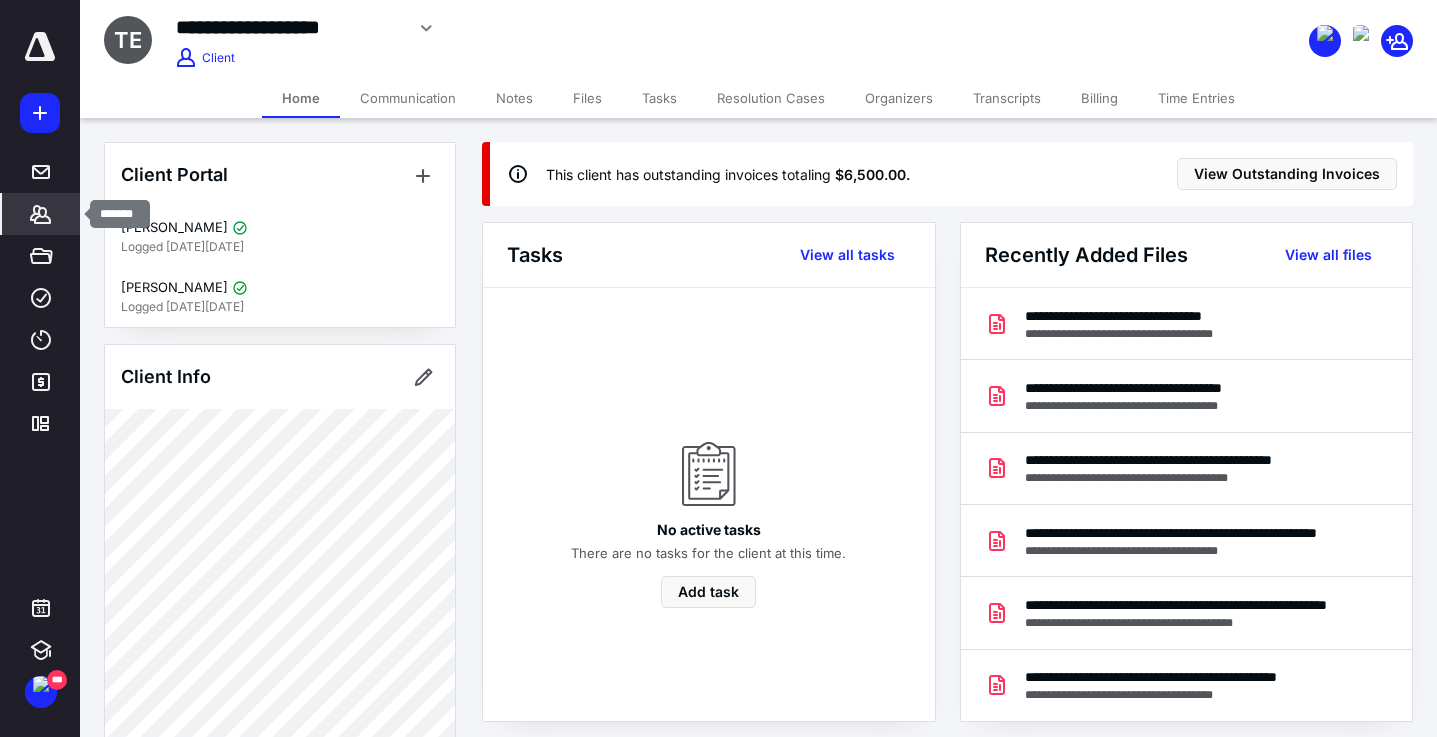 click 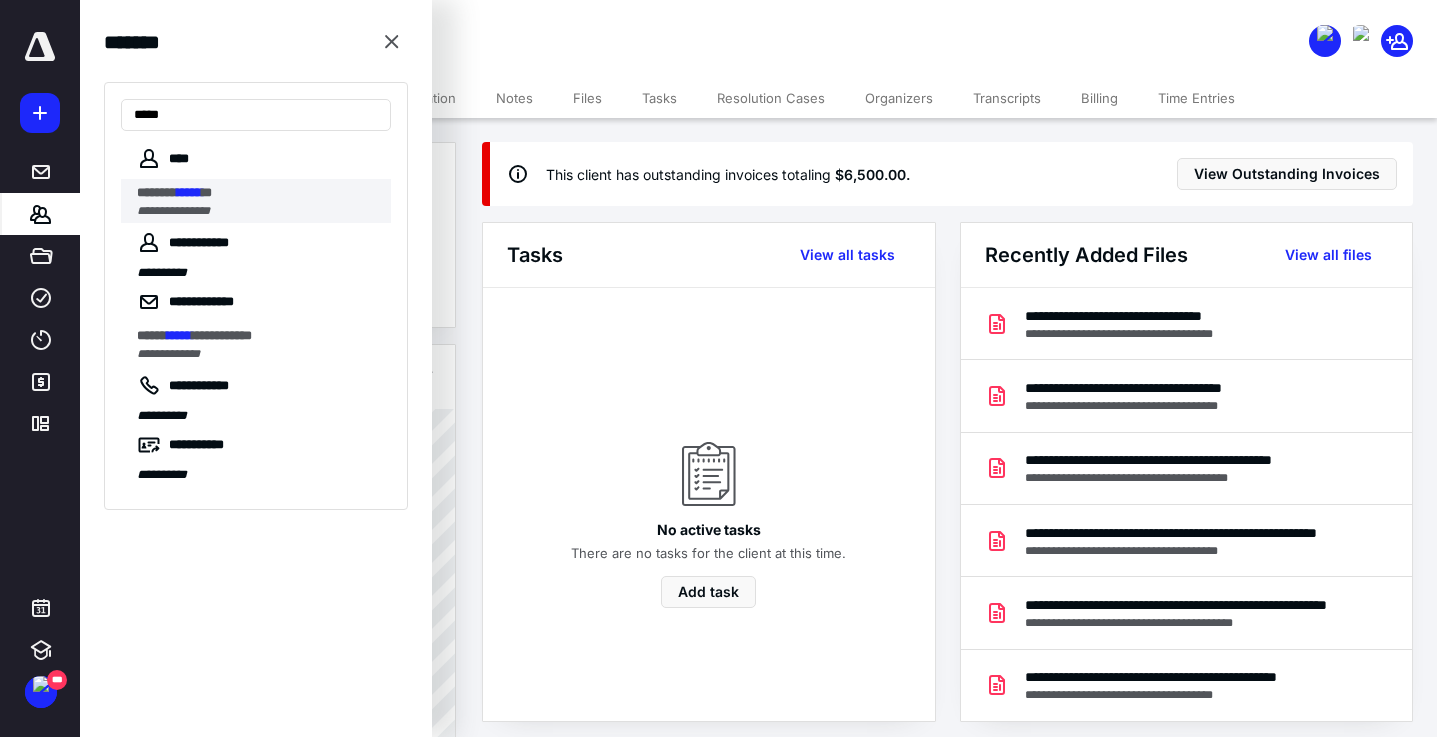 type on "*****" 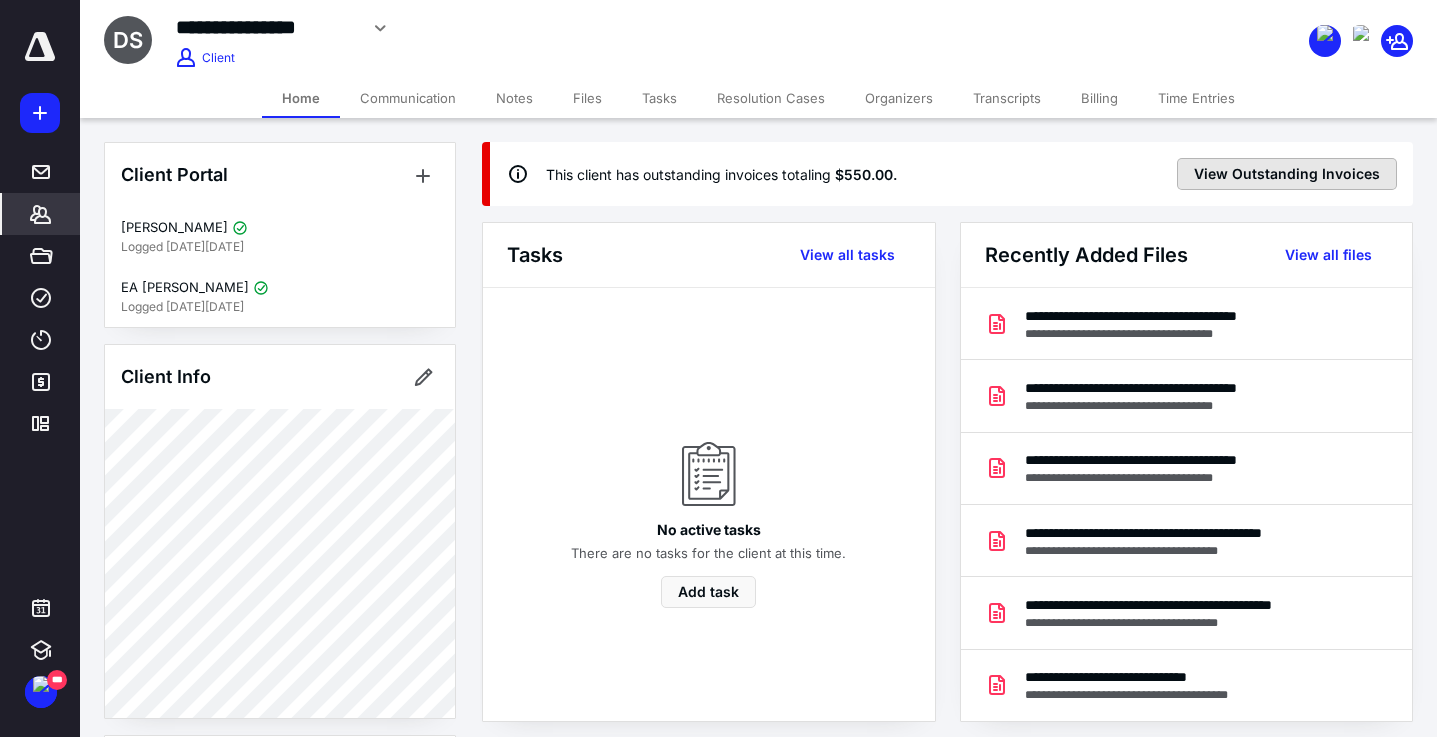 click on "View Outstanding Invoices" at bounding box center [1287, 174] 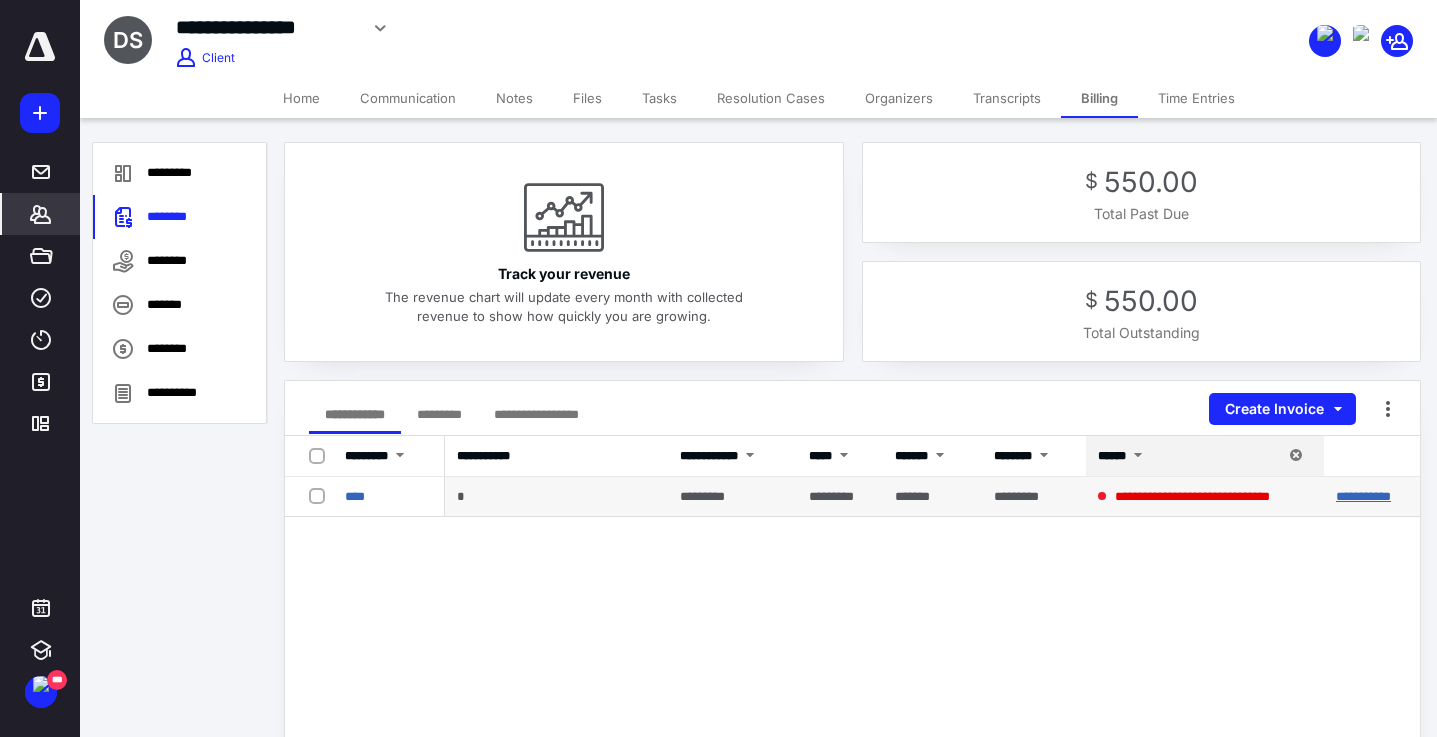 click on "**********" at bounding box center (1363, 496) 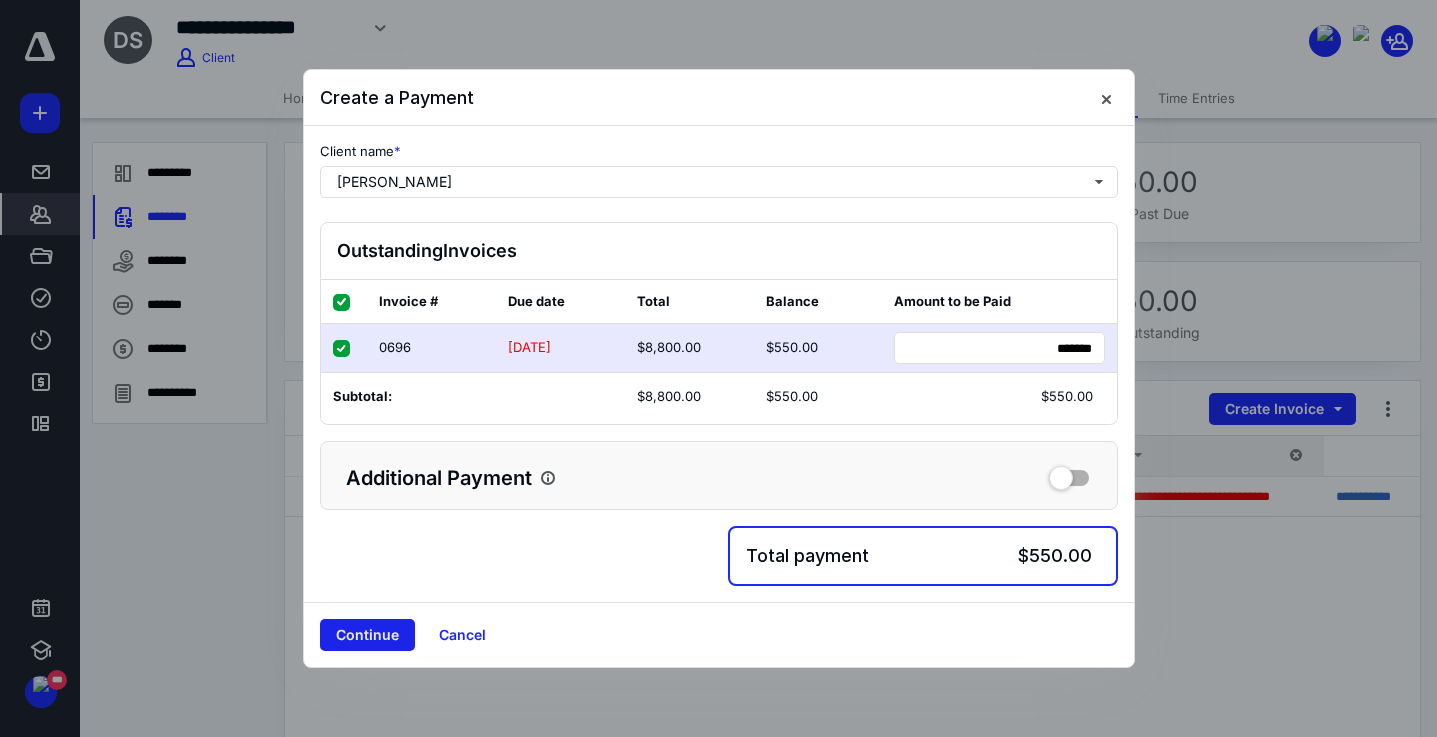 click on "Continue" at bounding box center [367, 635] 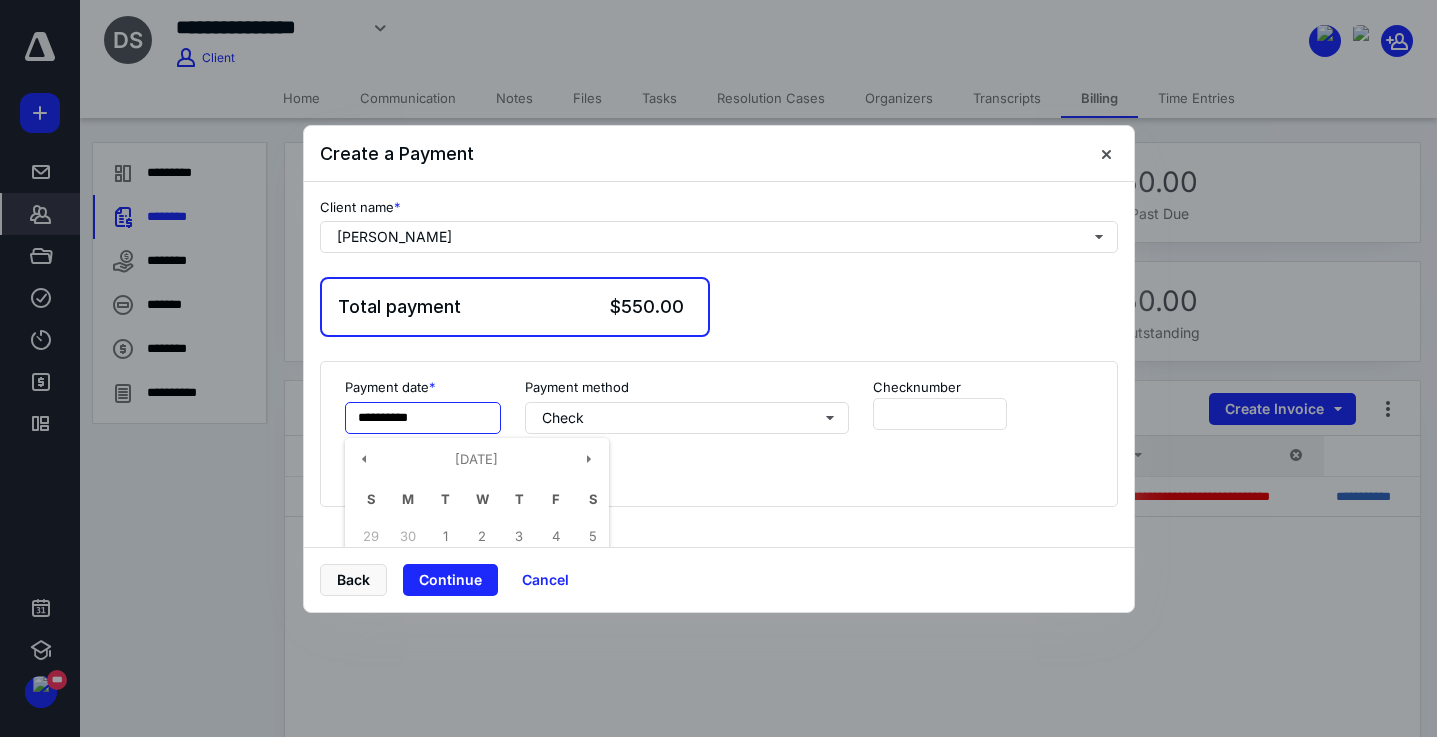 click on "**********" at bounding box center (423, 418) 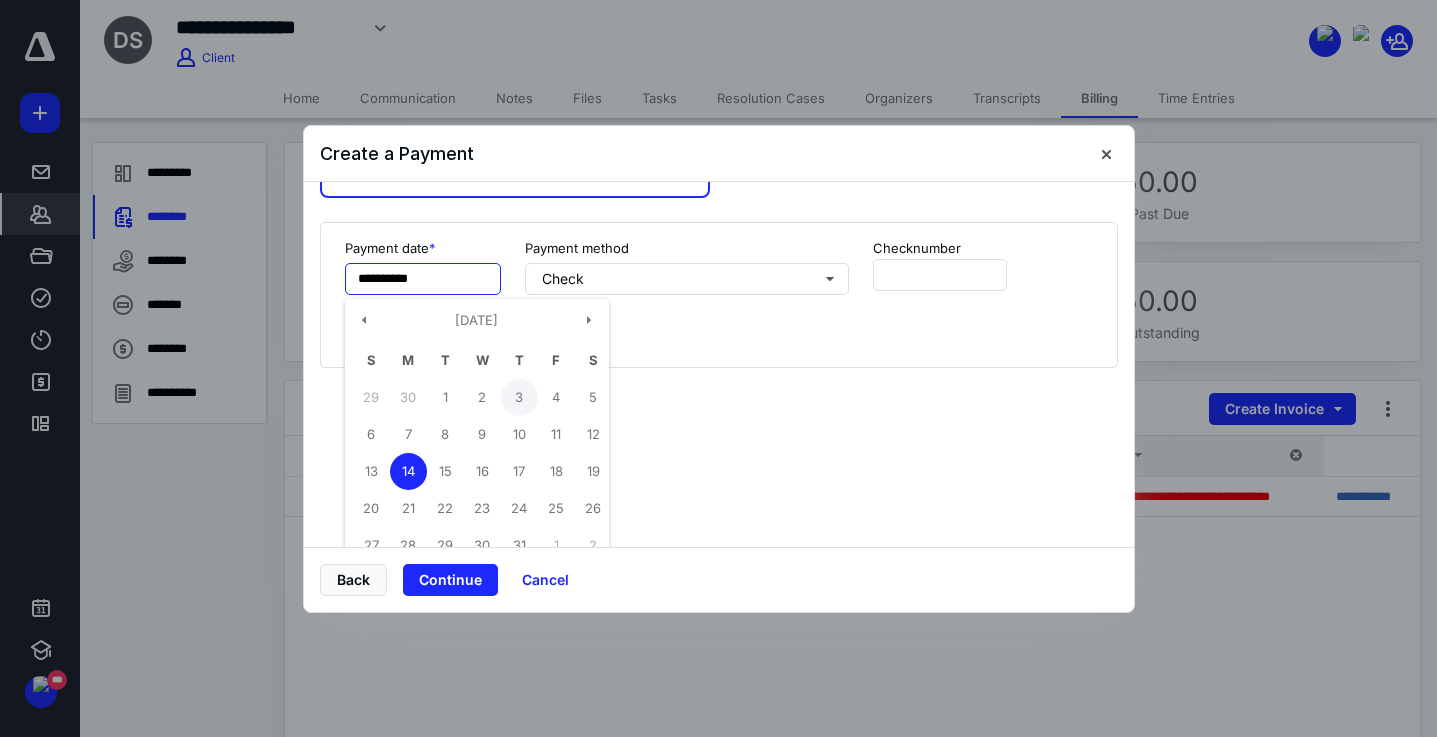 scroll, scrollTop: 145, scrollLeft: 0, axis: vertical 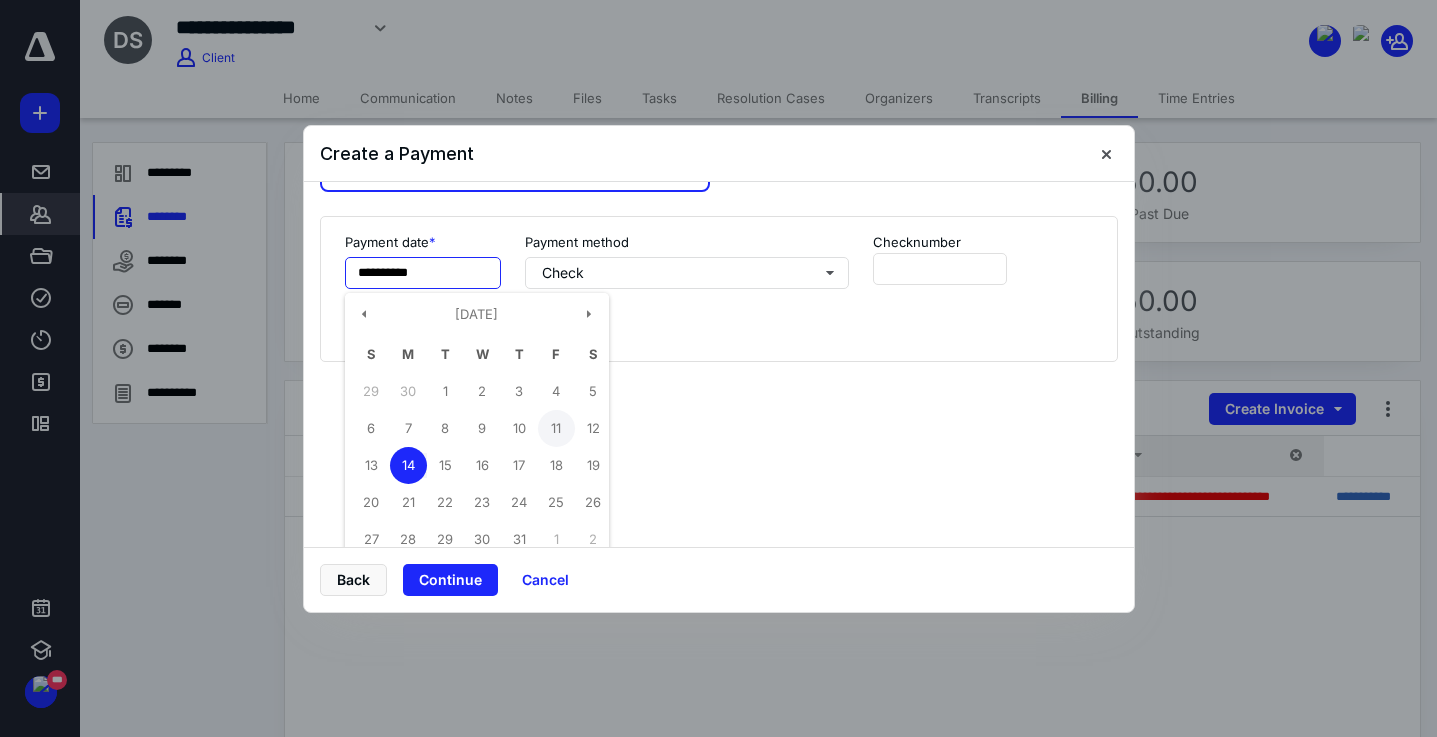 click on "11" at bounding box center (556, 428) 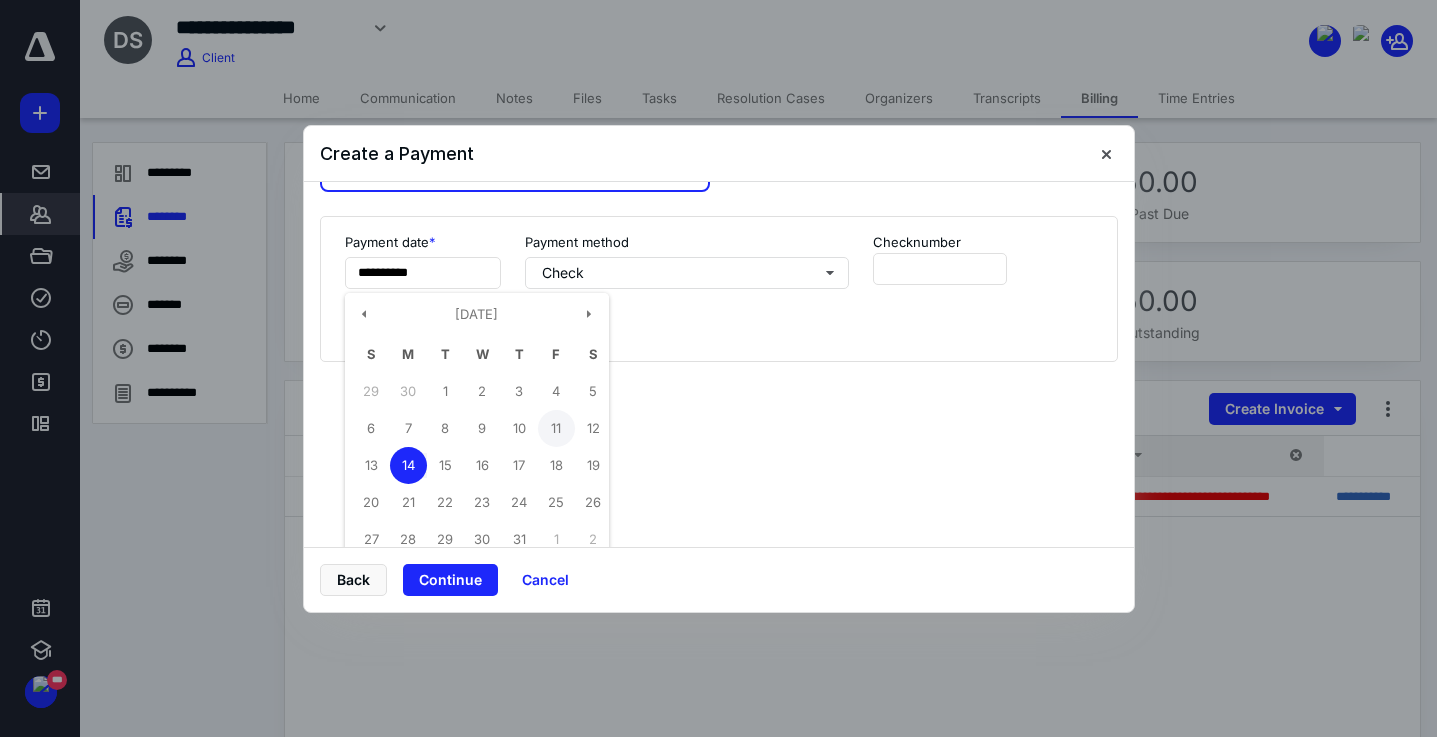 type on "**********" 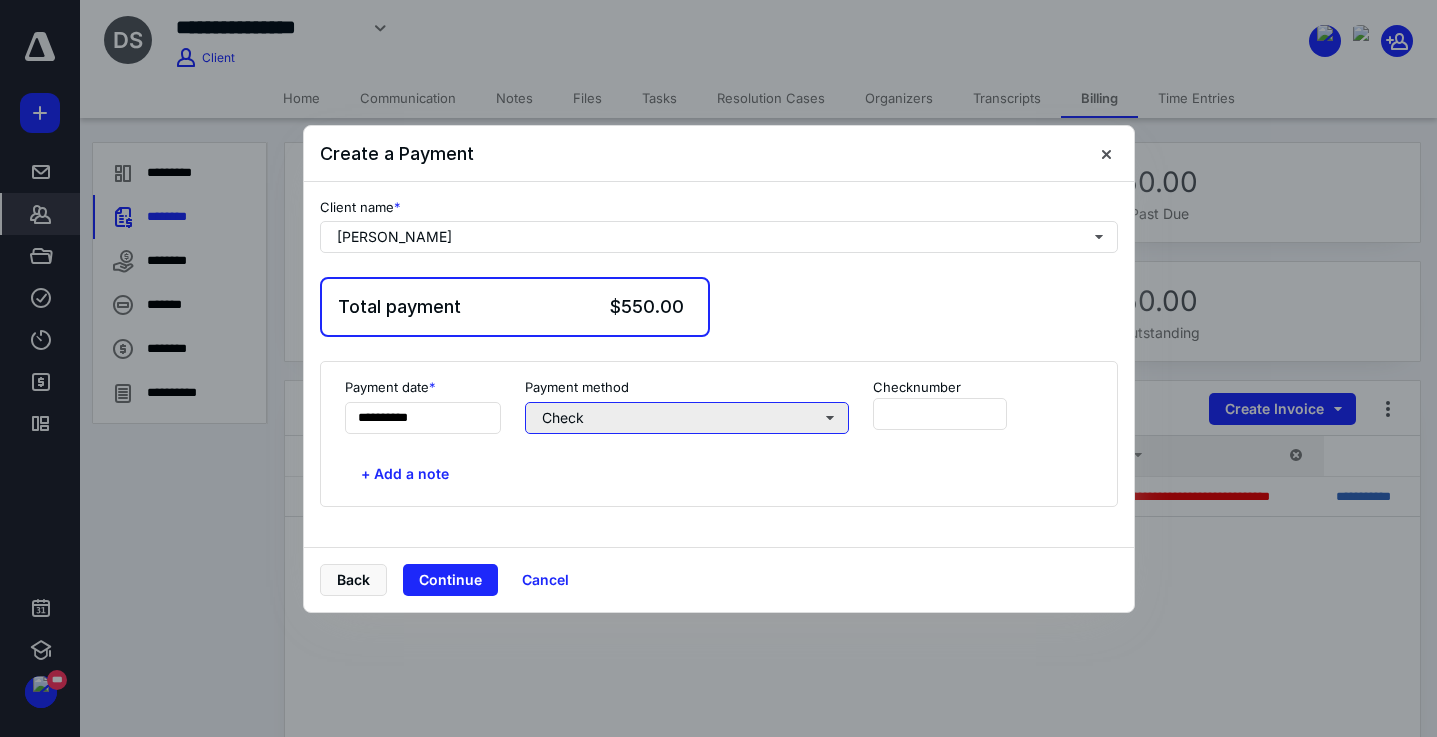 click on "Check" at bounding box center [687, 418] 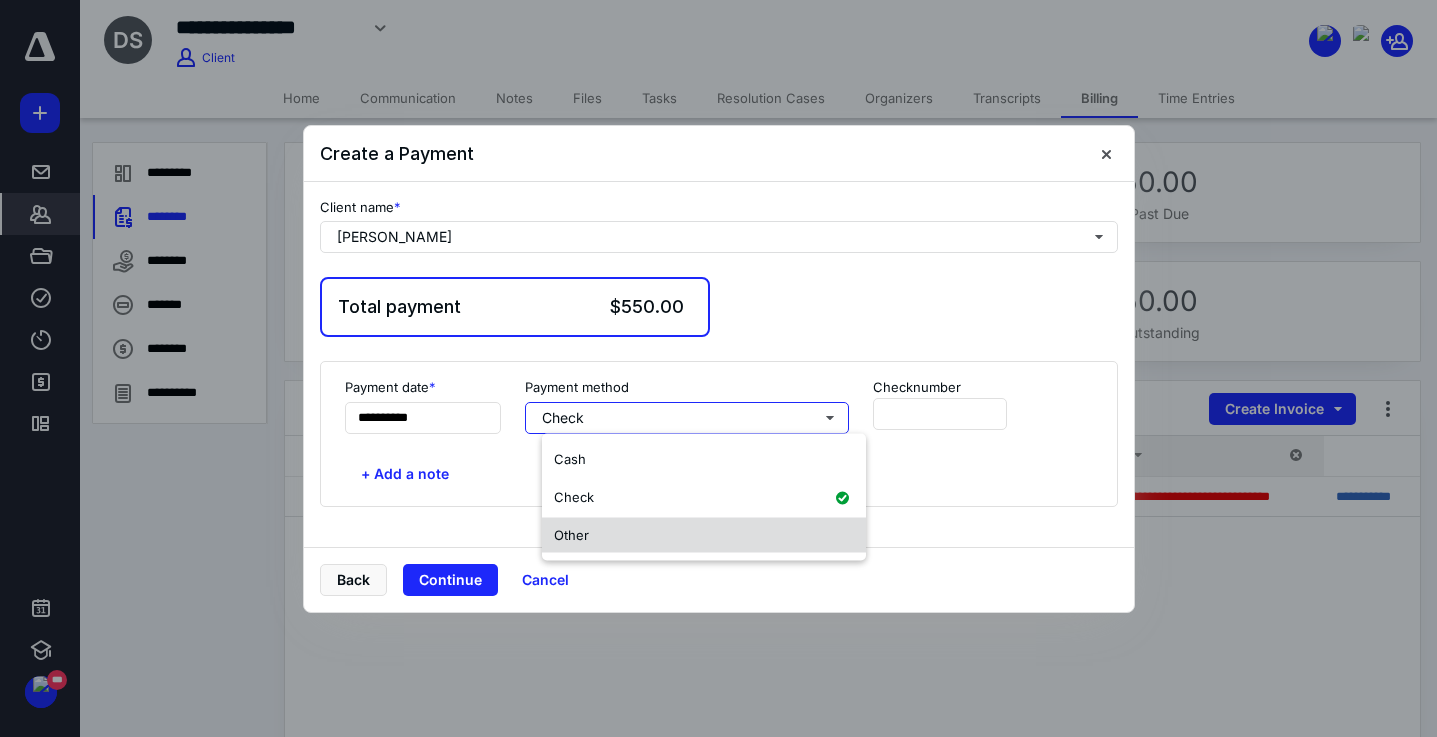 click on "Other" at bounding box center (704, 535) 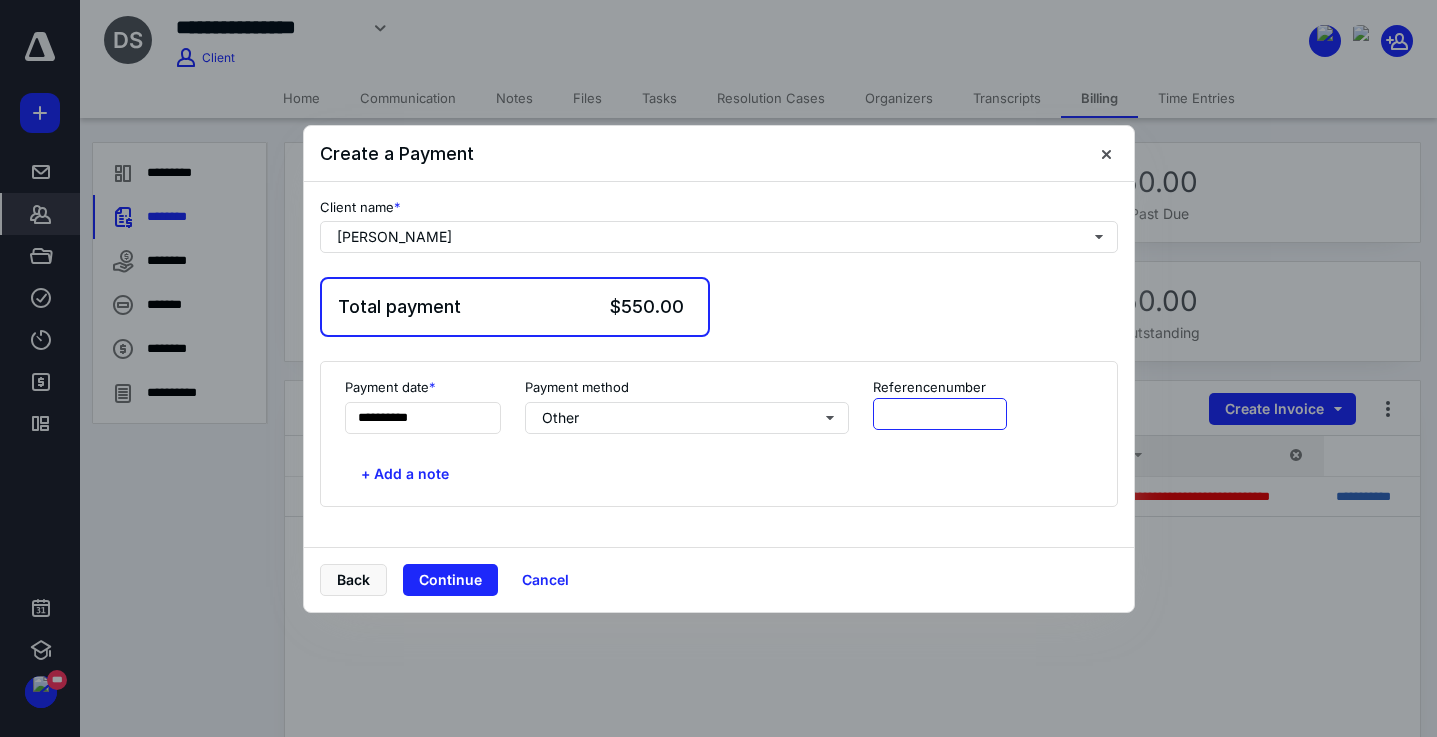click at bounding box center (940, 414) 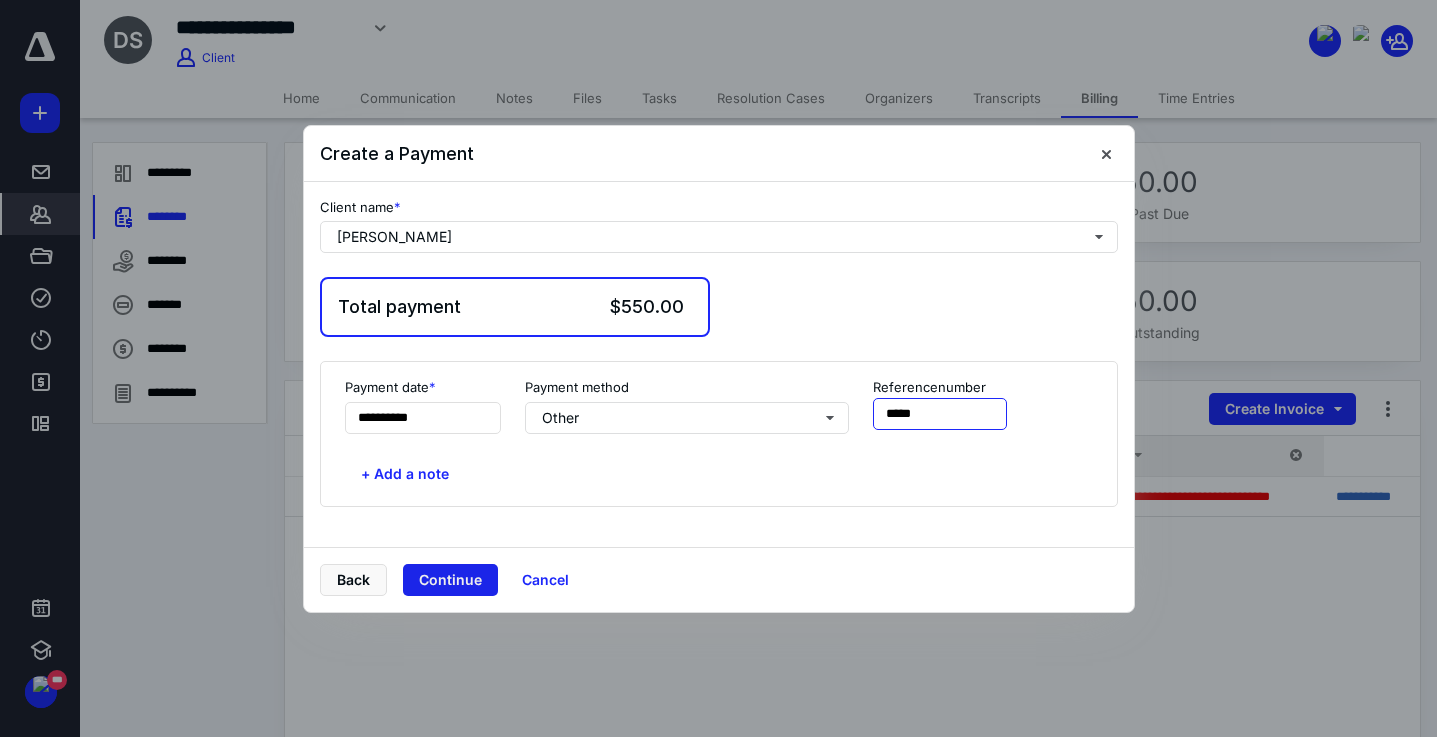 type on "*****" 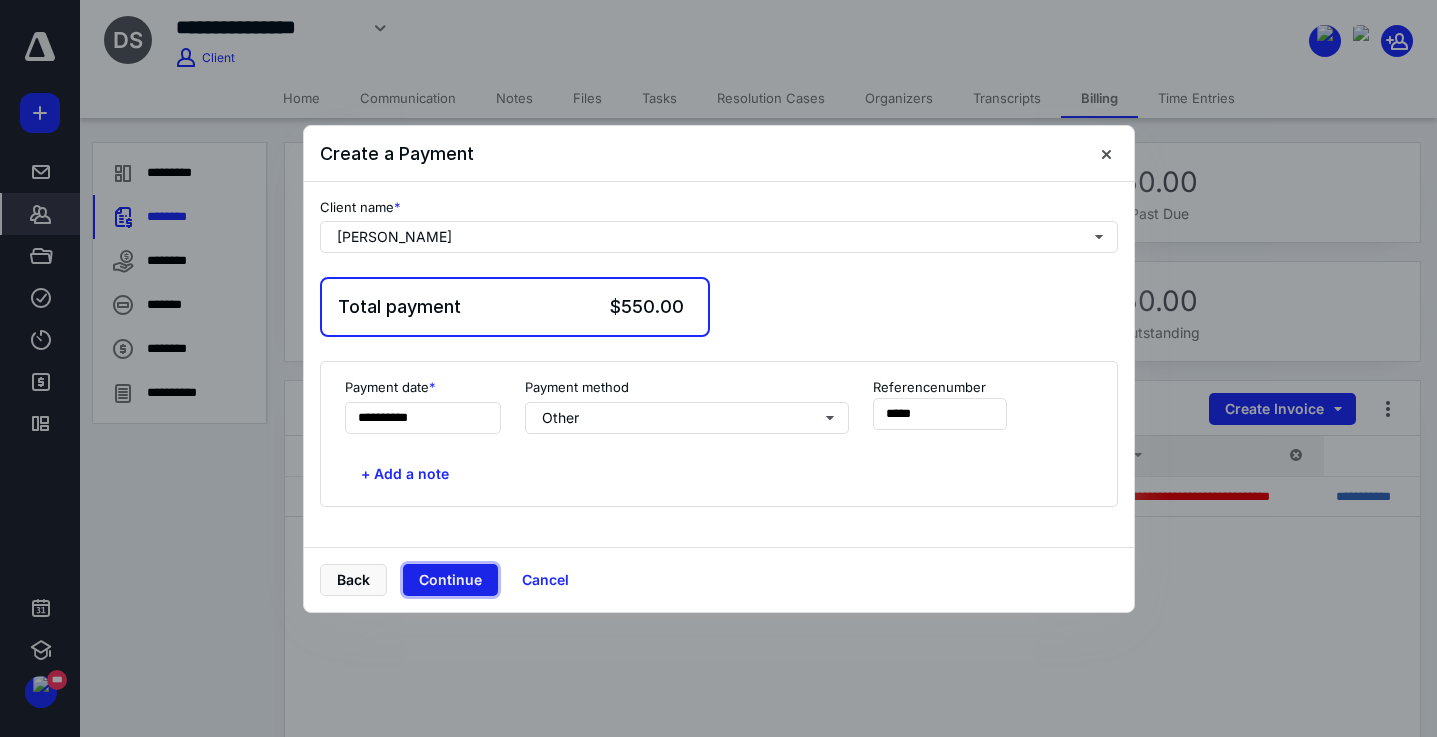 click on "Continue" at bounding box center (450, 580) 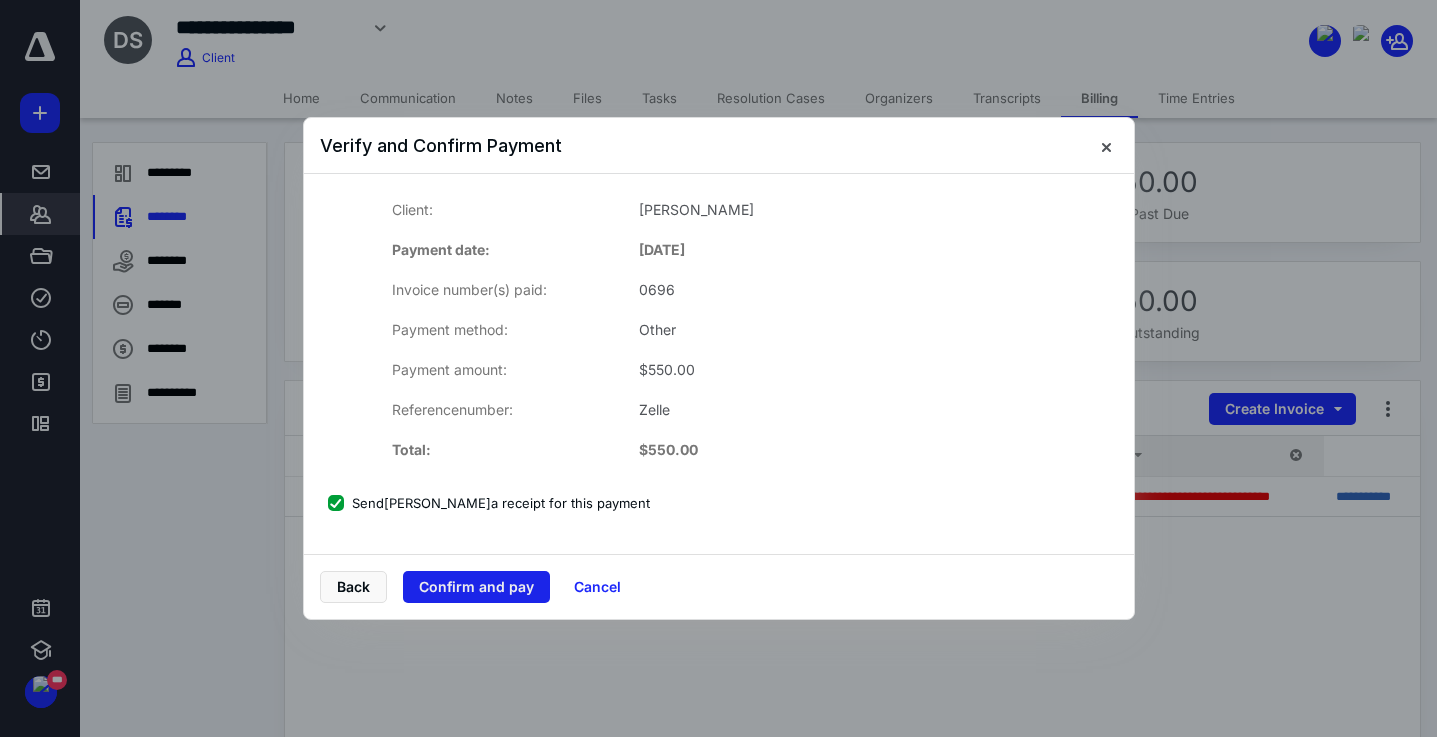 click on "Confirm and pay" at bounding box center [476, 587] 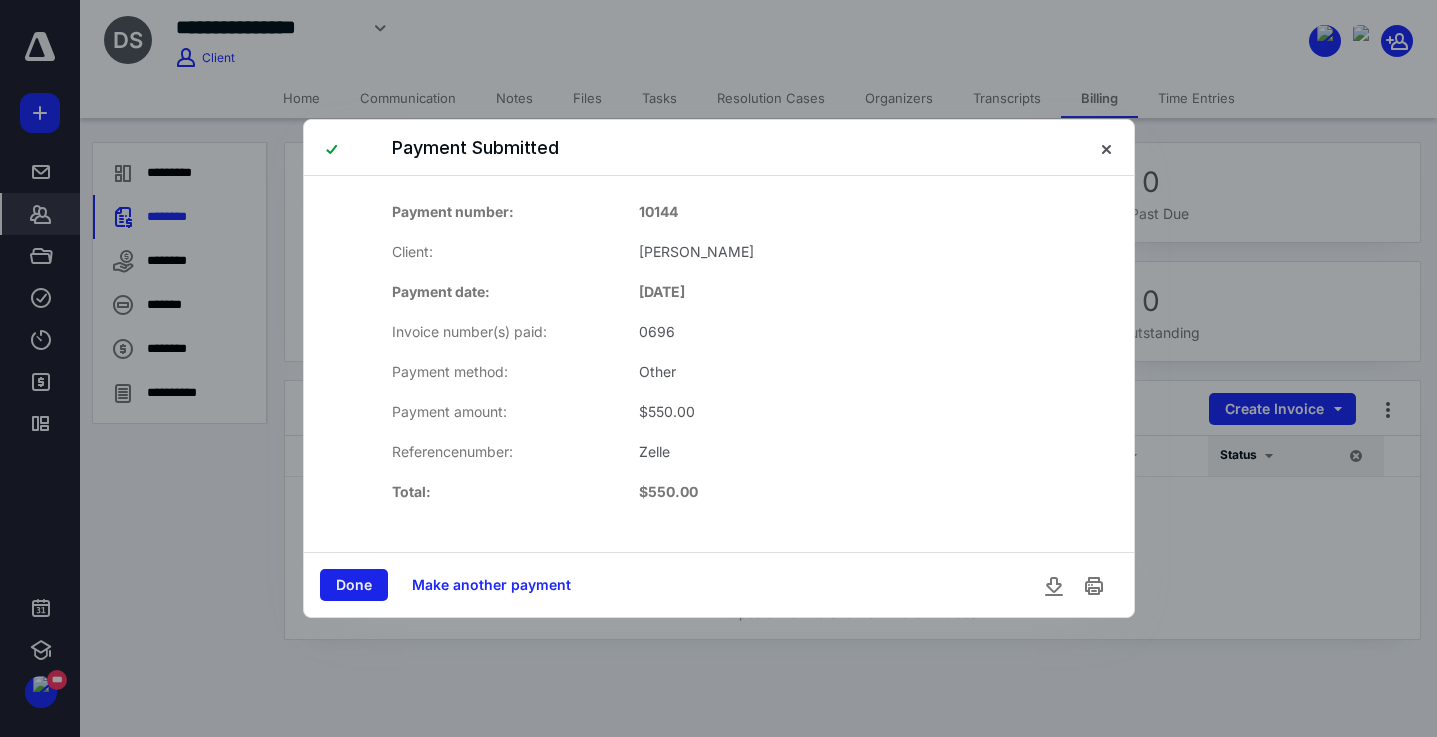 click on "Done" at bounding box center (354, 585) 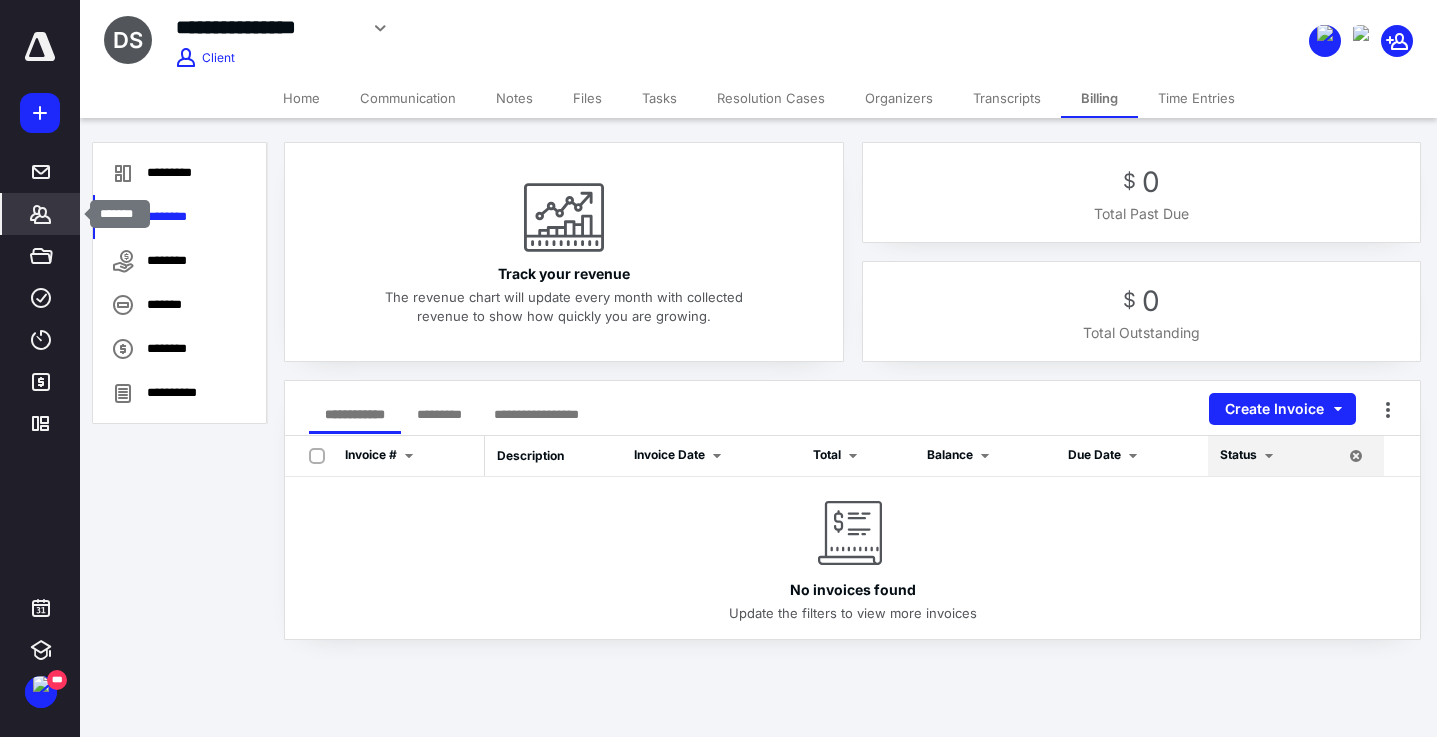 click 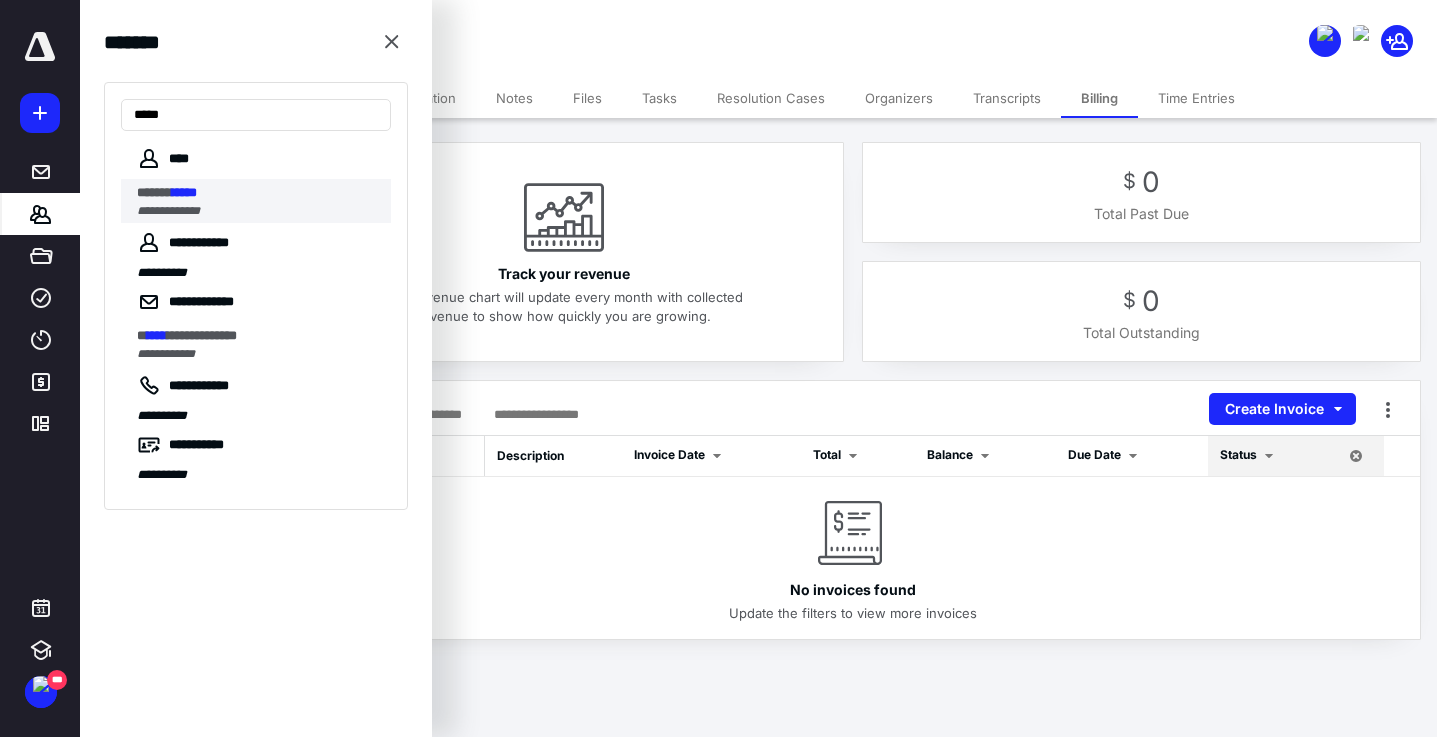 type on "*****" 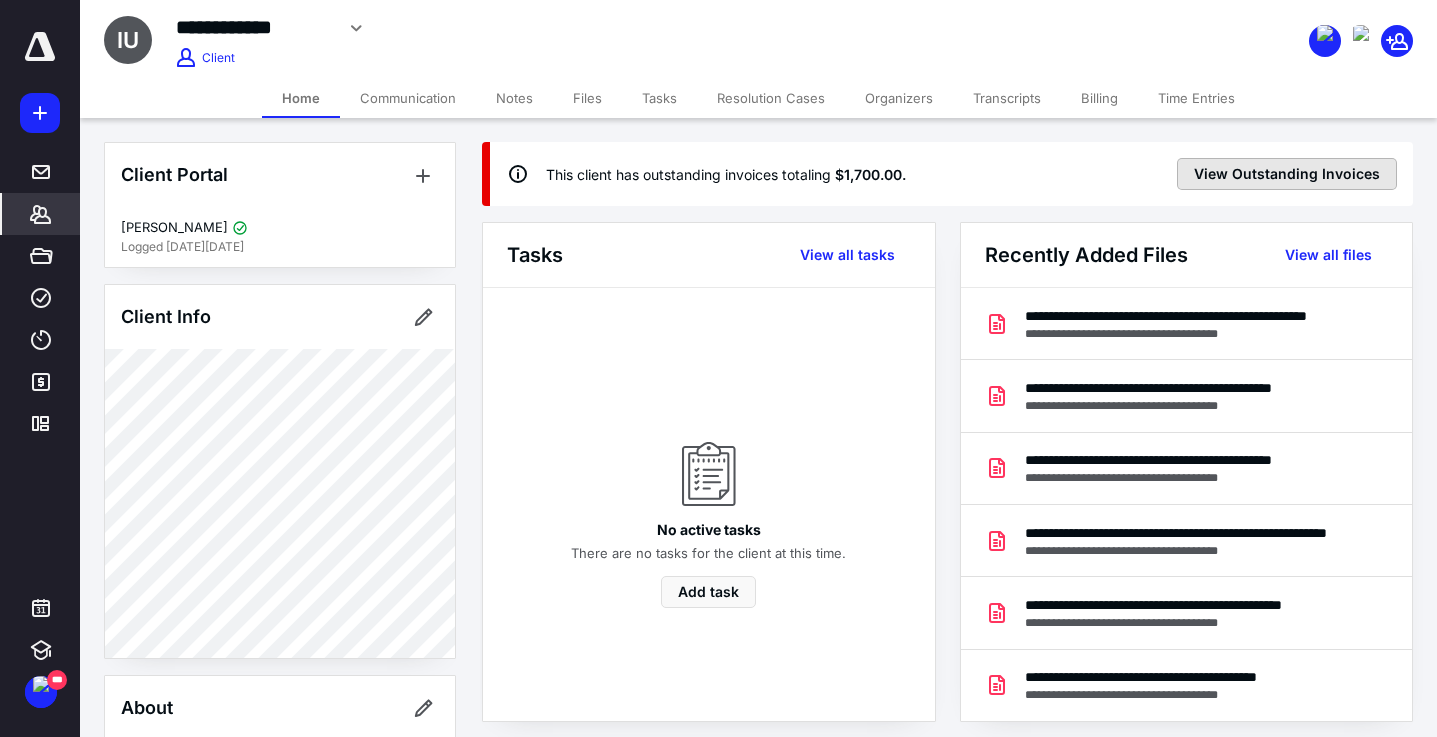 click on "View Outstanding Invoices" at bounding box center [1287, 174] 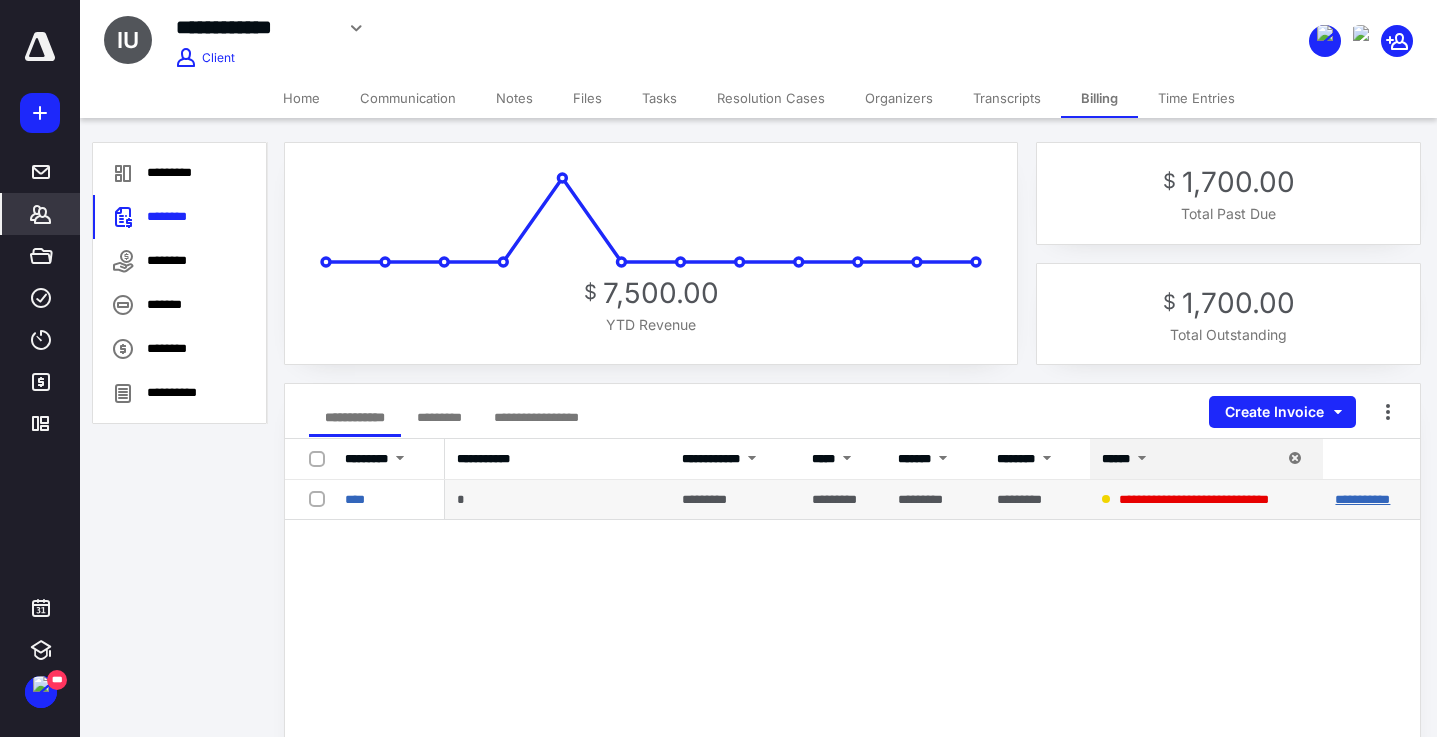 click on "**********" at bounding box center [1362, 499] 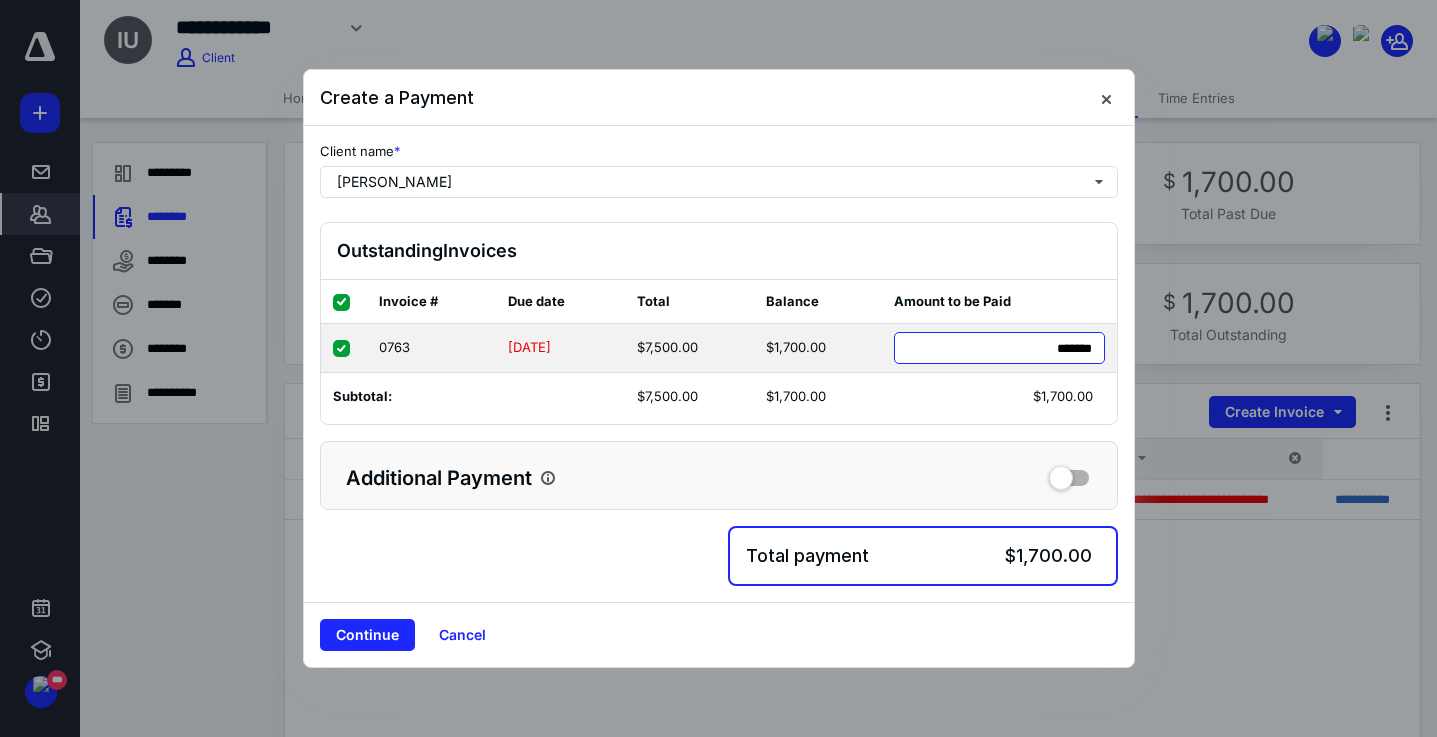 click on "******* *********" at bounding box center (999, 348) 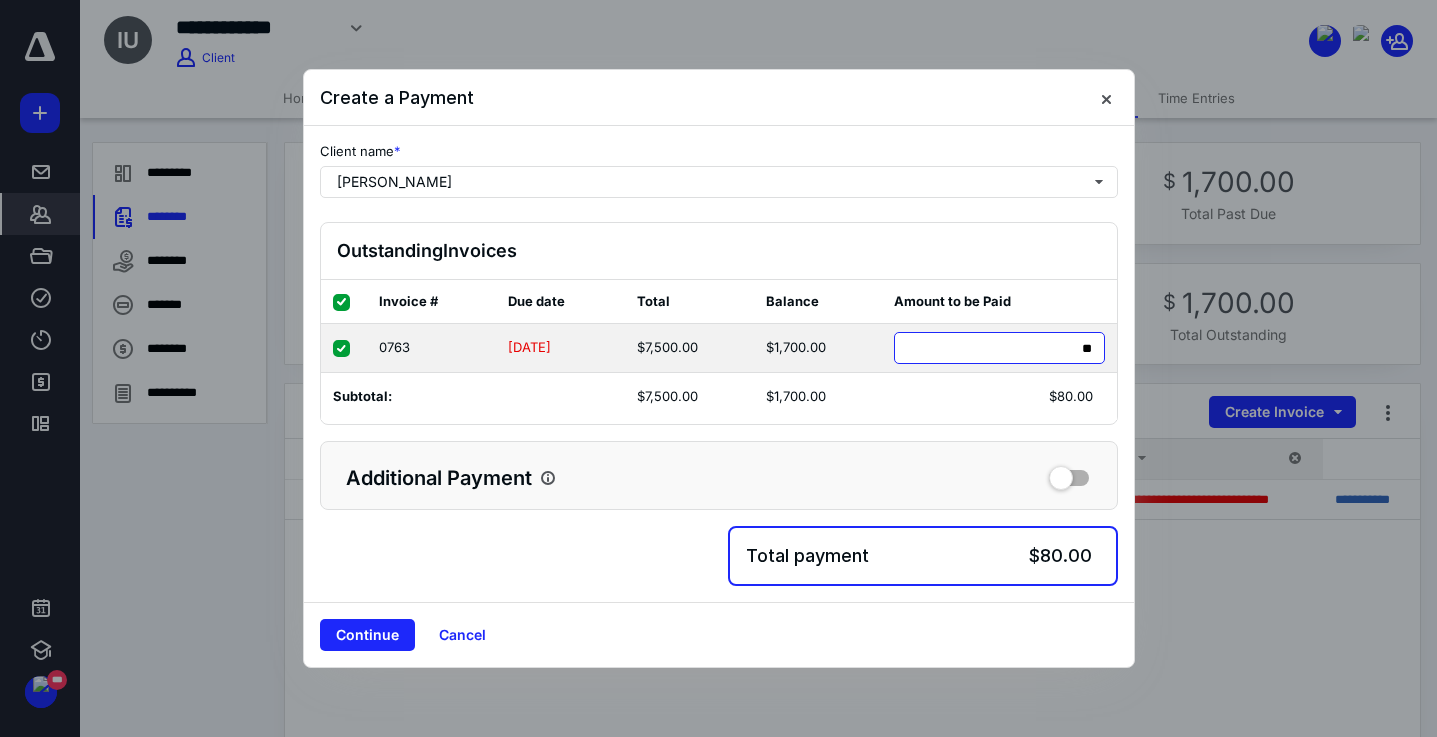 type on "***" 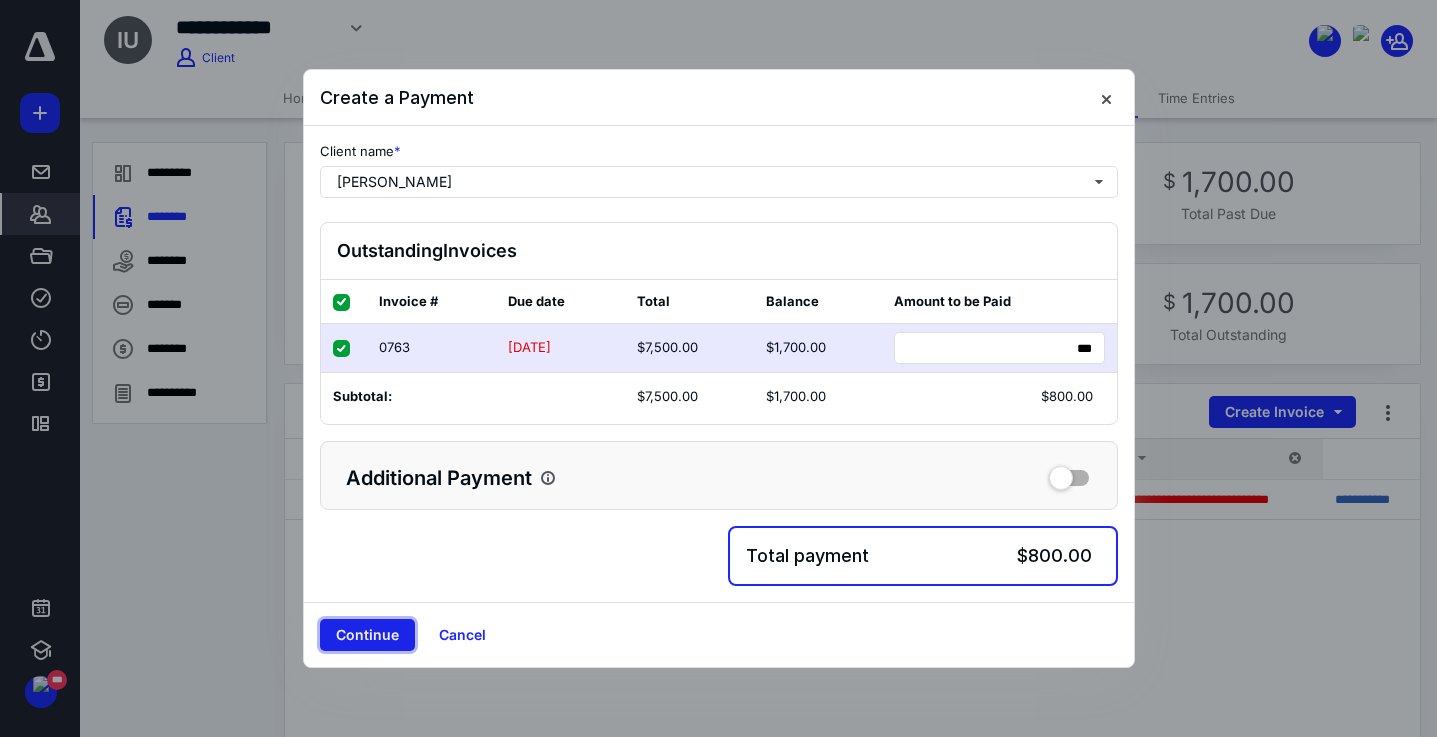 click on "Continue" at bounding box center (367, 635) 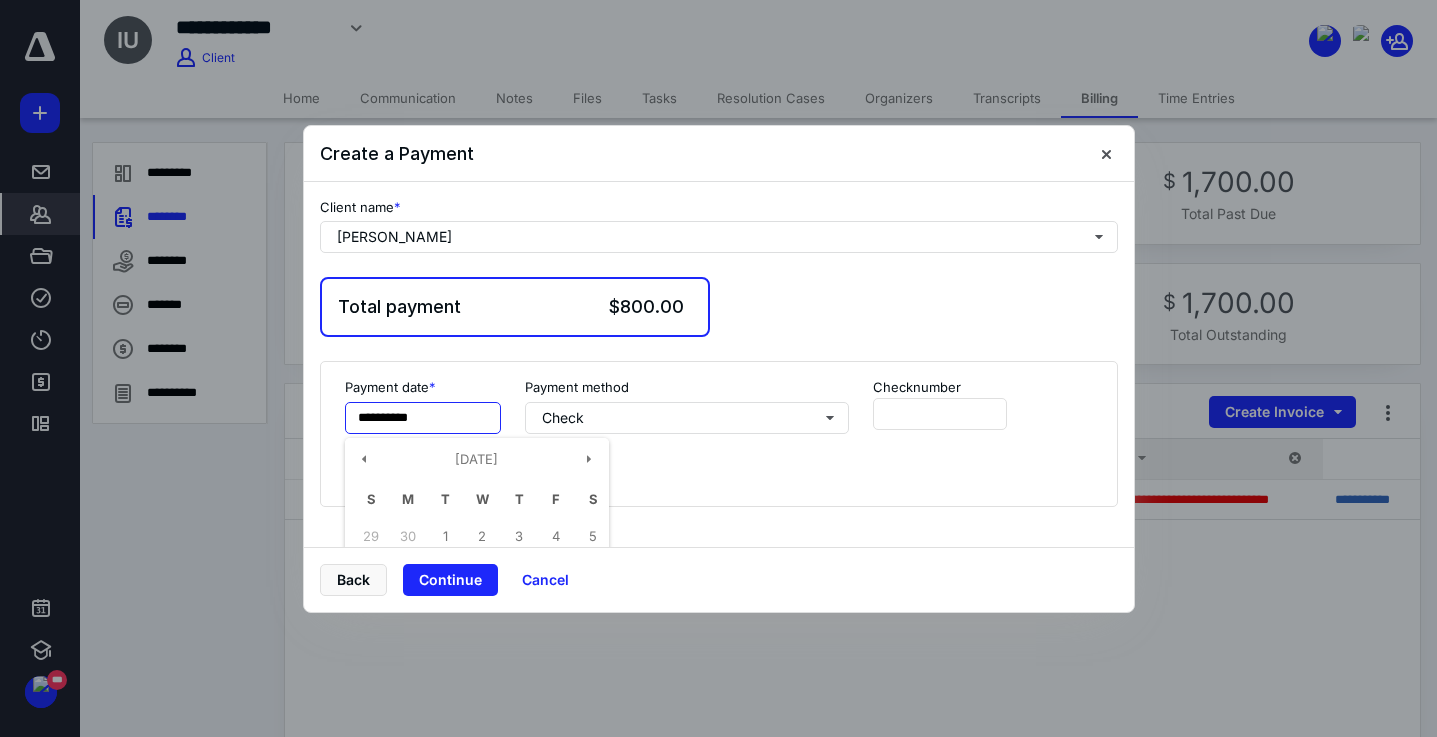 click on "**********" at bounding box center [423, 418] 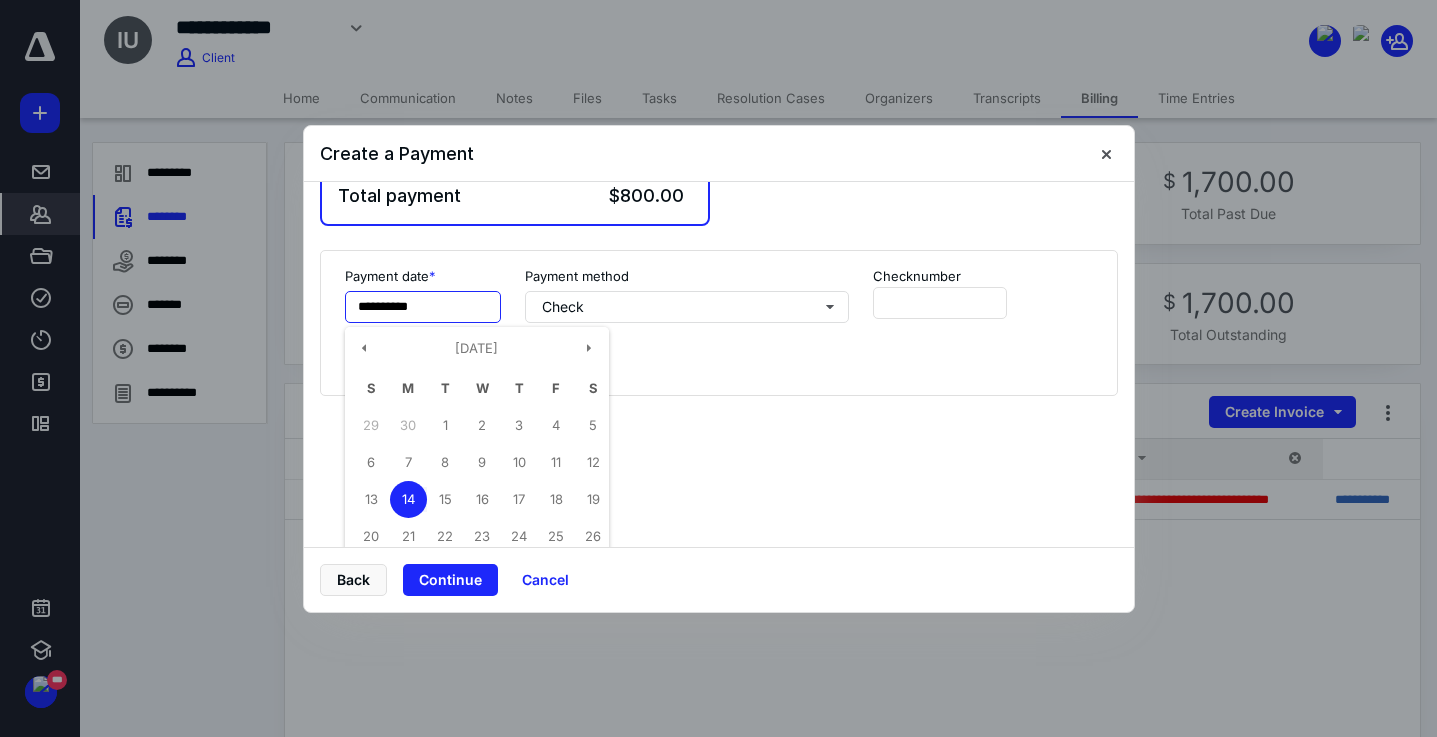scroll, scrollTop: 123, scrollLeft: 0, axis: vertical 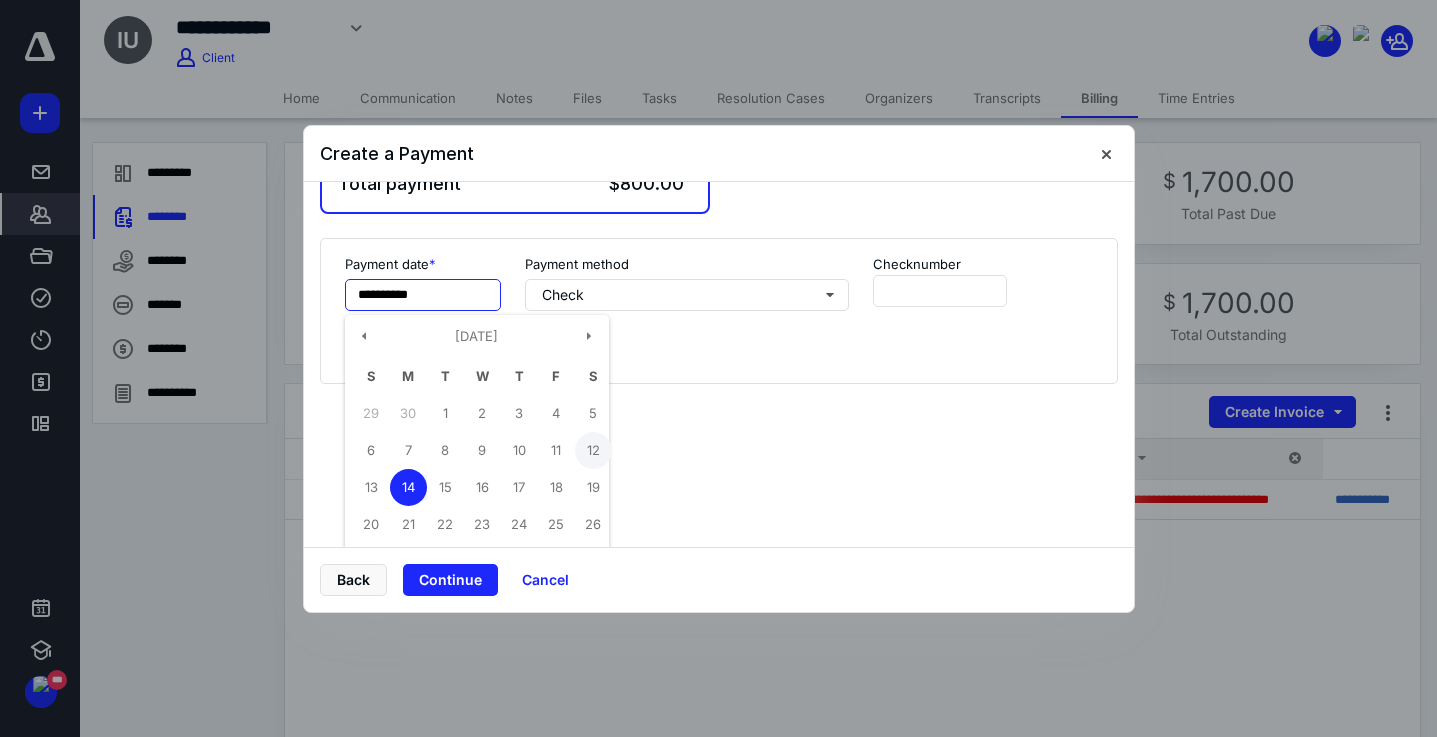 click on "12" at bounding box center [593, 450] 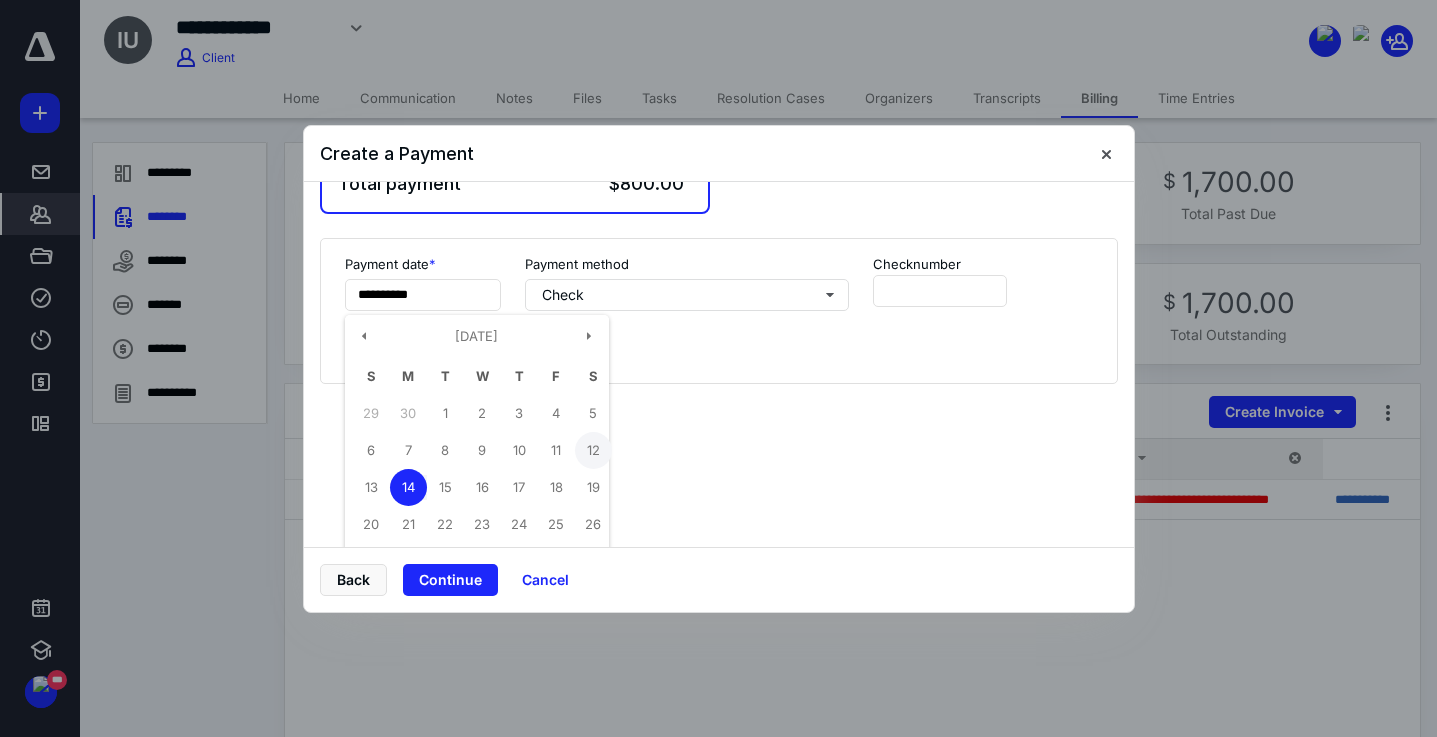 type on "**********" 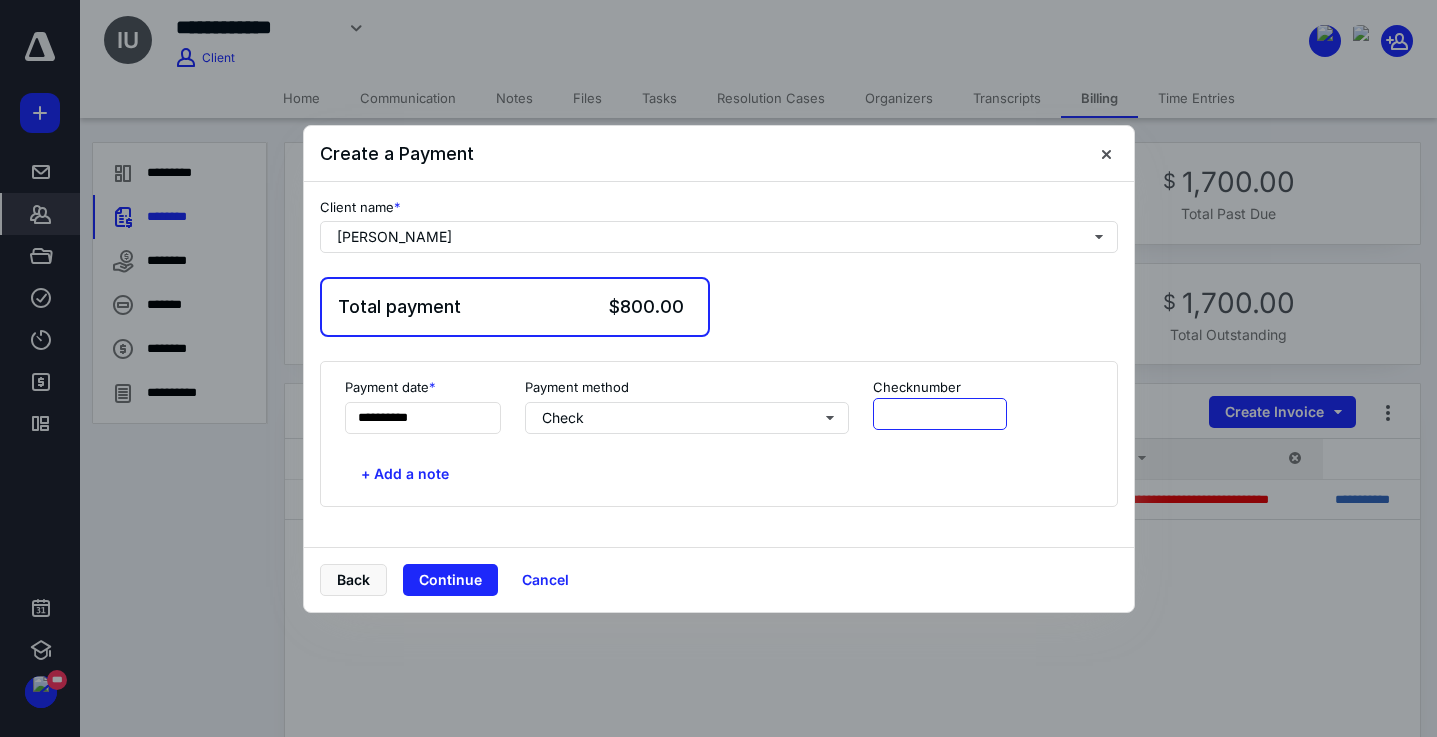 click at bounding box center [940, 414] 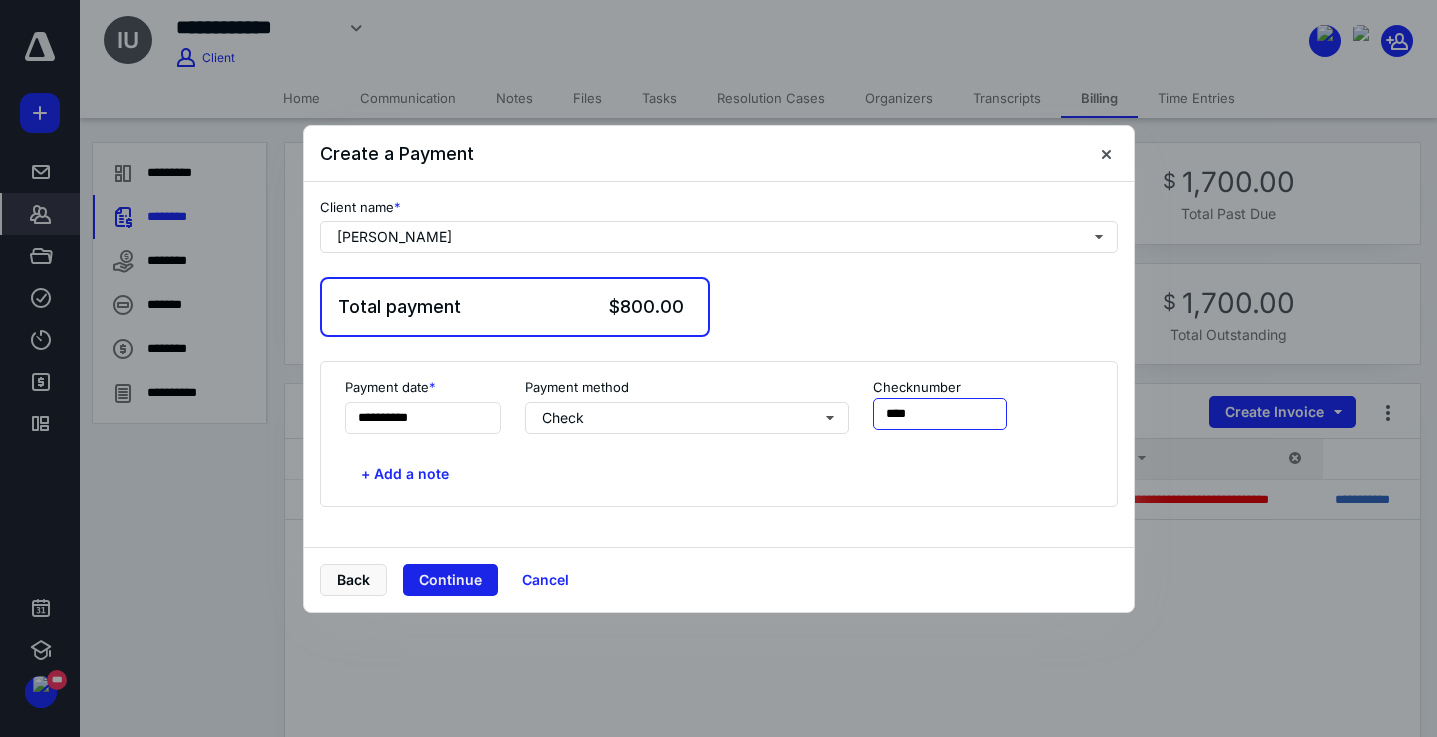type on "****" 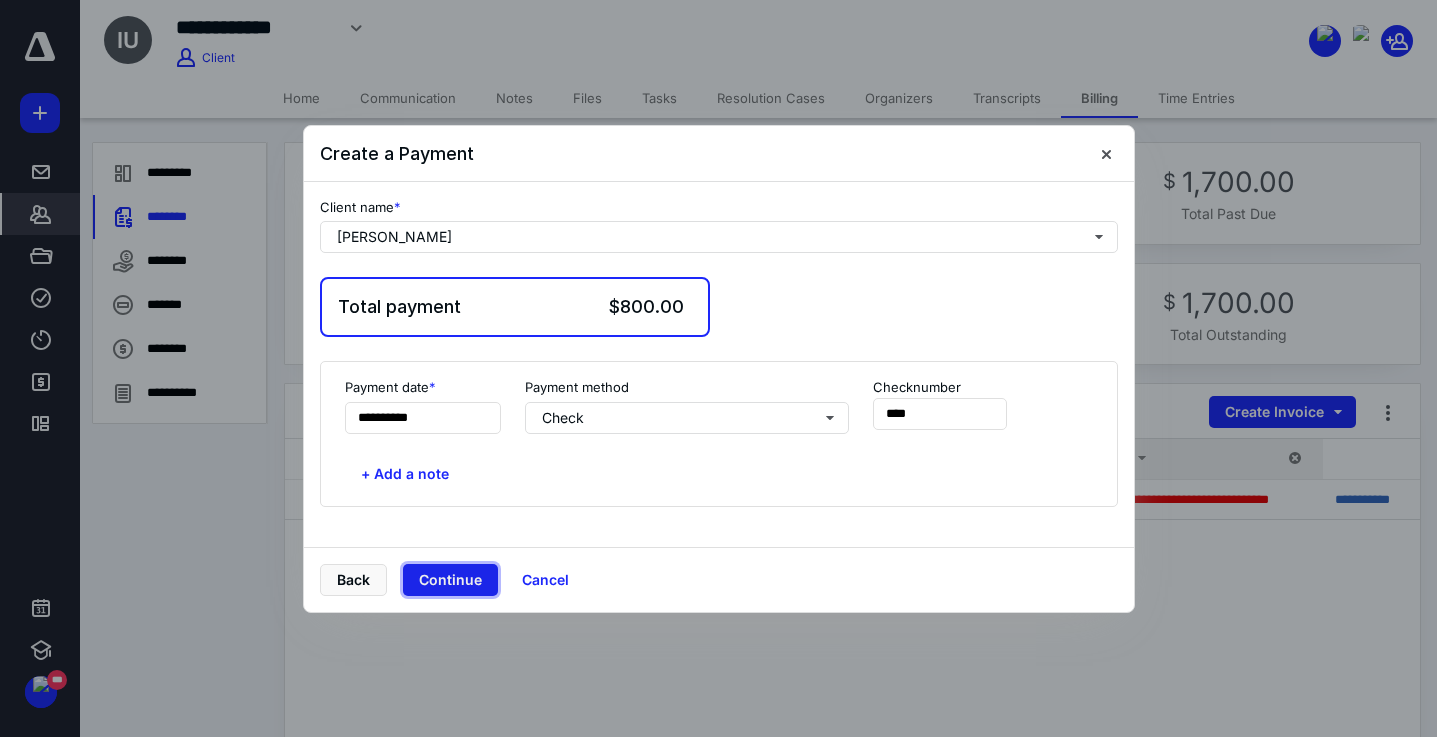 click on "Continue" at bounding box center (450, 580) 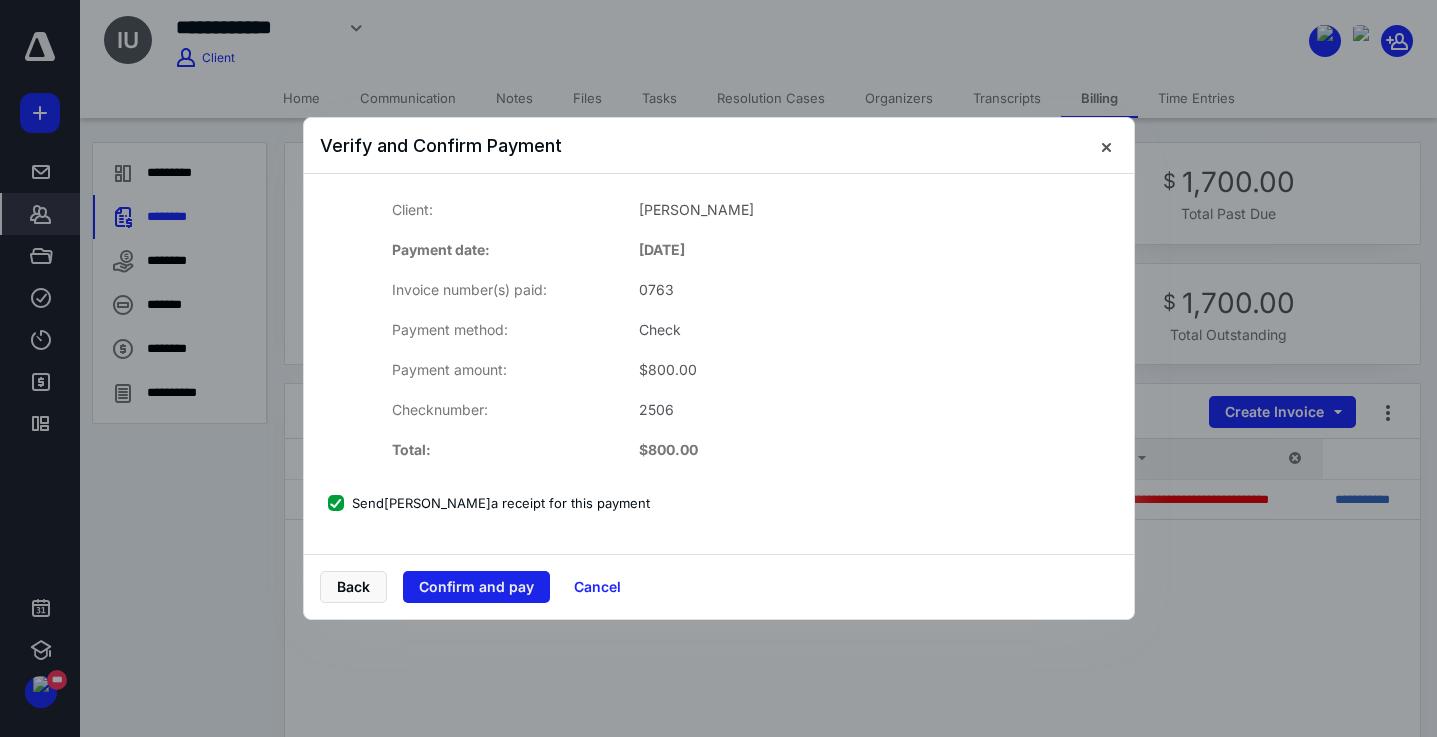 click on "Confirm and pay" at bounding box center [476, 587] 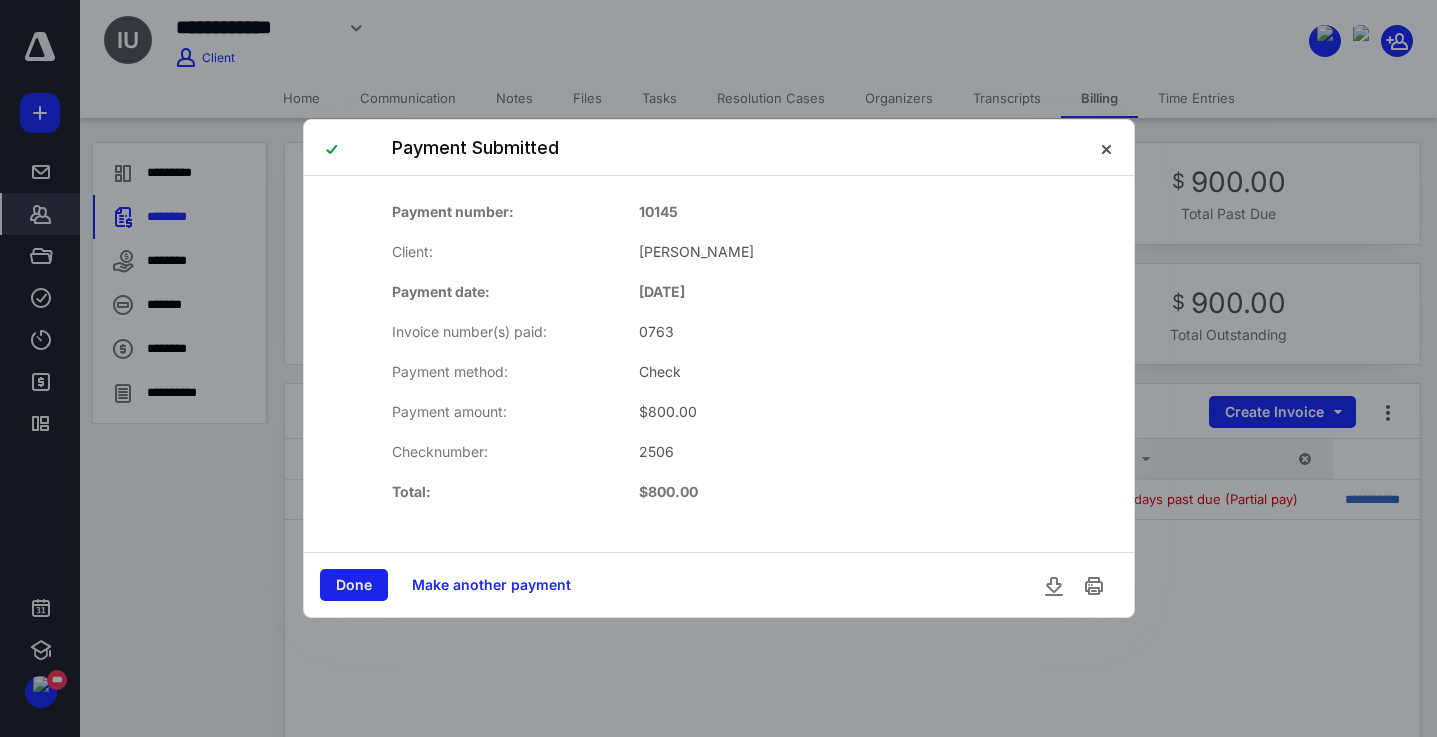 click on "Done" at bounding box center [354, 585] 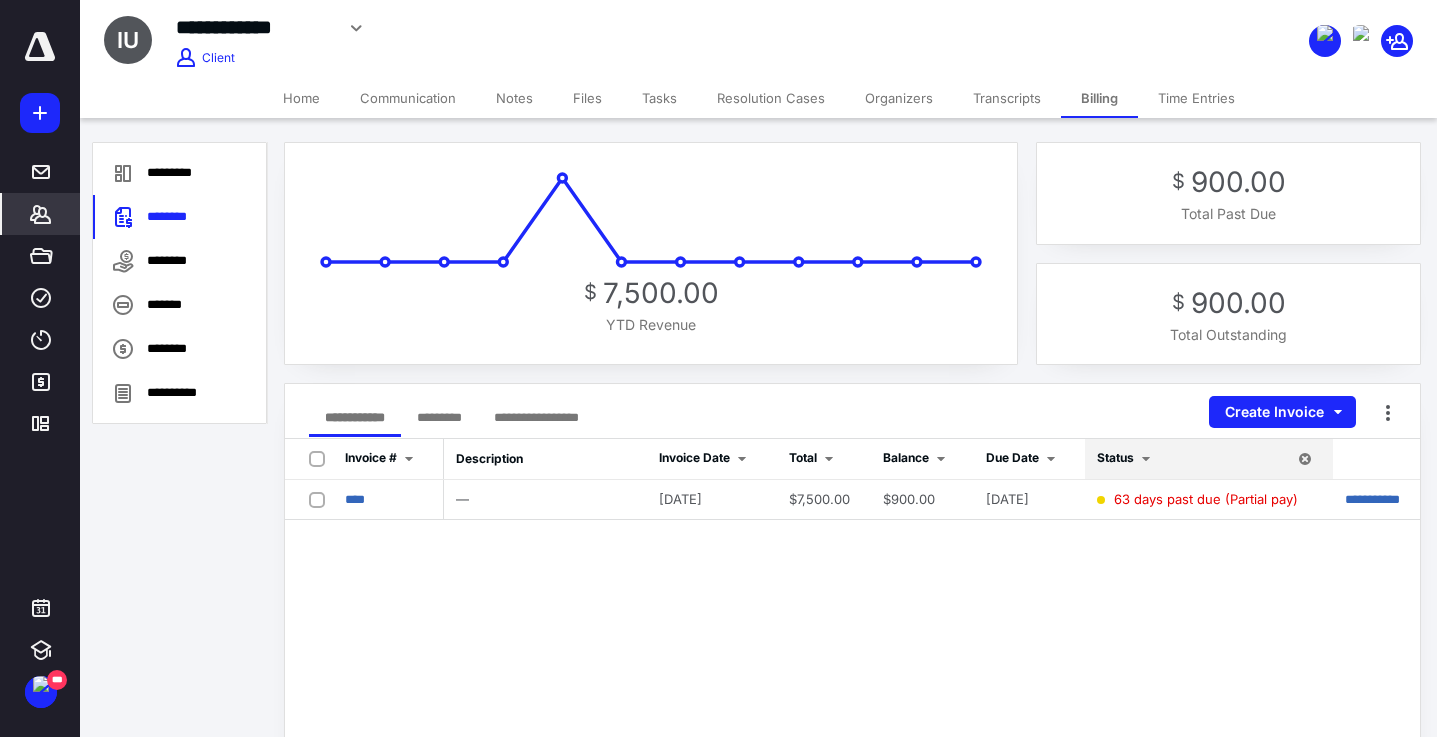 click 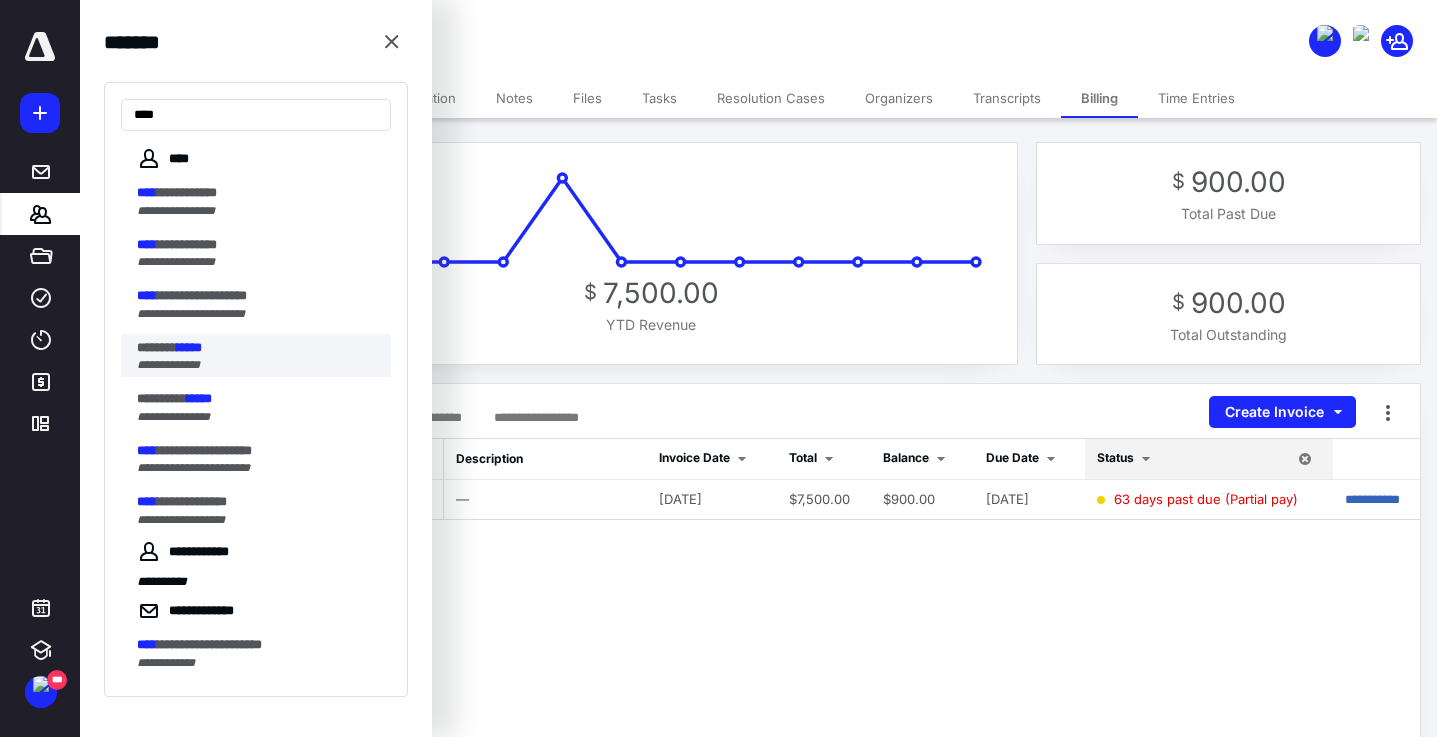 type on "****" 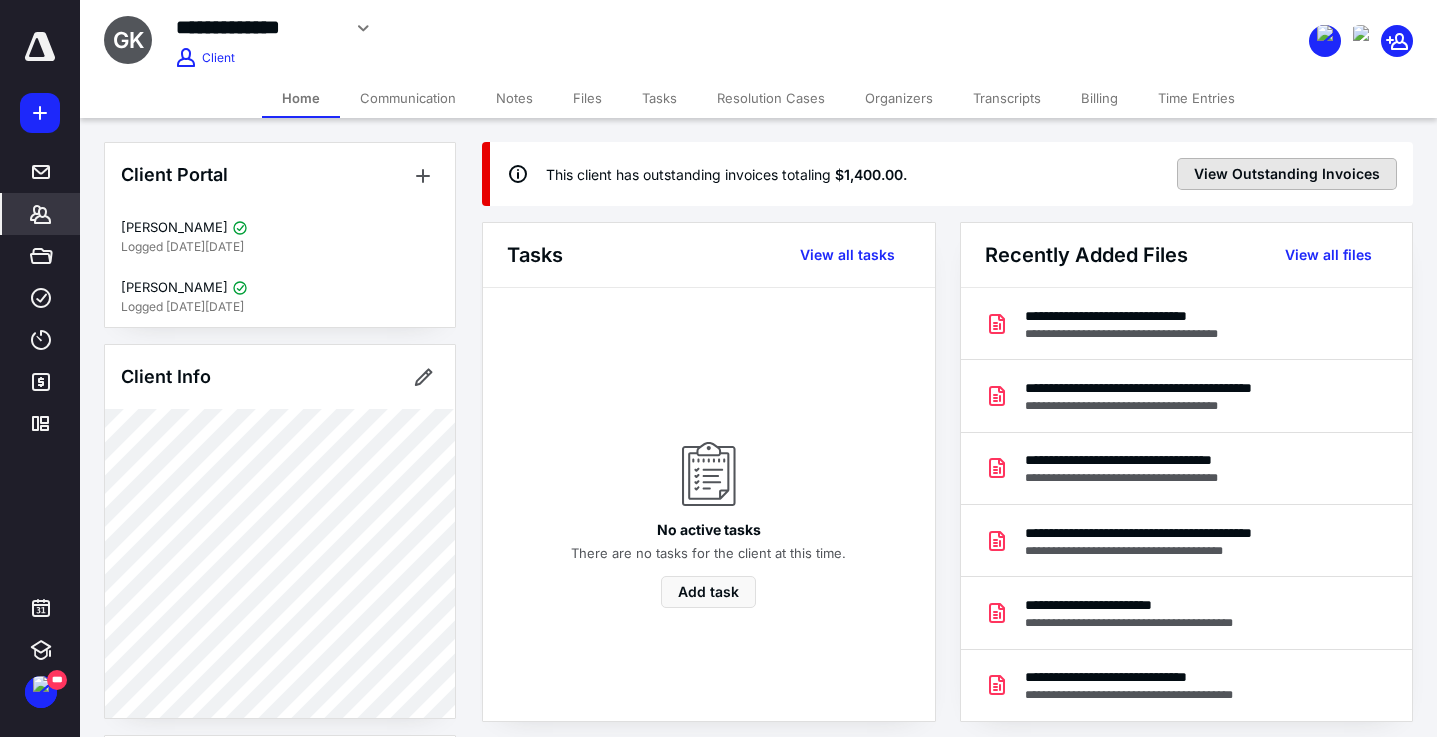 click on "View Outstanding Invoices" at bounding box center [1287, 174] 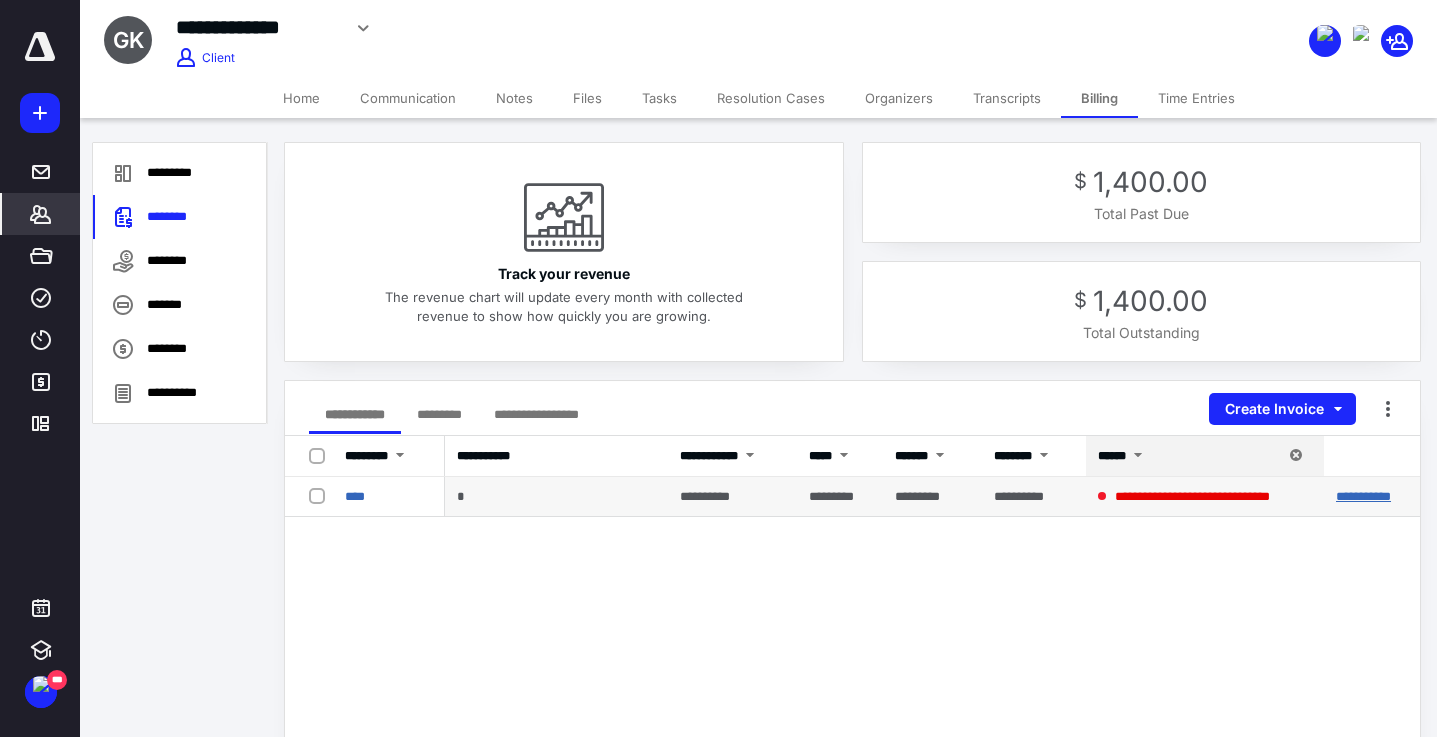 click on "**********" at bounding box center [1363, 496] 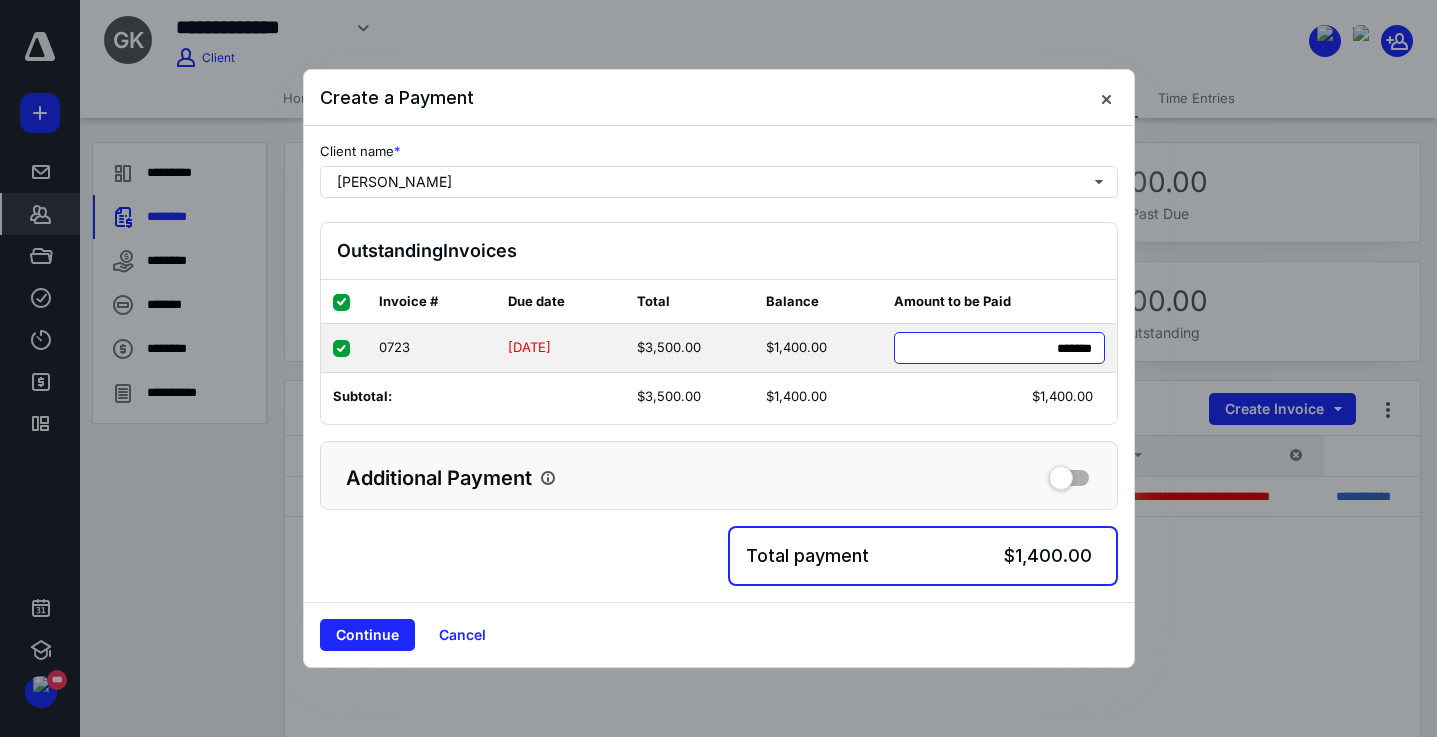 click on "******* *********" at bounding box center (999, 348) 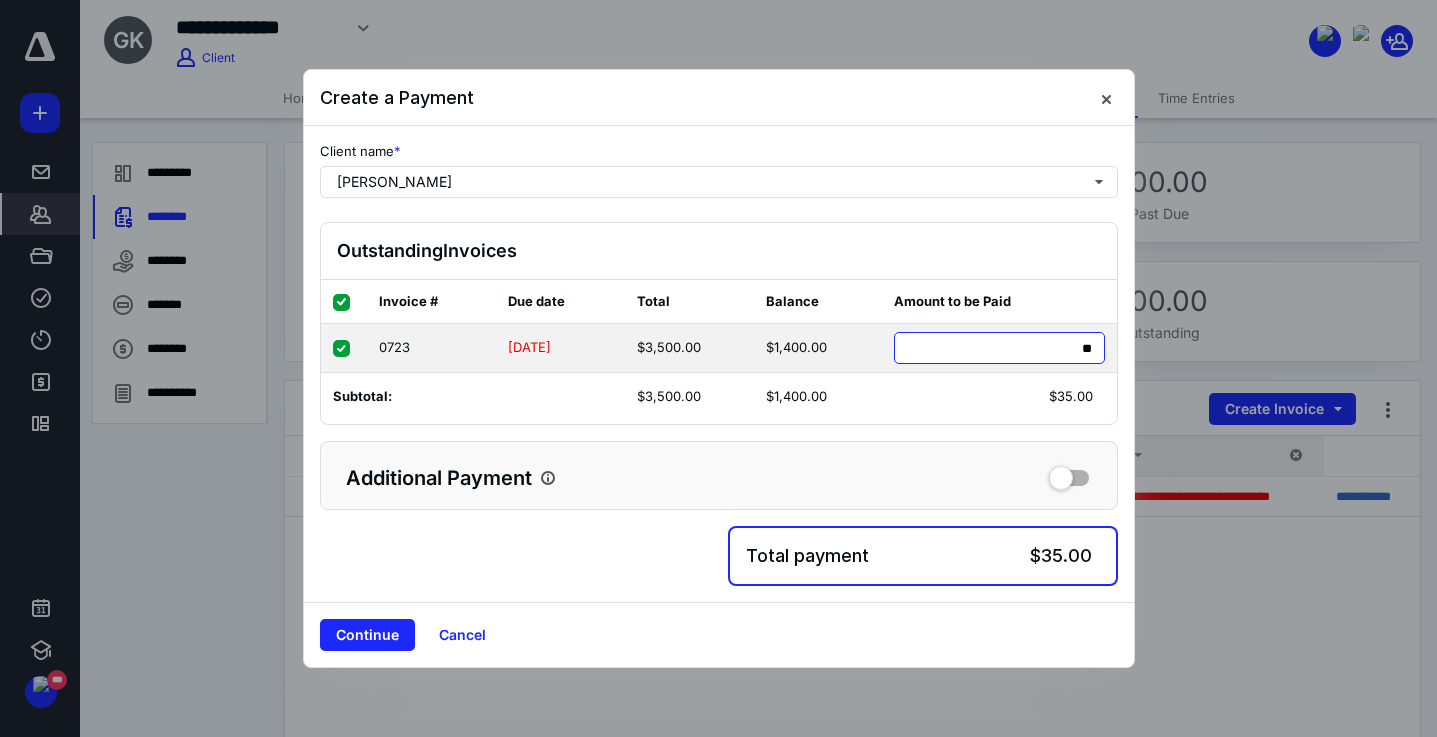 type on "***" 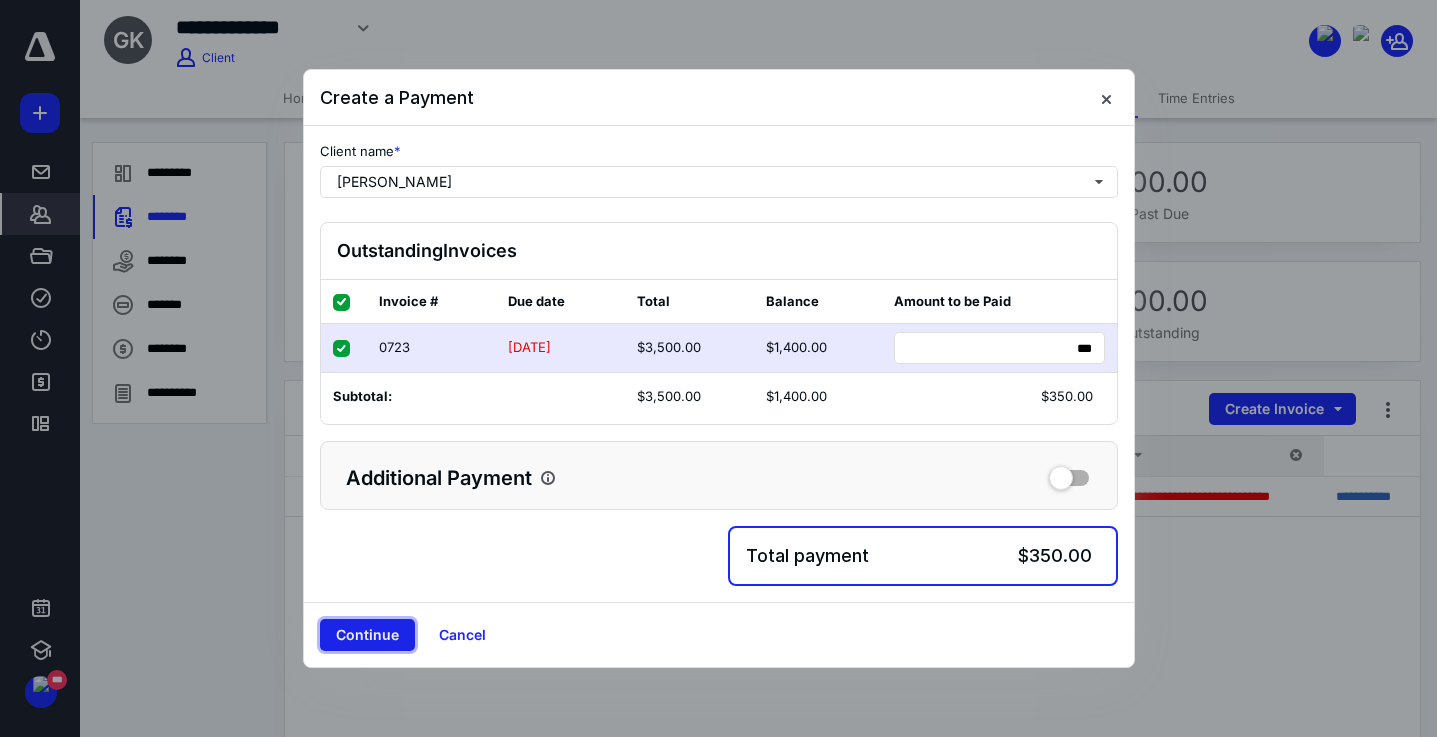 click on "Continue" at bounding box center [367, 635] 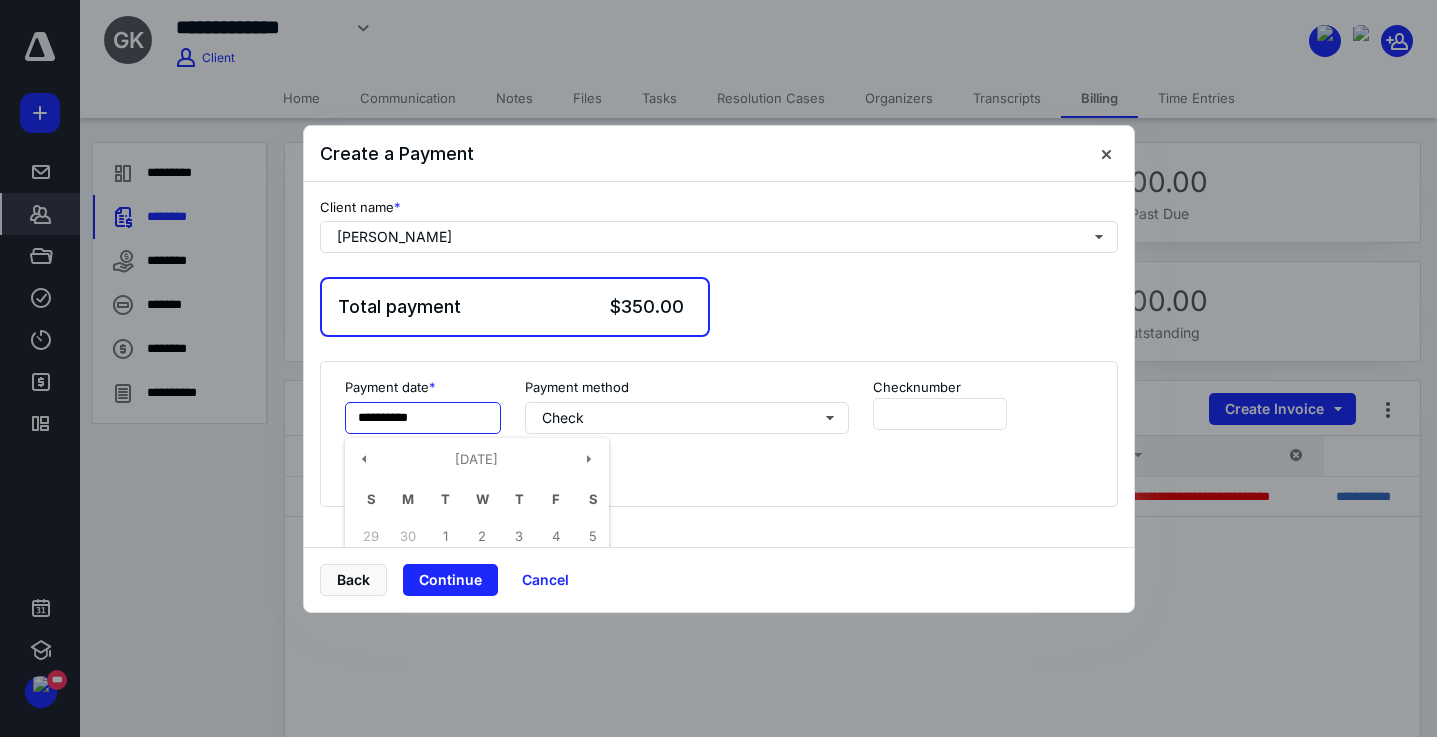click on "**********" at bounding box center (423, 418) 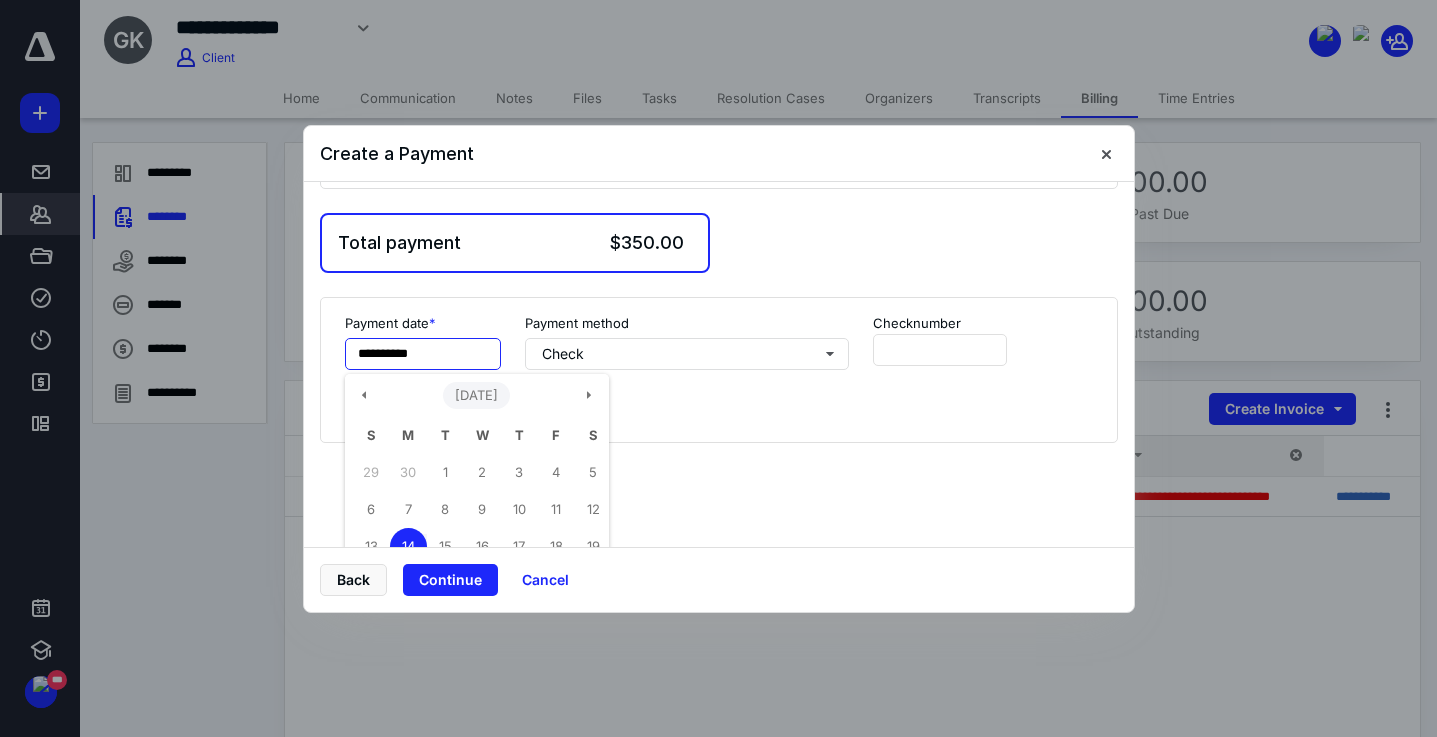 scroll, scrollTop: 66, scrollLeft: 0, axis: vertical 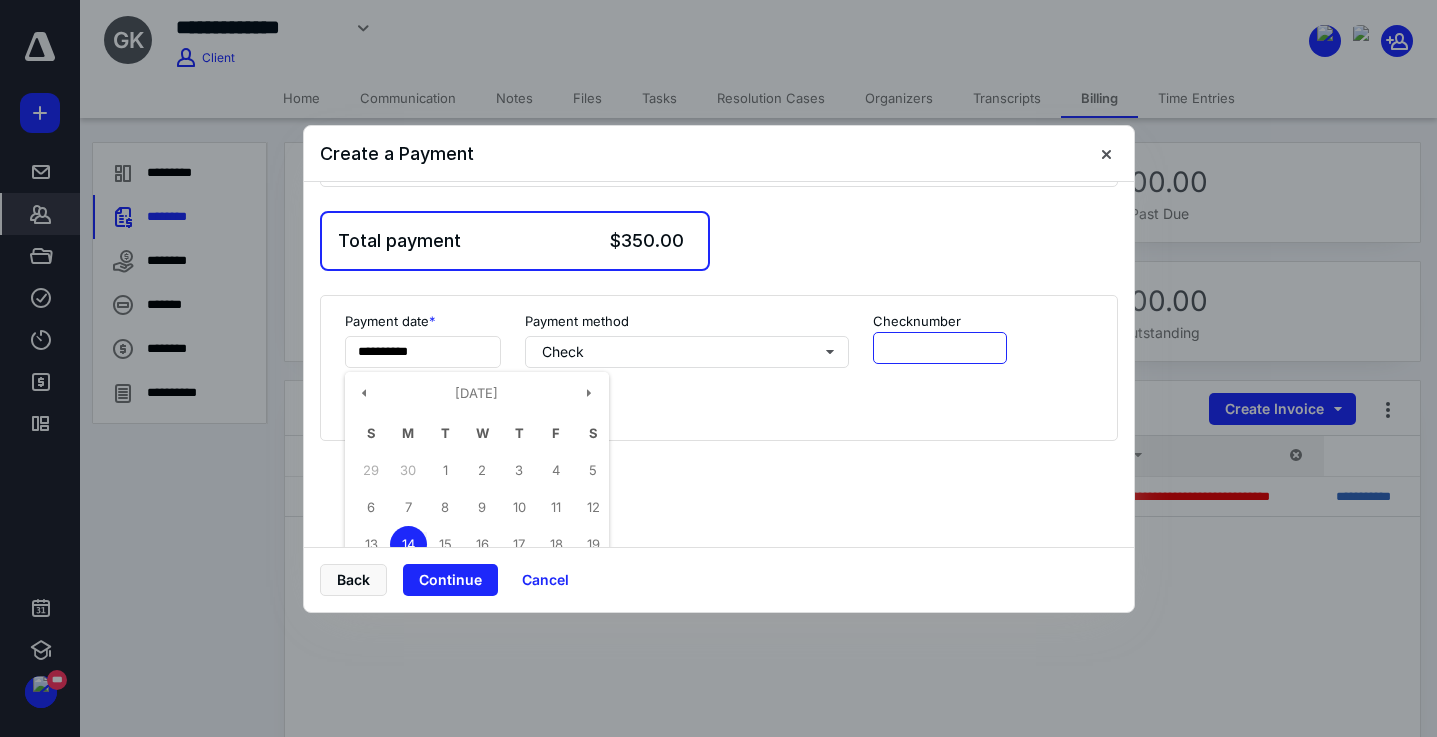 click on "**********" at bounding box center (719, 326) 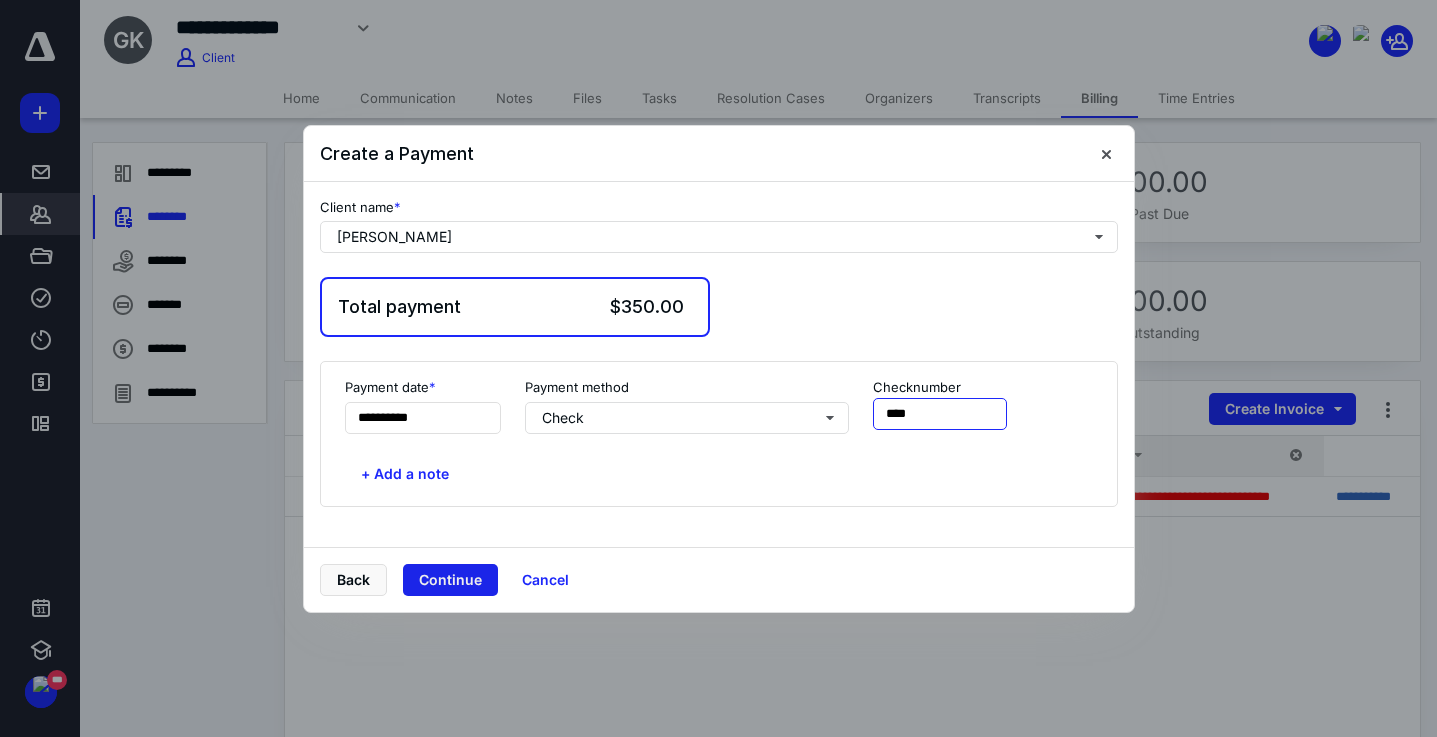 type on "****" 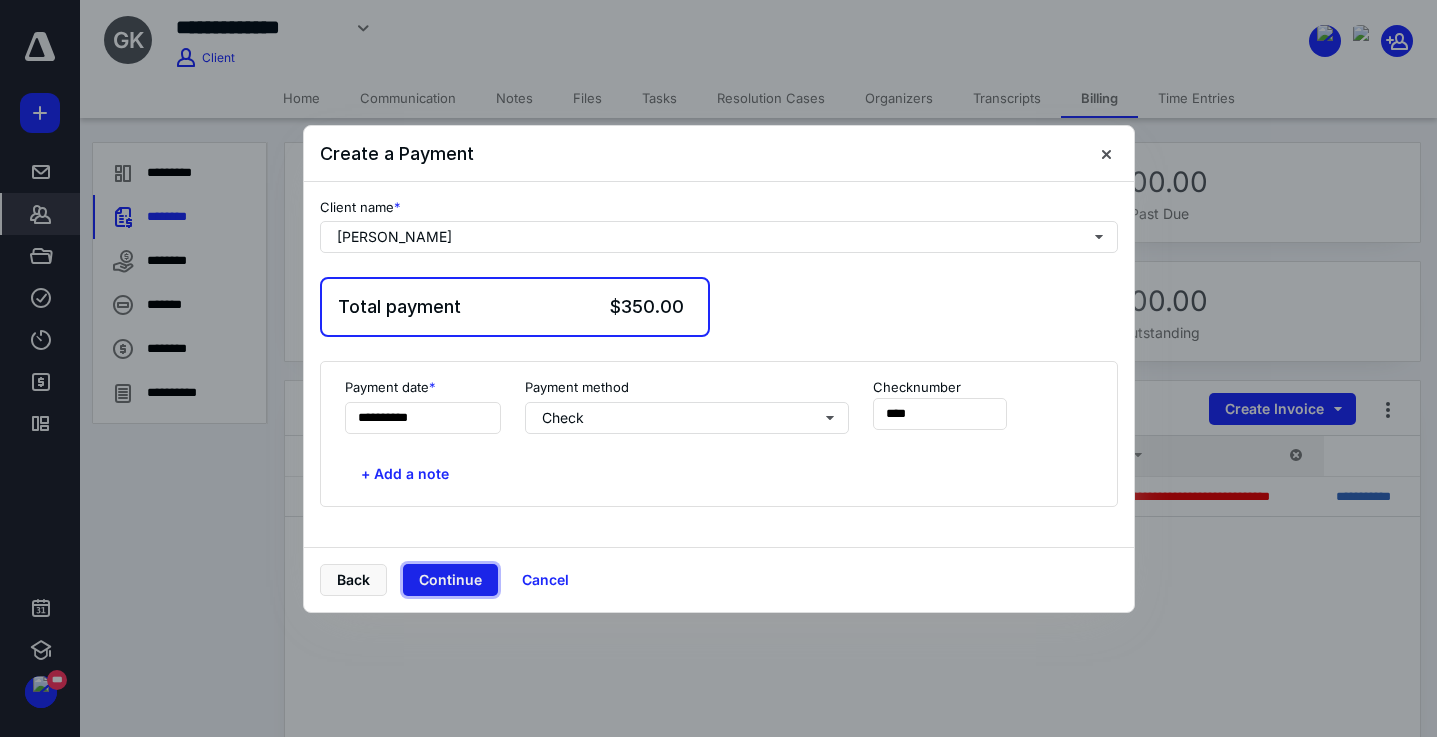 click on "Continue" at bounding box center (450, 580) 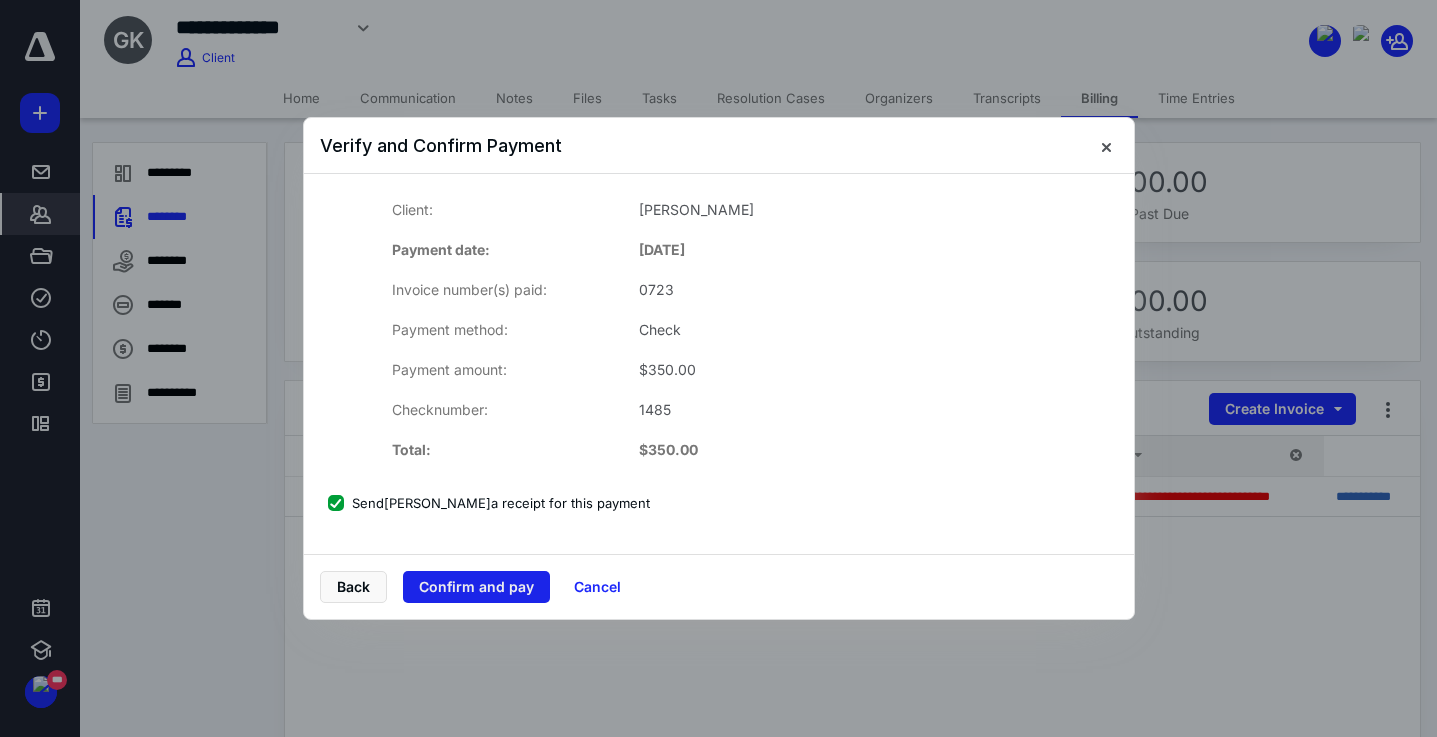 click on "Confirm and pay" at bounding box center [476, 587] 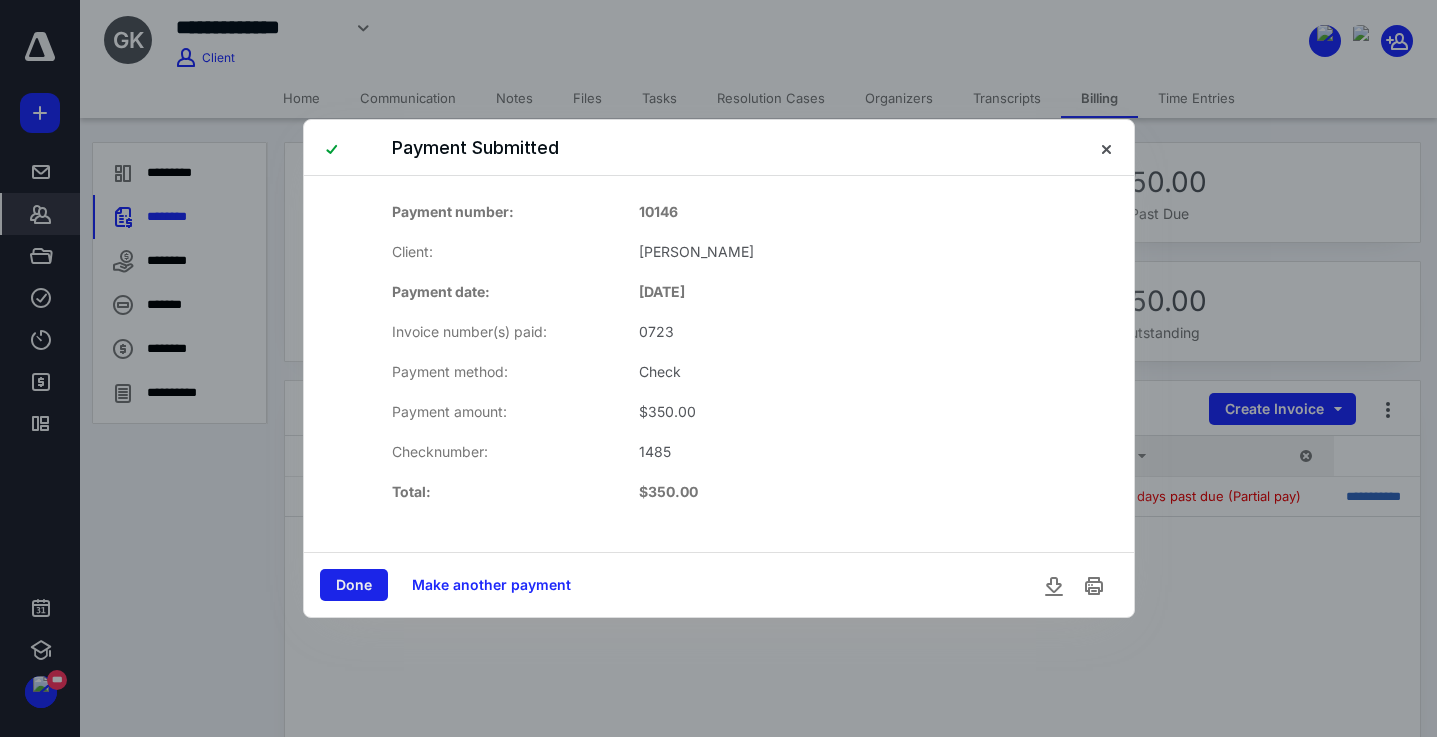 click on "Done" at bounding box center [354, 585] 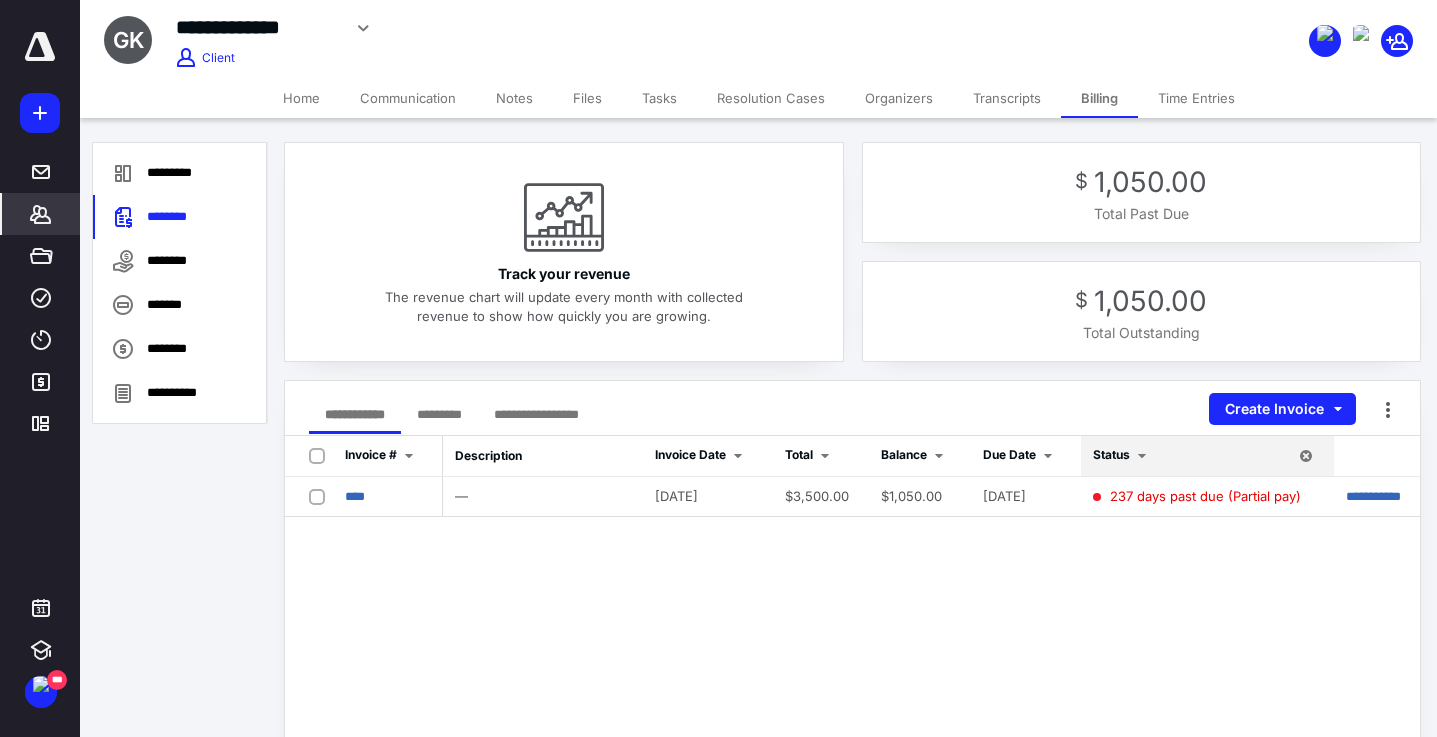 click 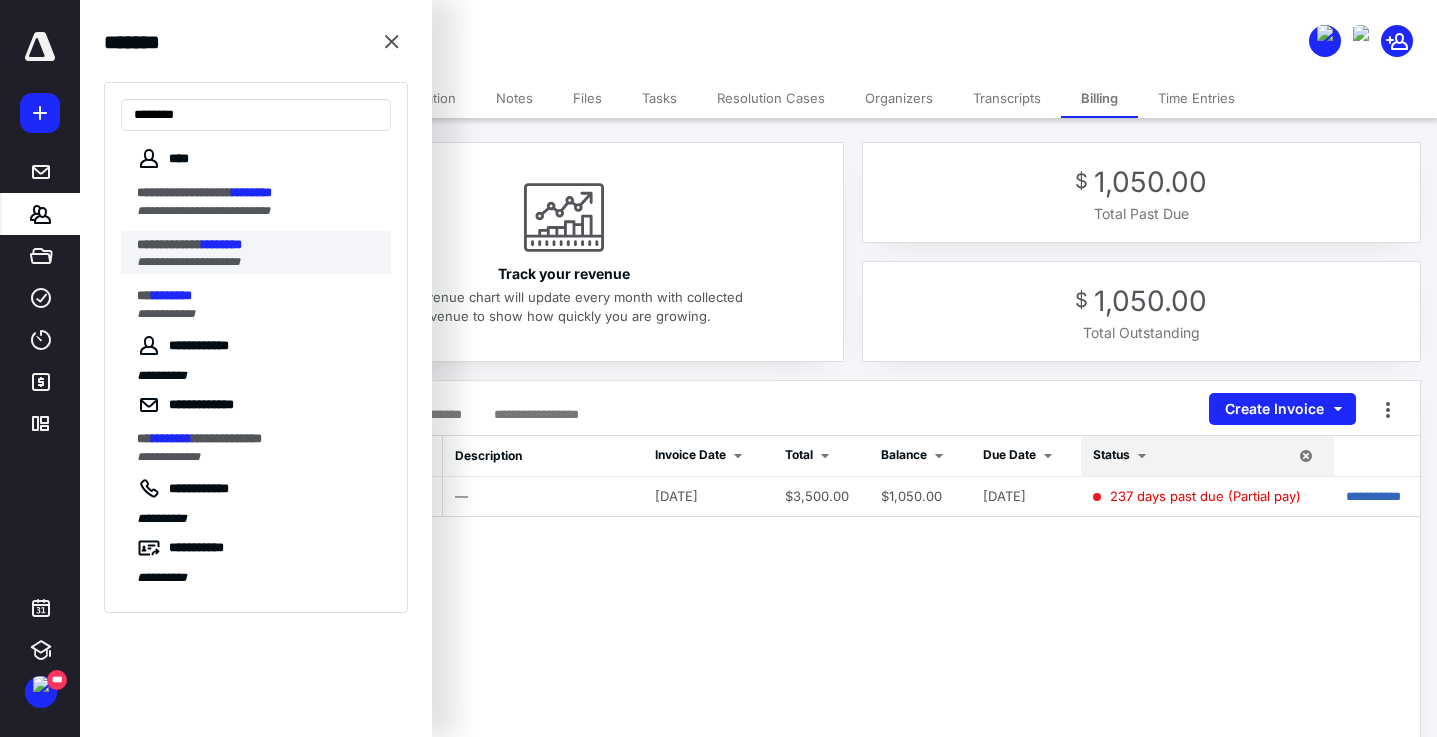 type on "********" 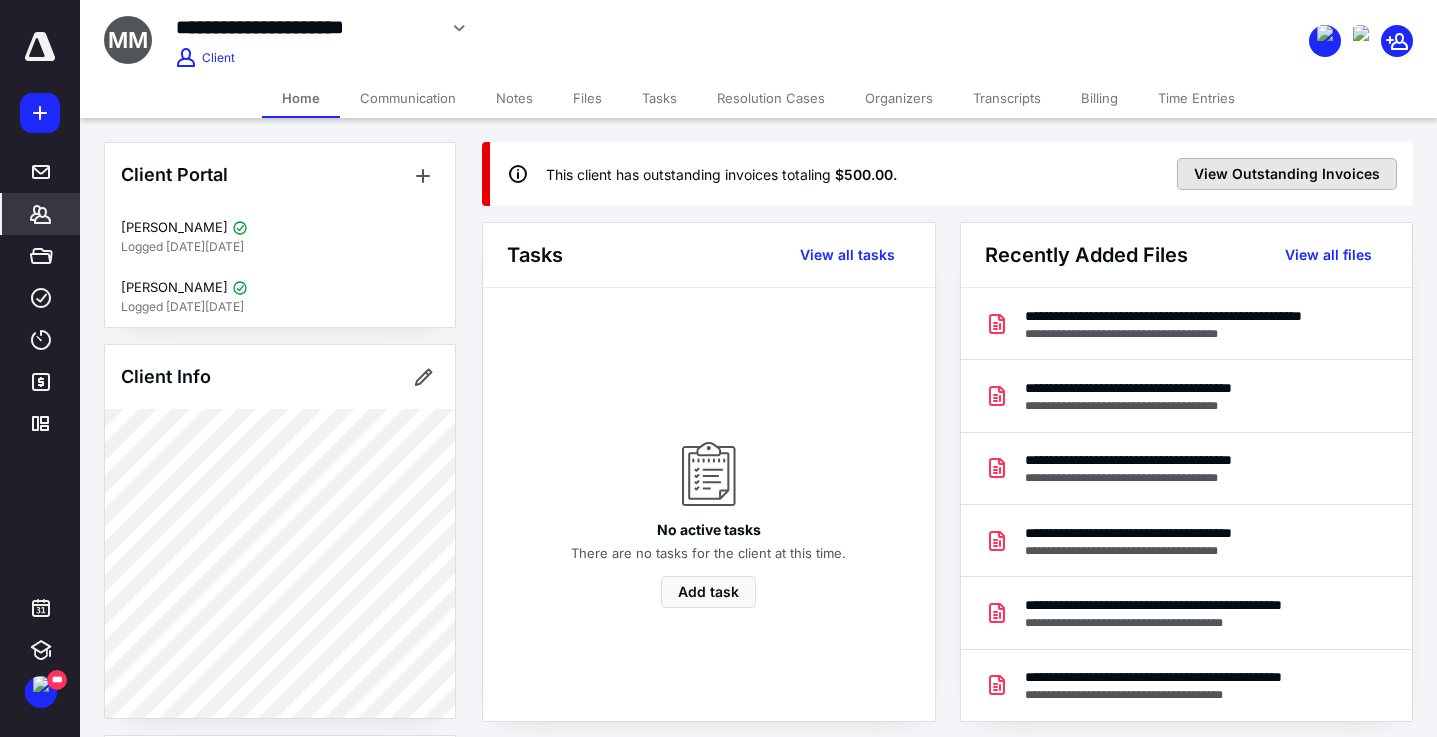 click on "View Outstanding Invoices" at bounding box center [1287, 174] 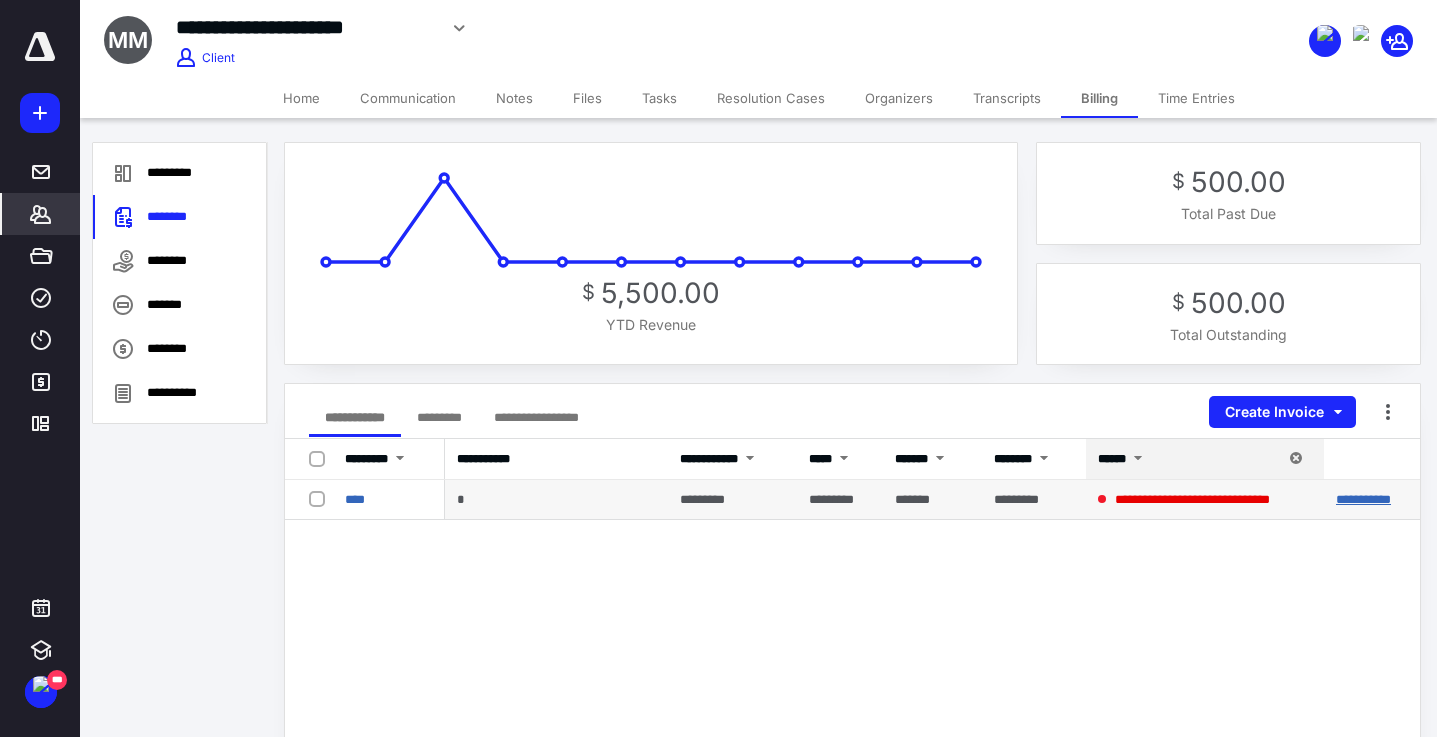 click on "**********" at bounding box center (1363, 499) 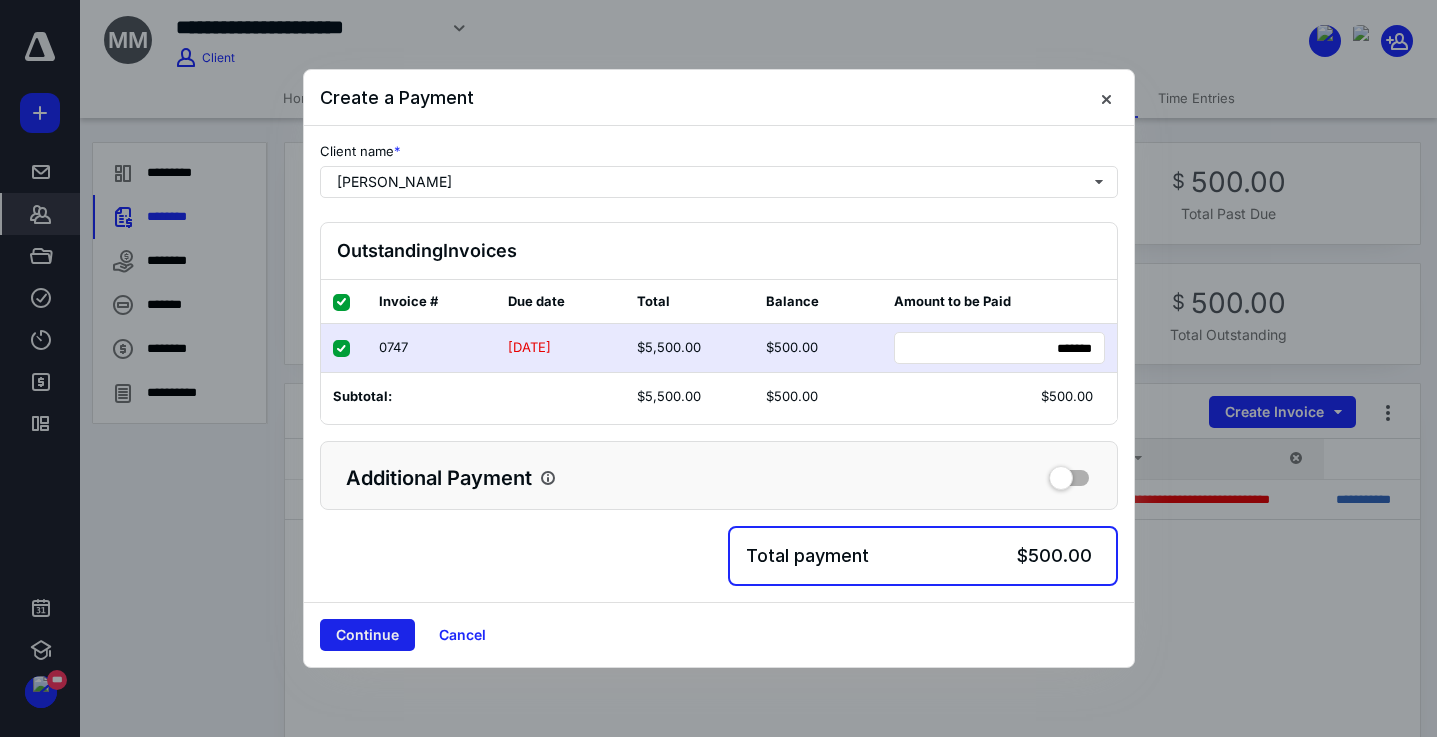 click on "Continue" at bounding box center (367, 635) 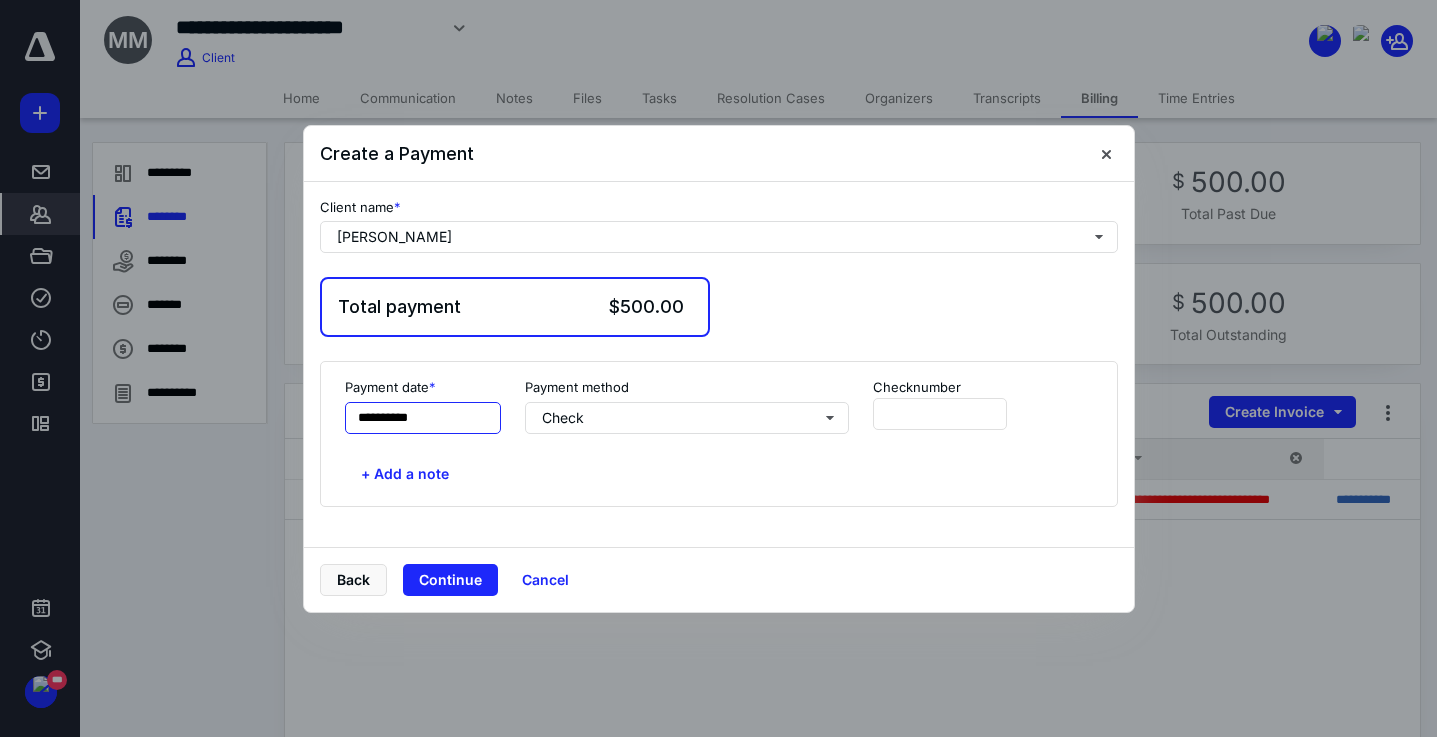 click on "**********" at bounding box center [423, 418] 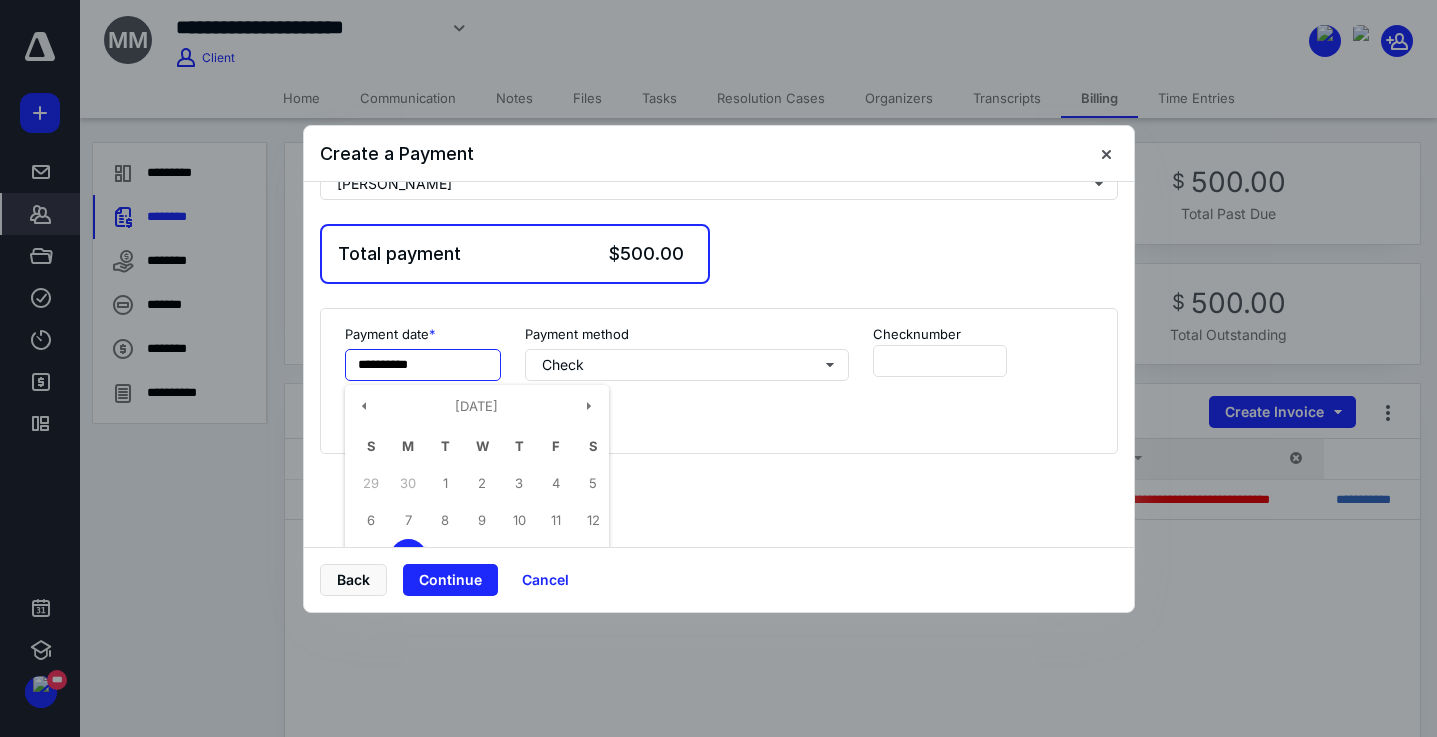 scroll, scrollTop: 69, scrollLeft: 0, axis: vertical 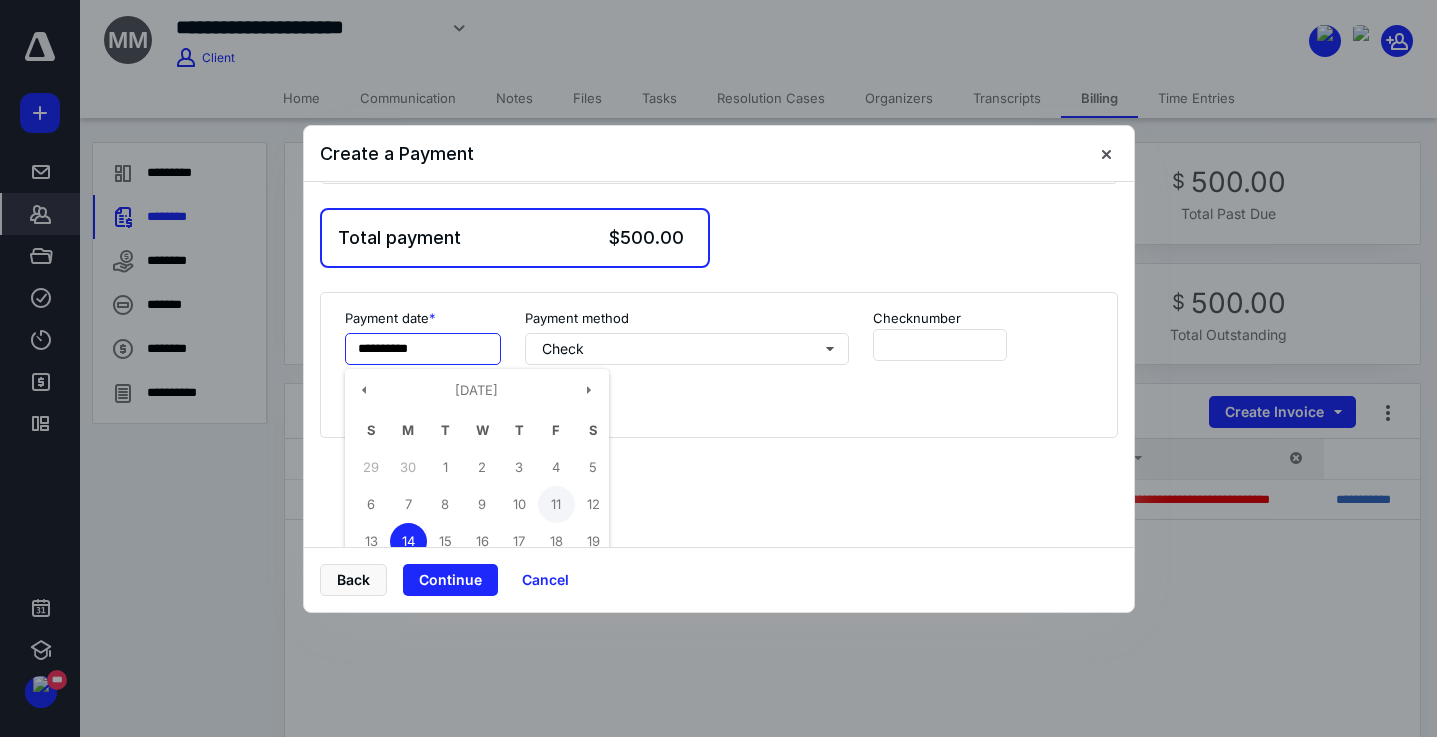 click on "11" at bounding box center (556, 504) 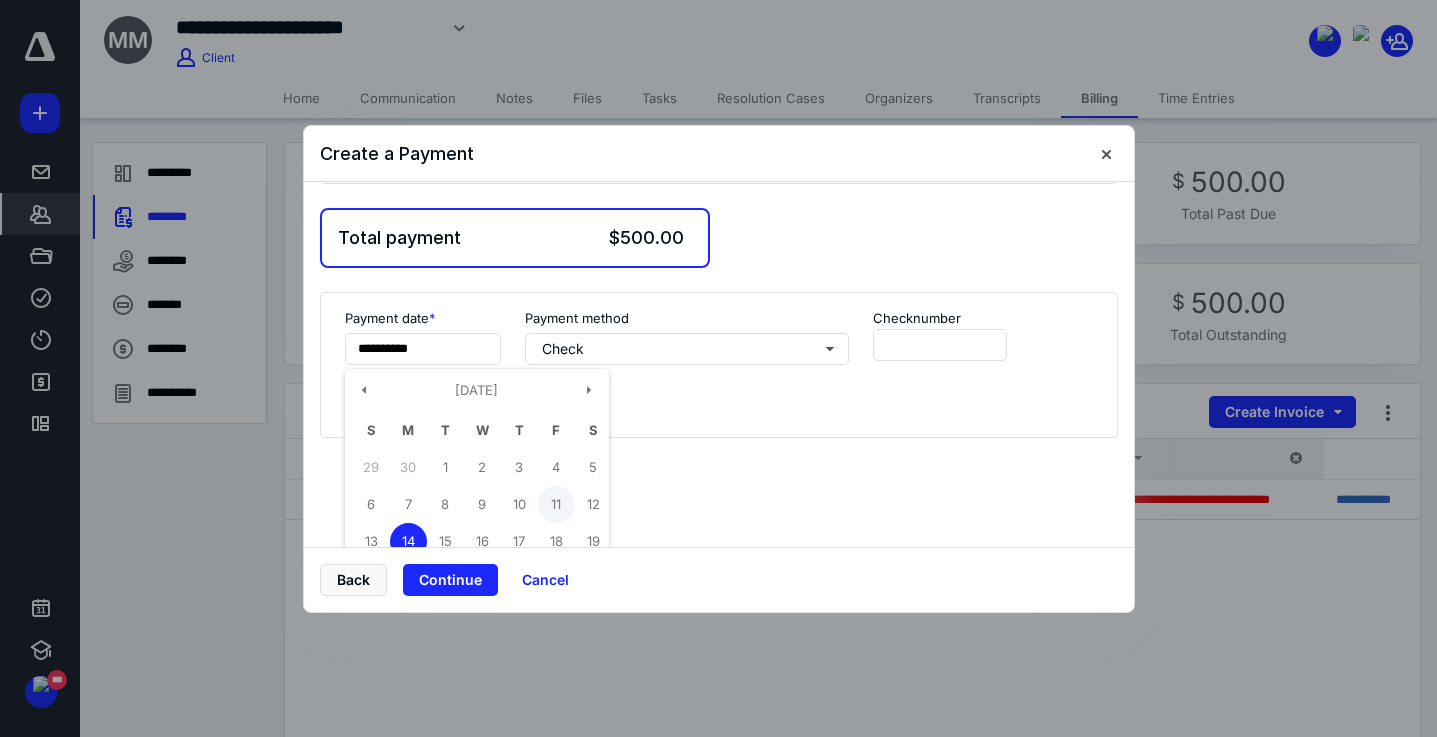 type on "**********" 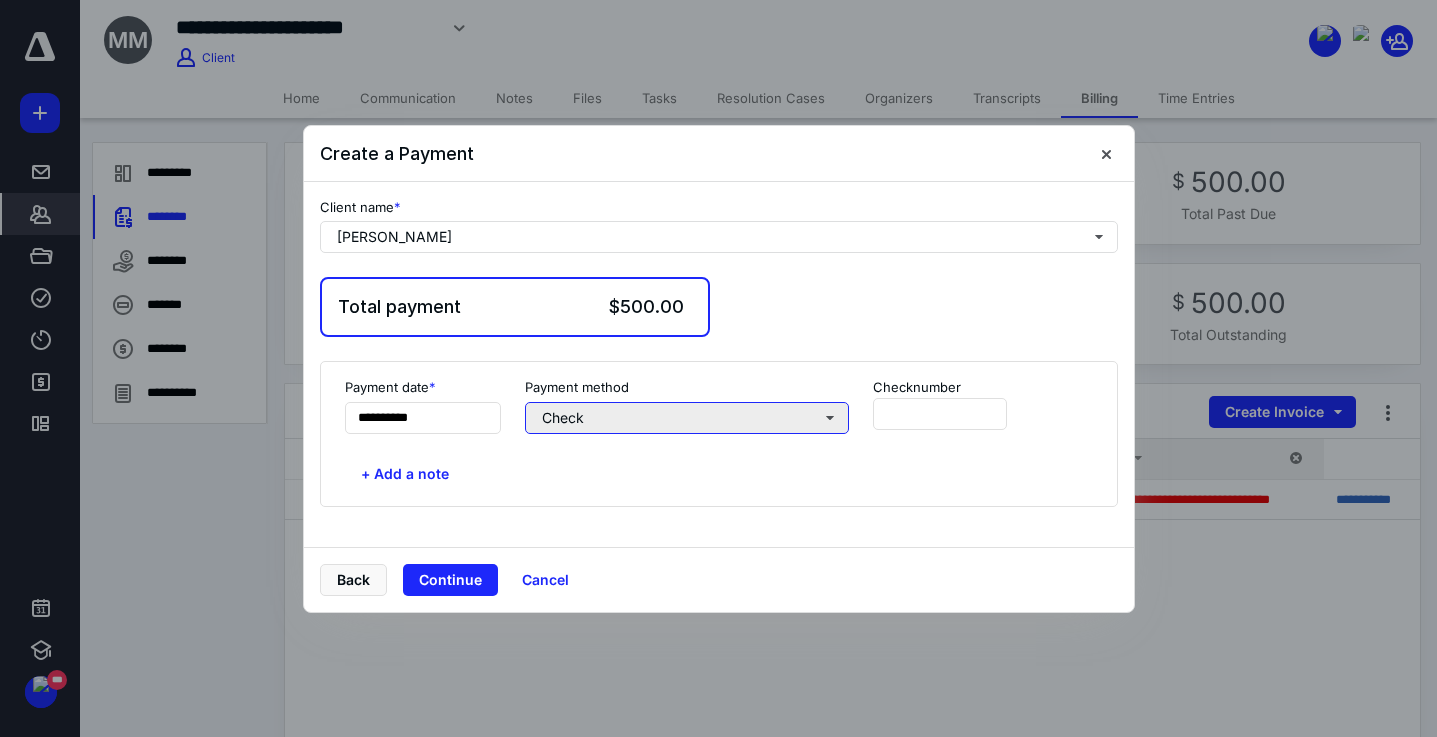 click on "Check" at bounding box center (687, 418) 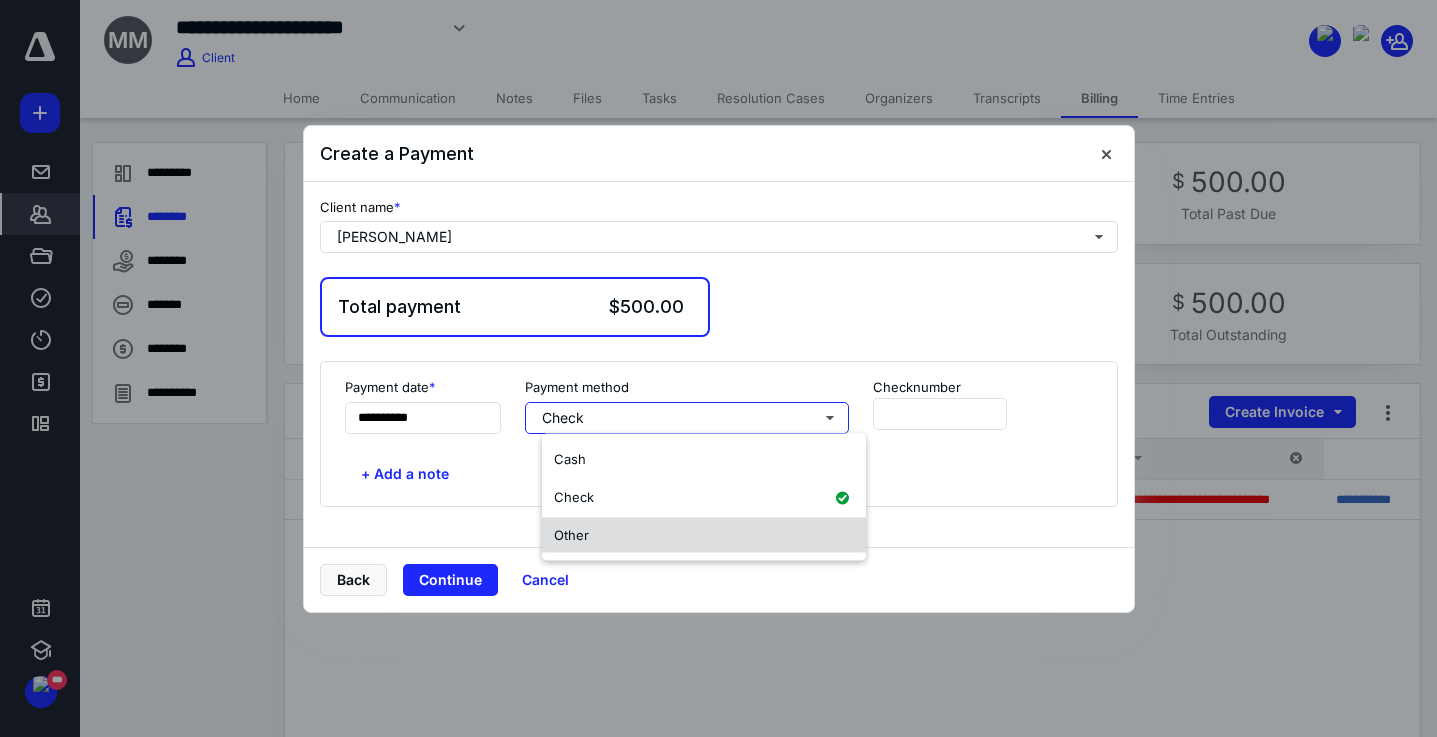 click on "Other" at bounding box center (704, 535) 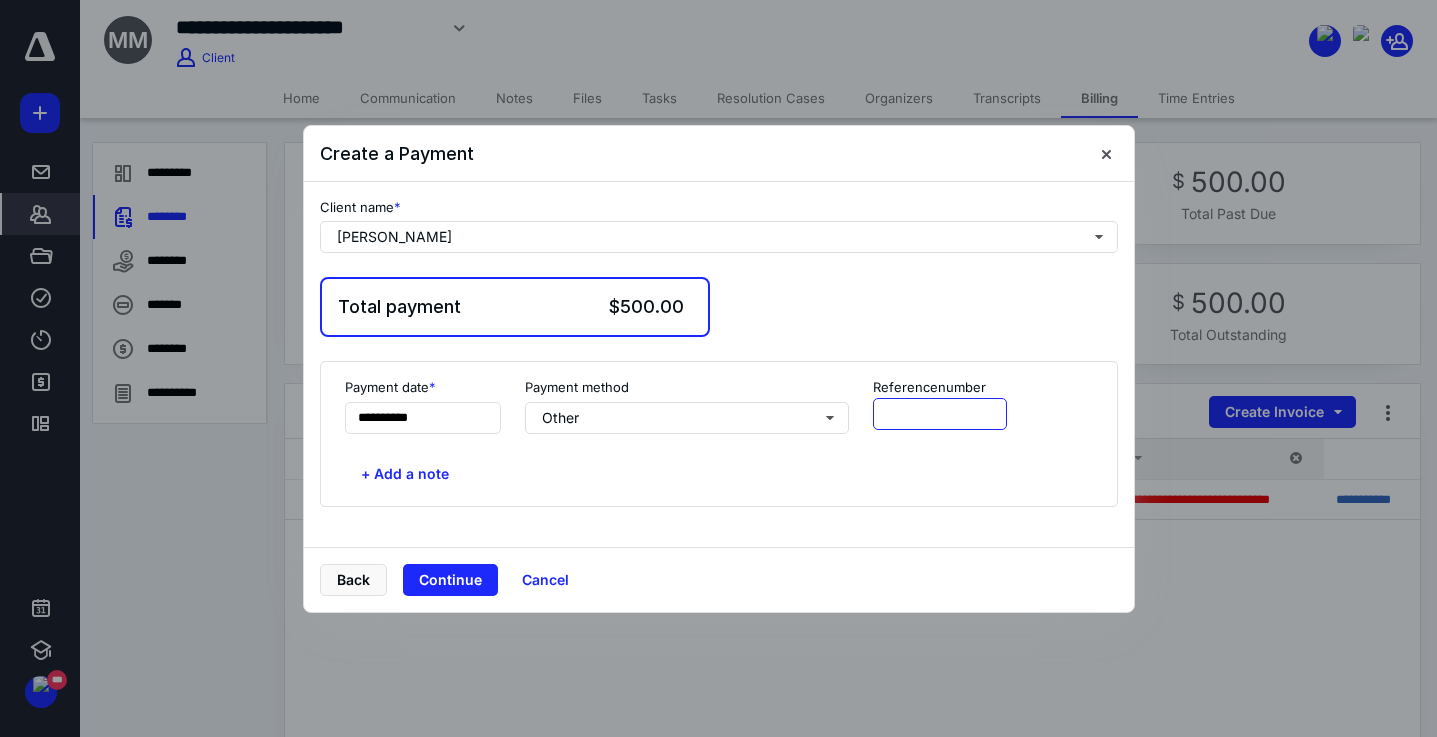 click at bounding box center (940, 414) 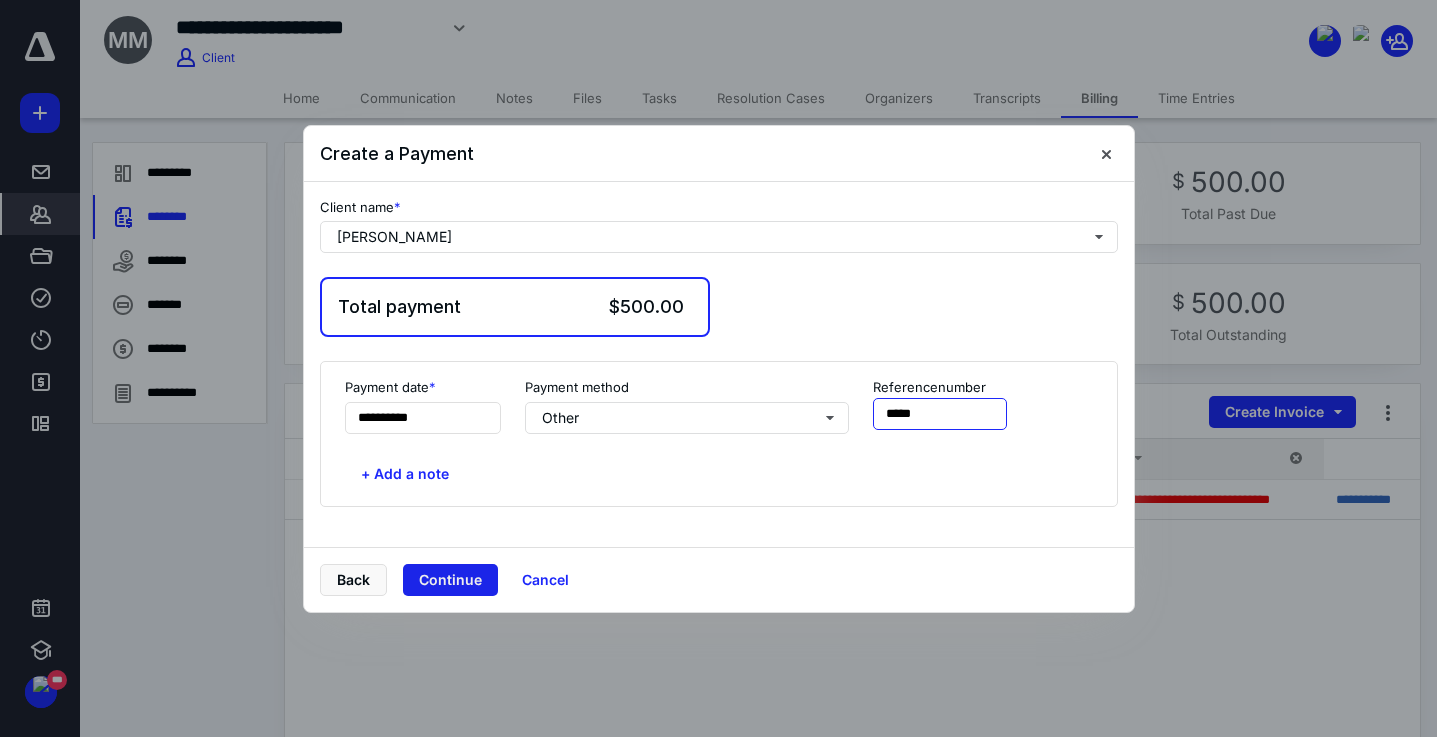 type on "*****" 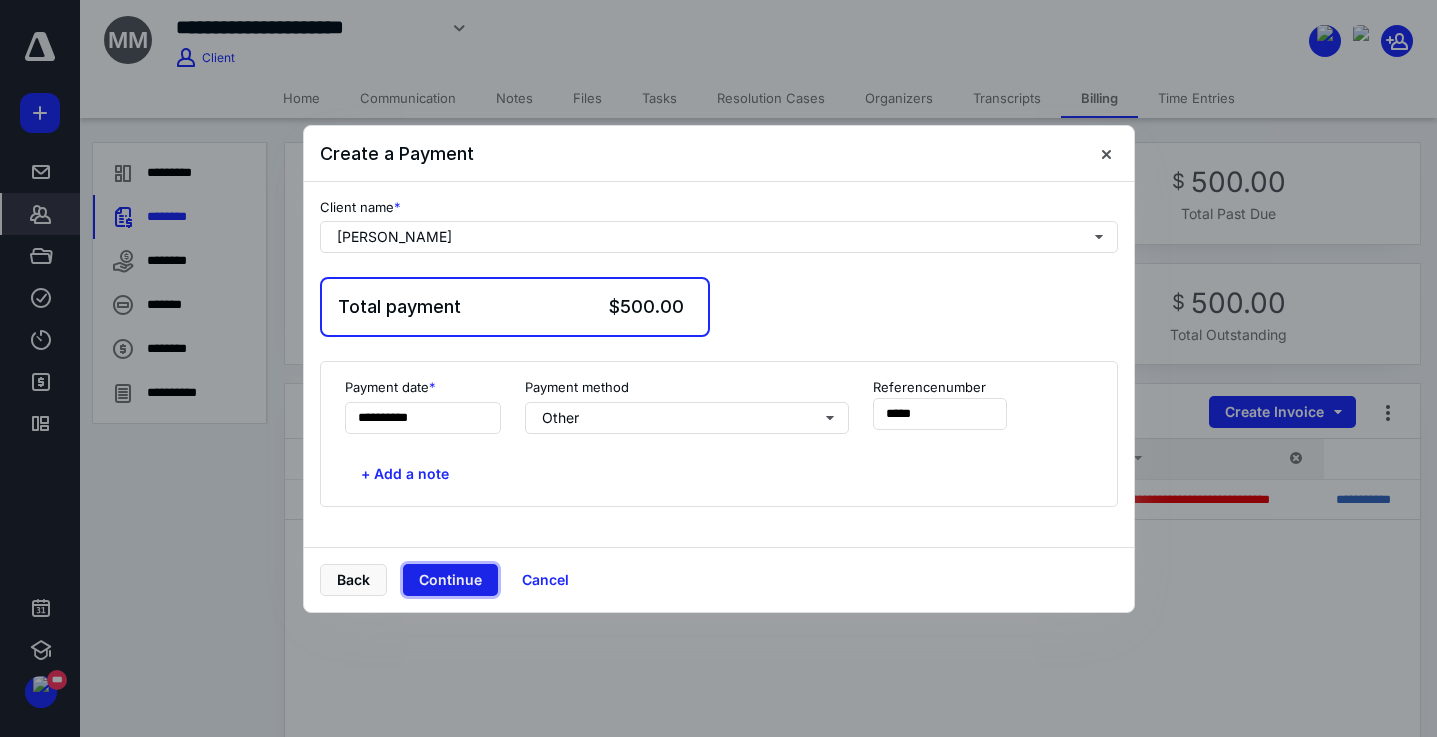 click on "Continue" at bounding box center [450, 580] 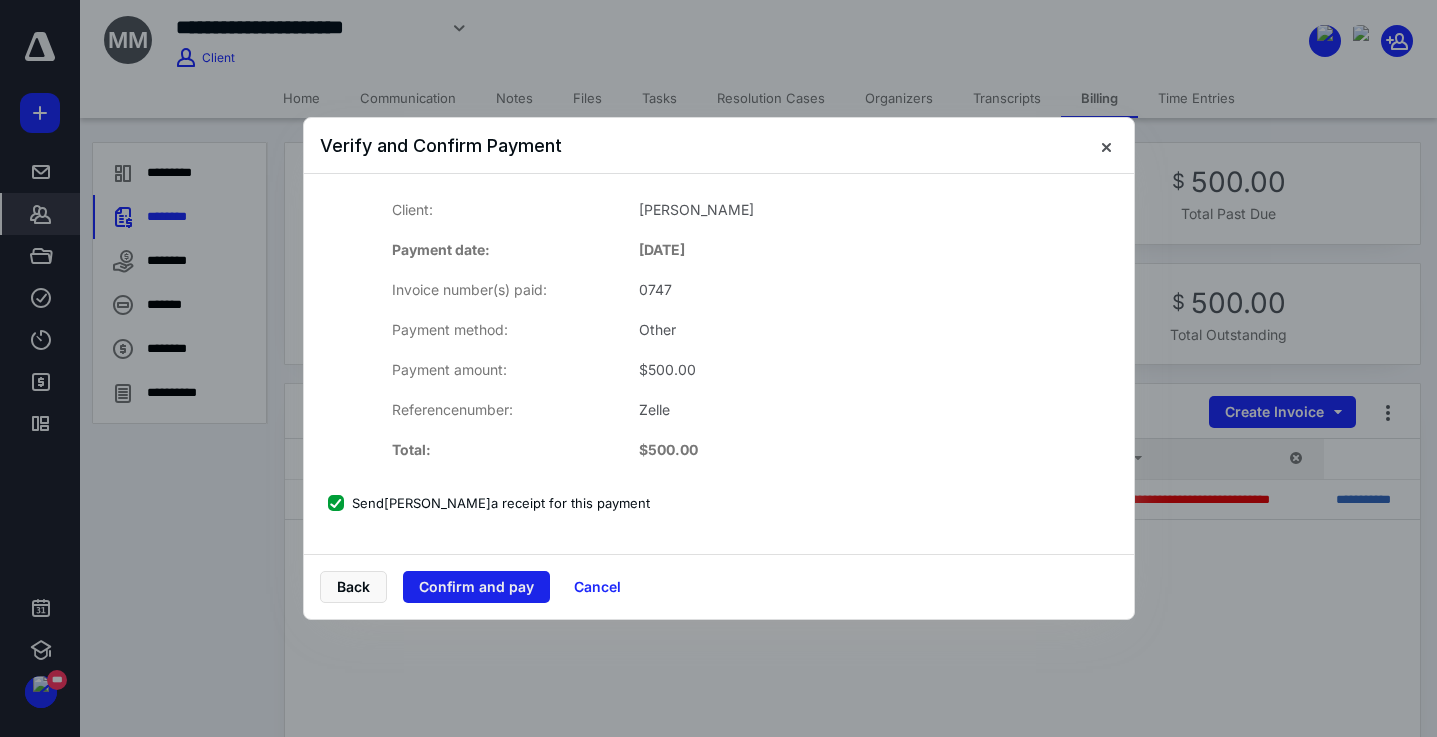 click on "Confirm and pay" at bounding box center (476, 587) 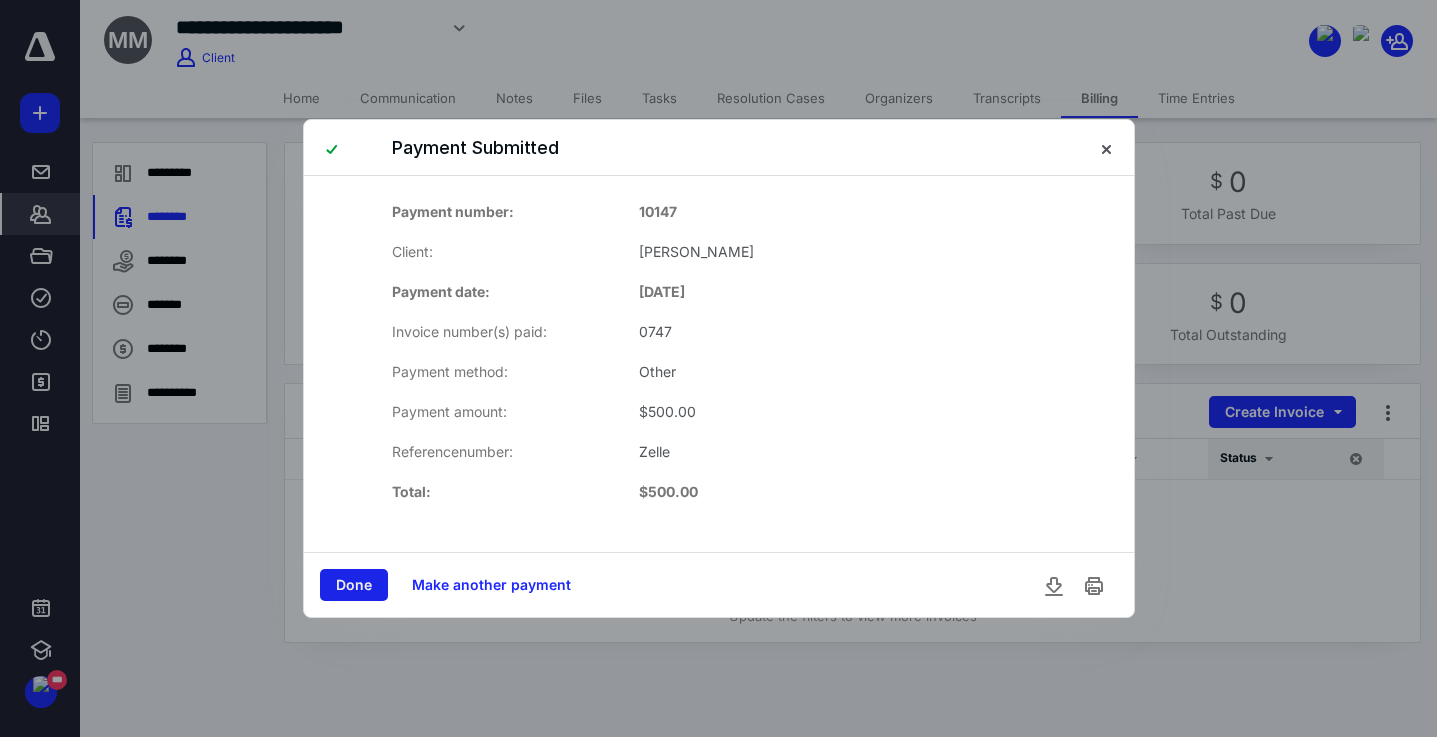 click on "Done" at bounding box center [354, 585] 